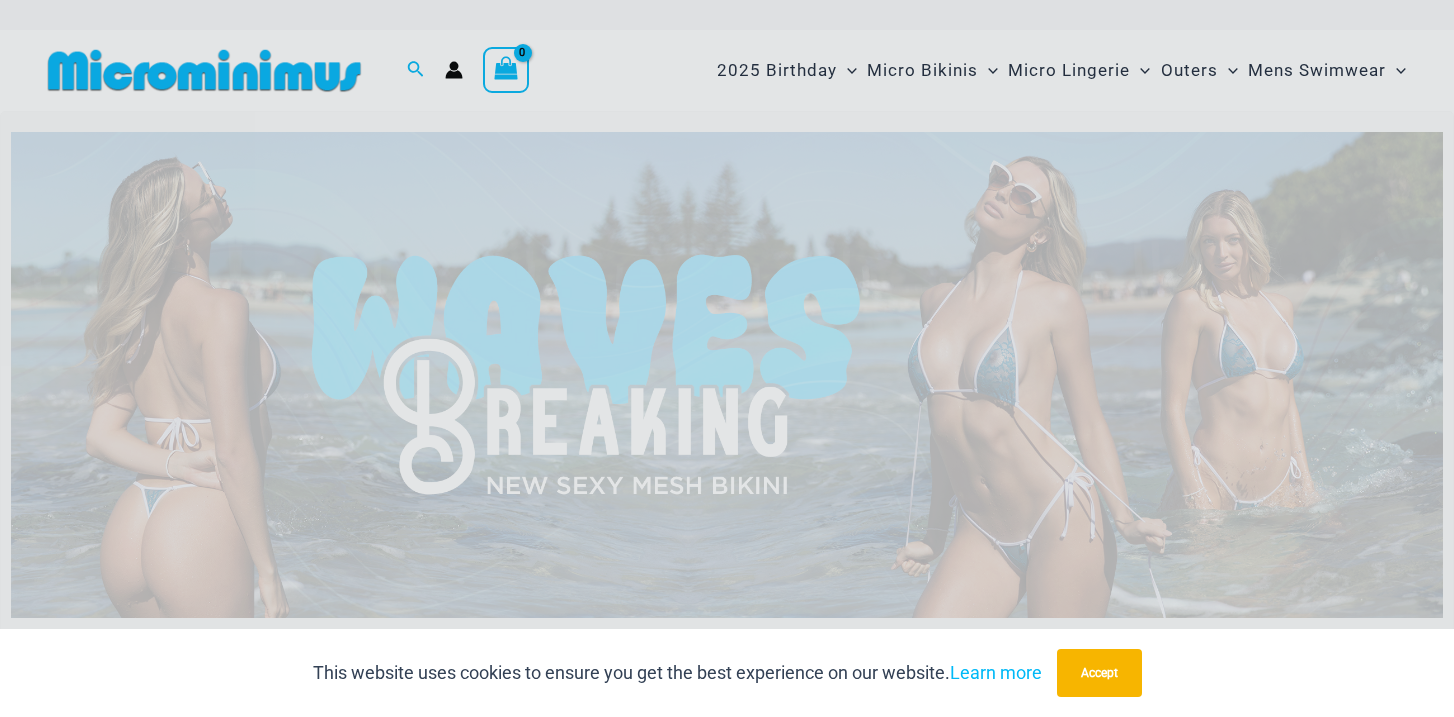 scroll, scrollTop: 0, scrollLeft: 0, axis: both 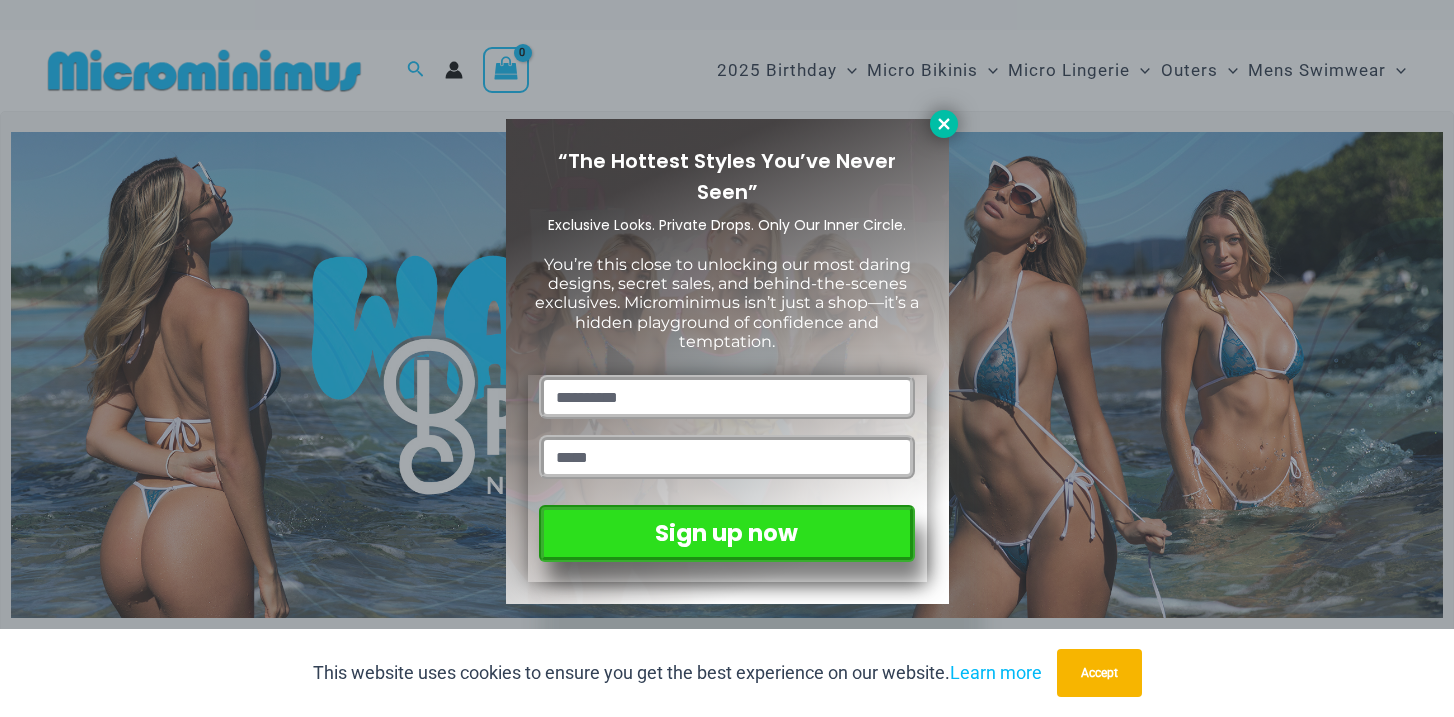 click 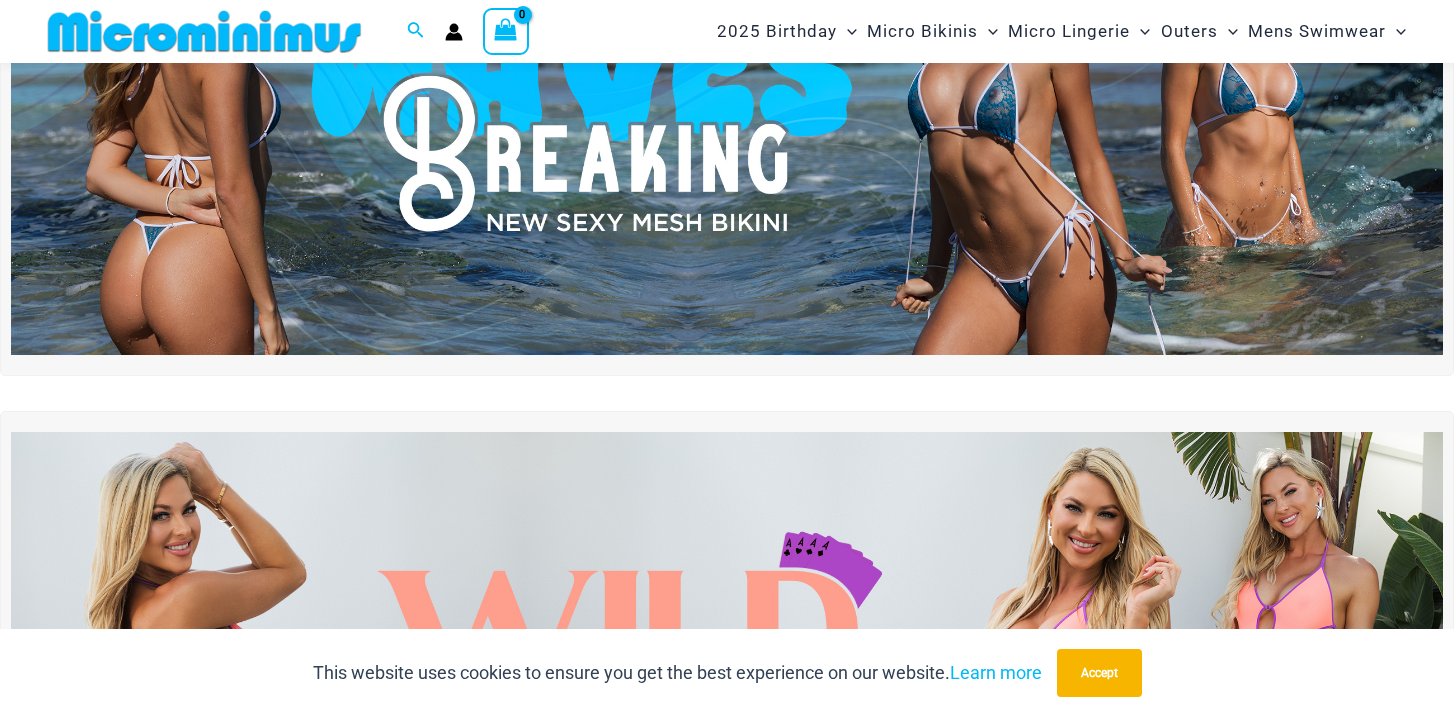 scroll, scrollTop: 109, scrollLeft: 0, axis: vertical 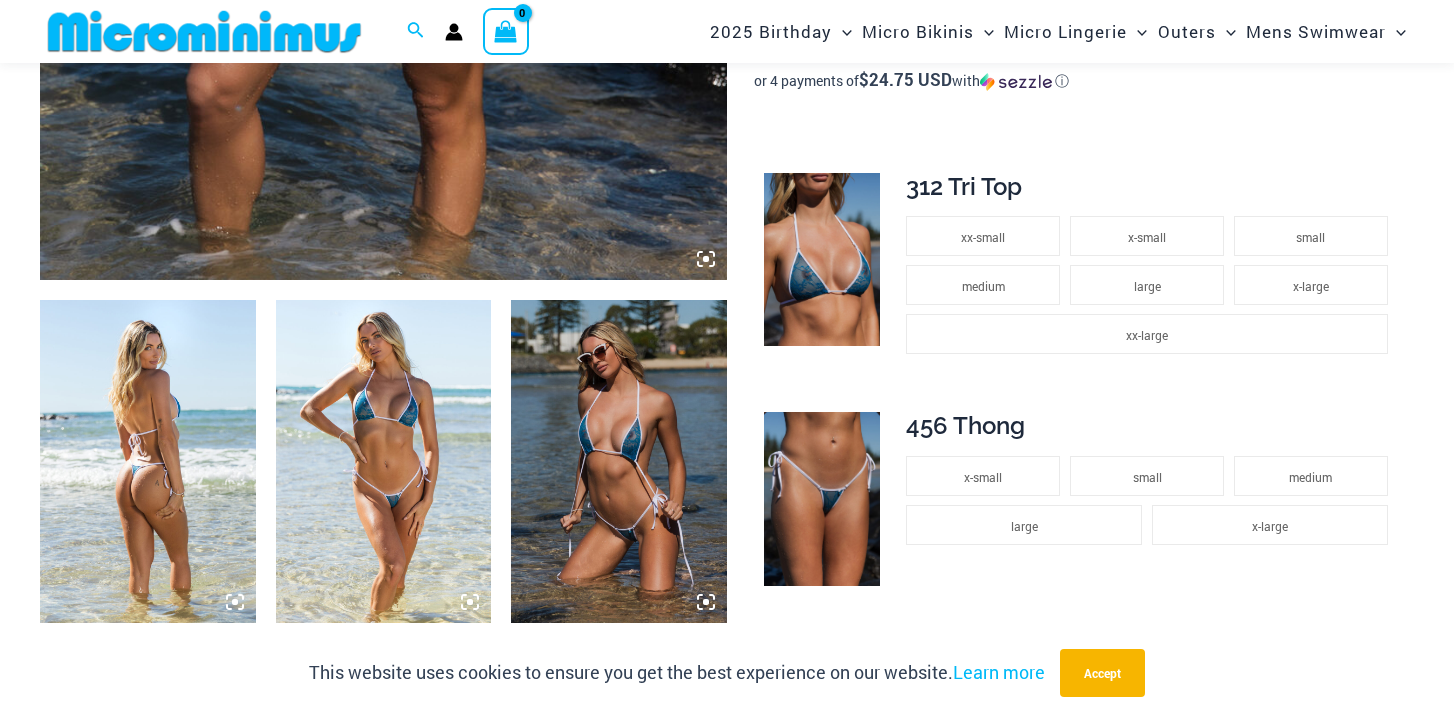 click at bounding box center (148, 461) 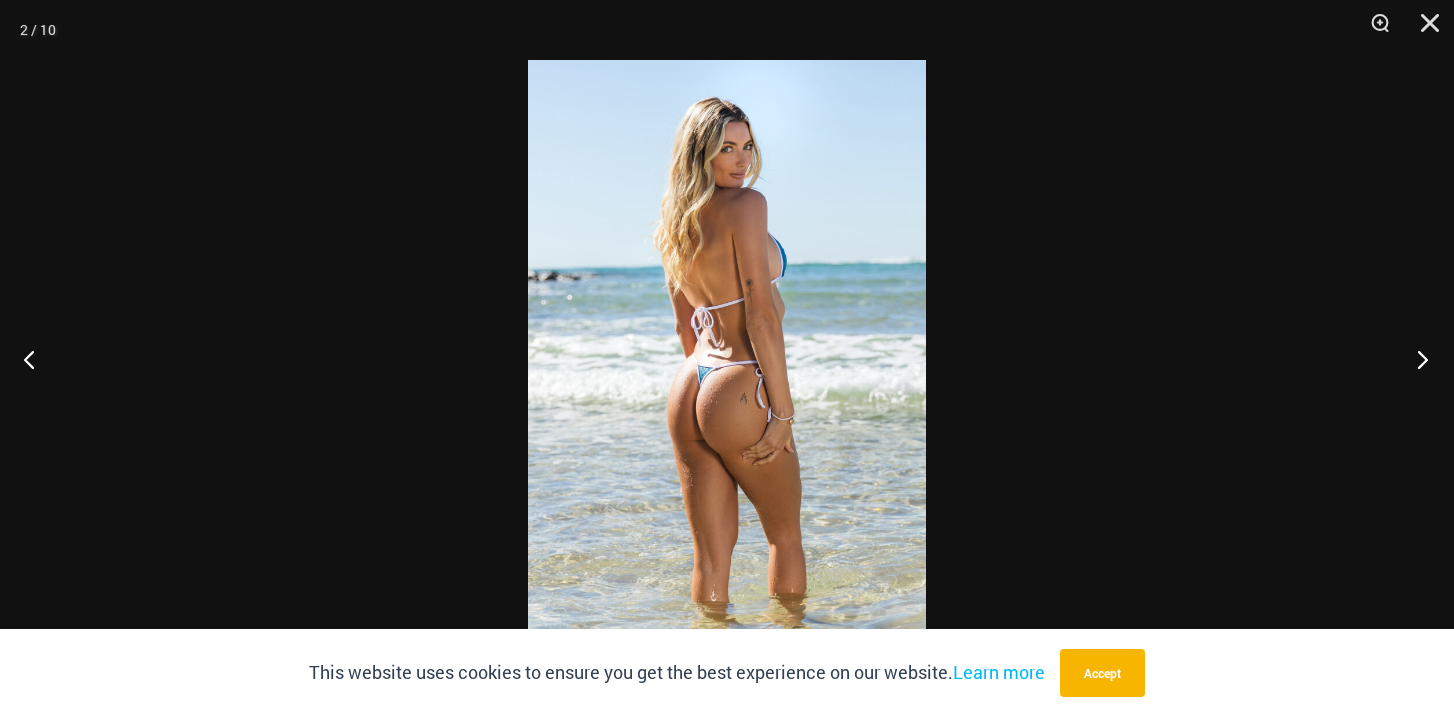 click at bounding box center (1416, 359) 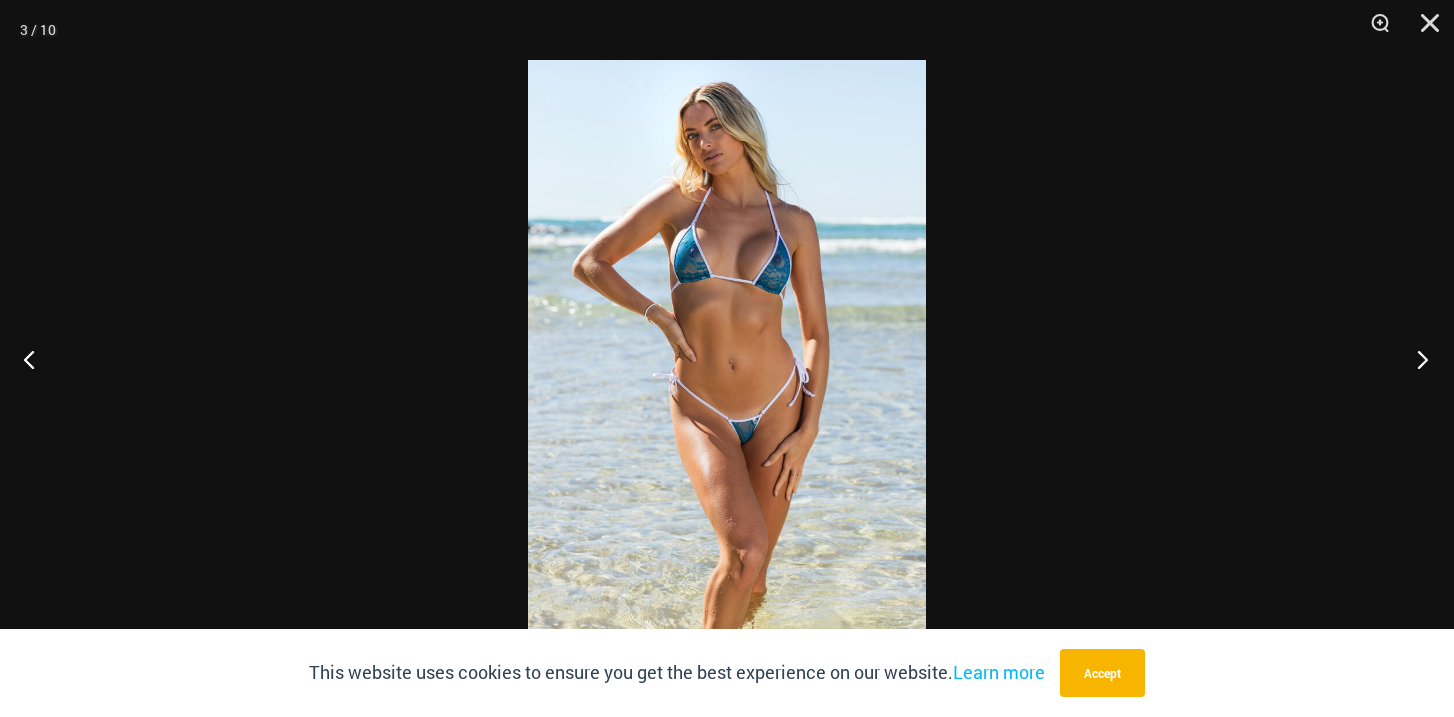 click at bounding box center (1416, 359) 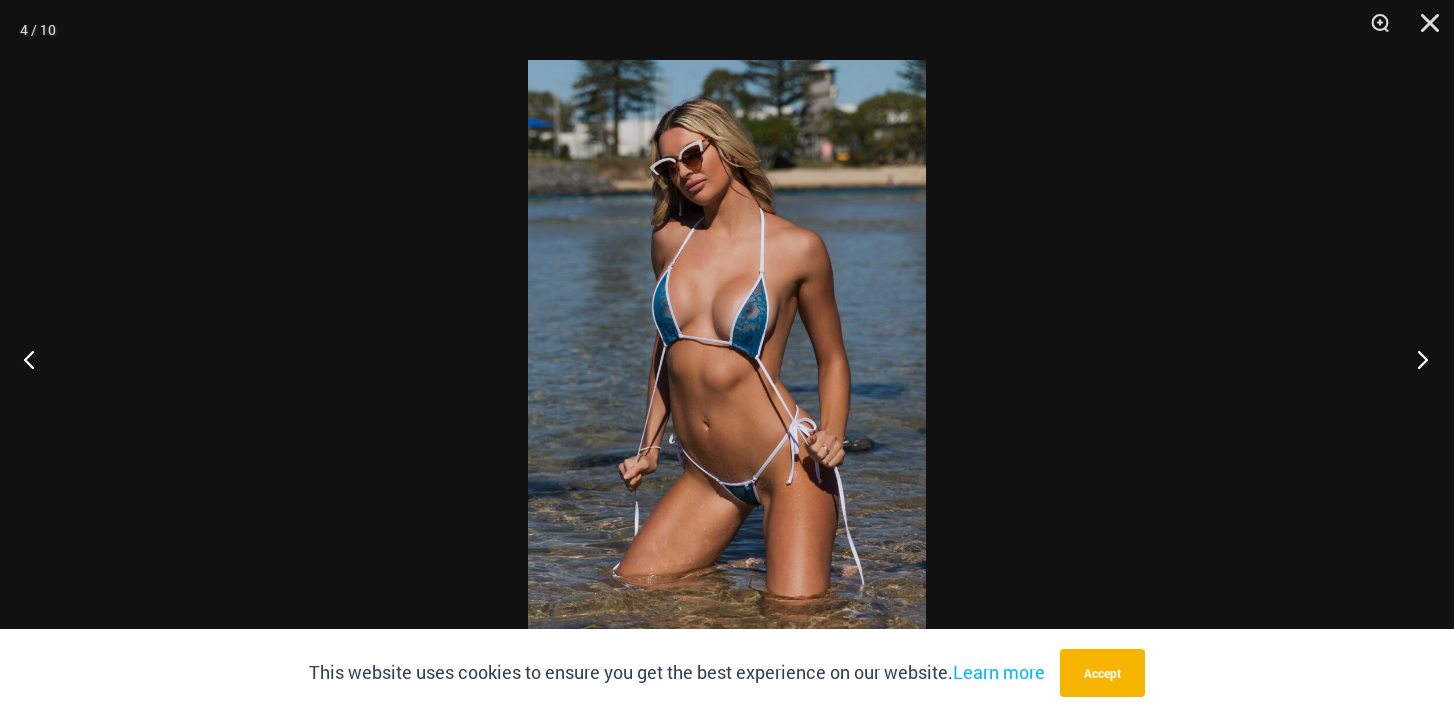 click at bounding box center (1416, 359) 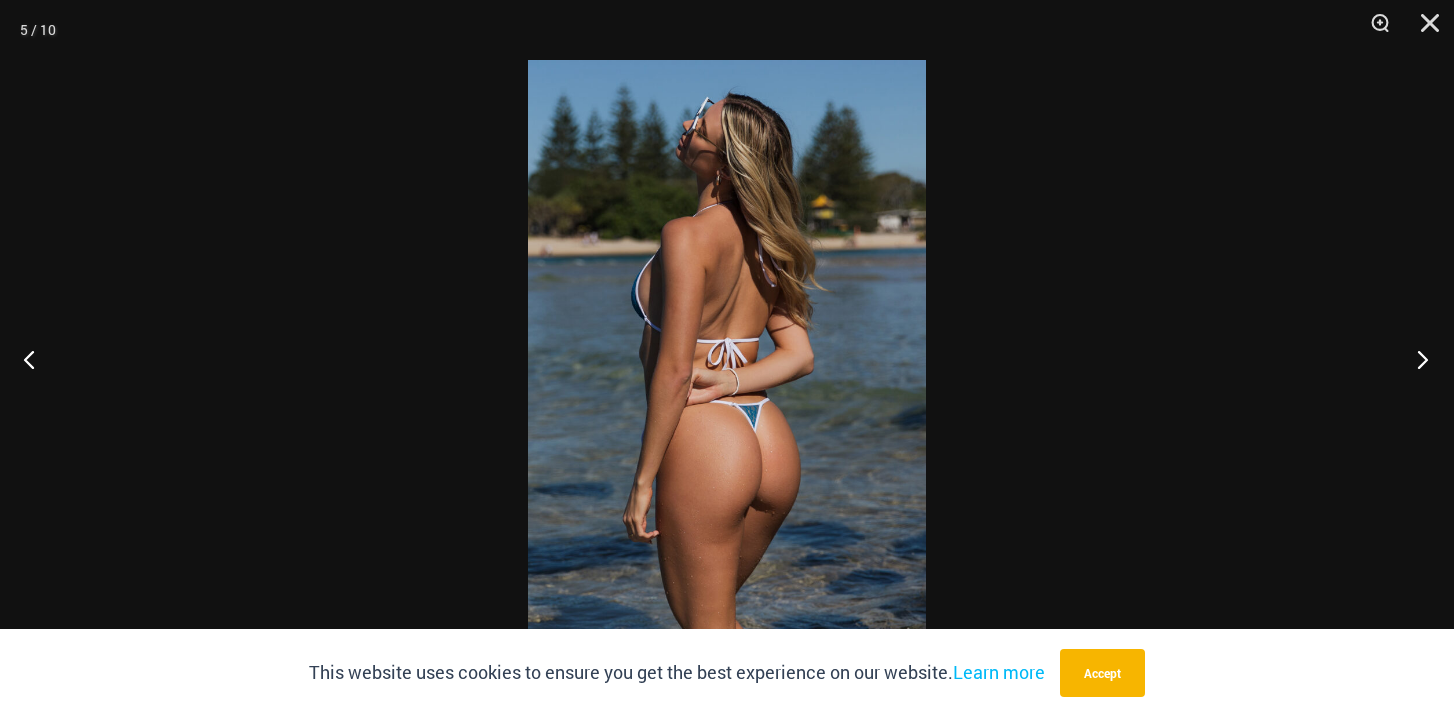 click at bounding box center [1416, 359] 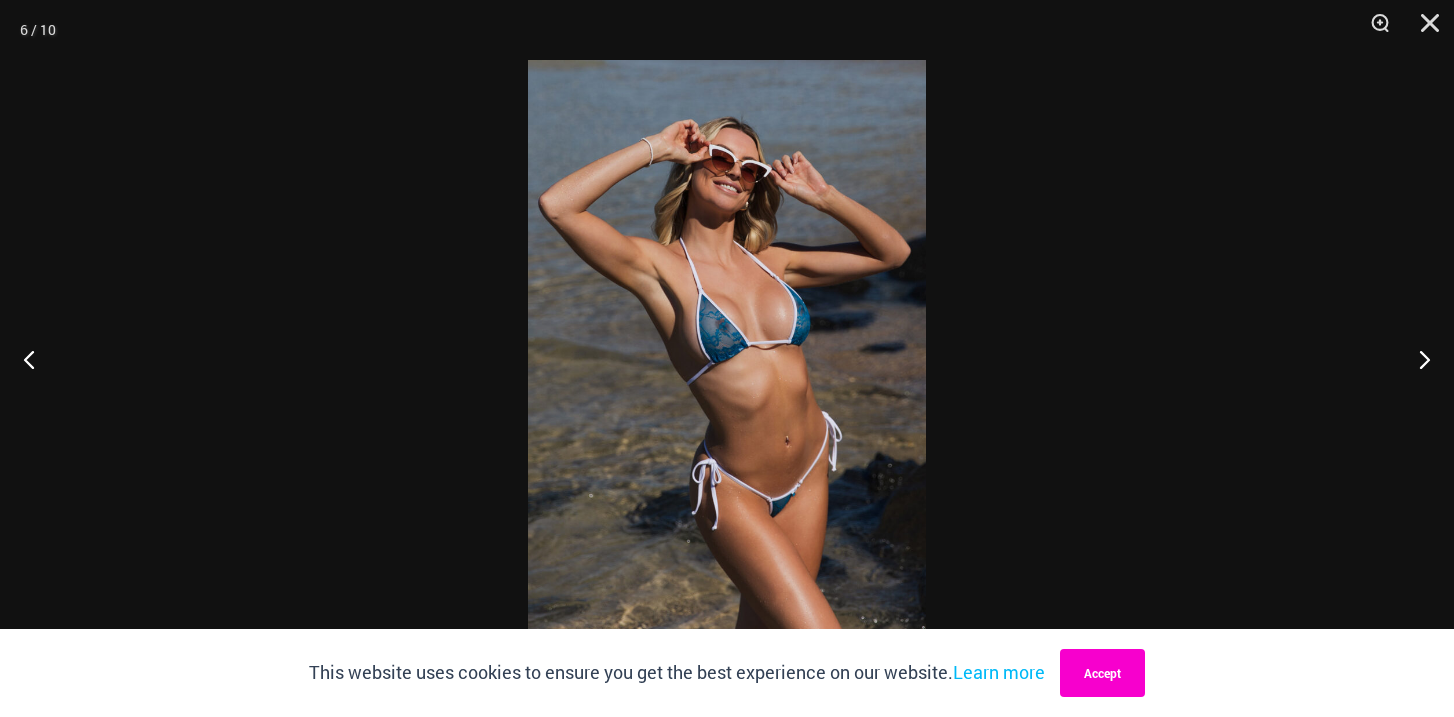 click on "Accept" at bounding box center [1102, 673] 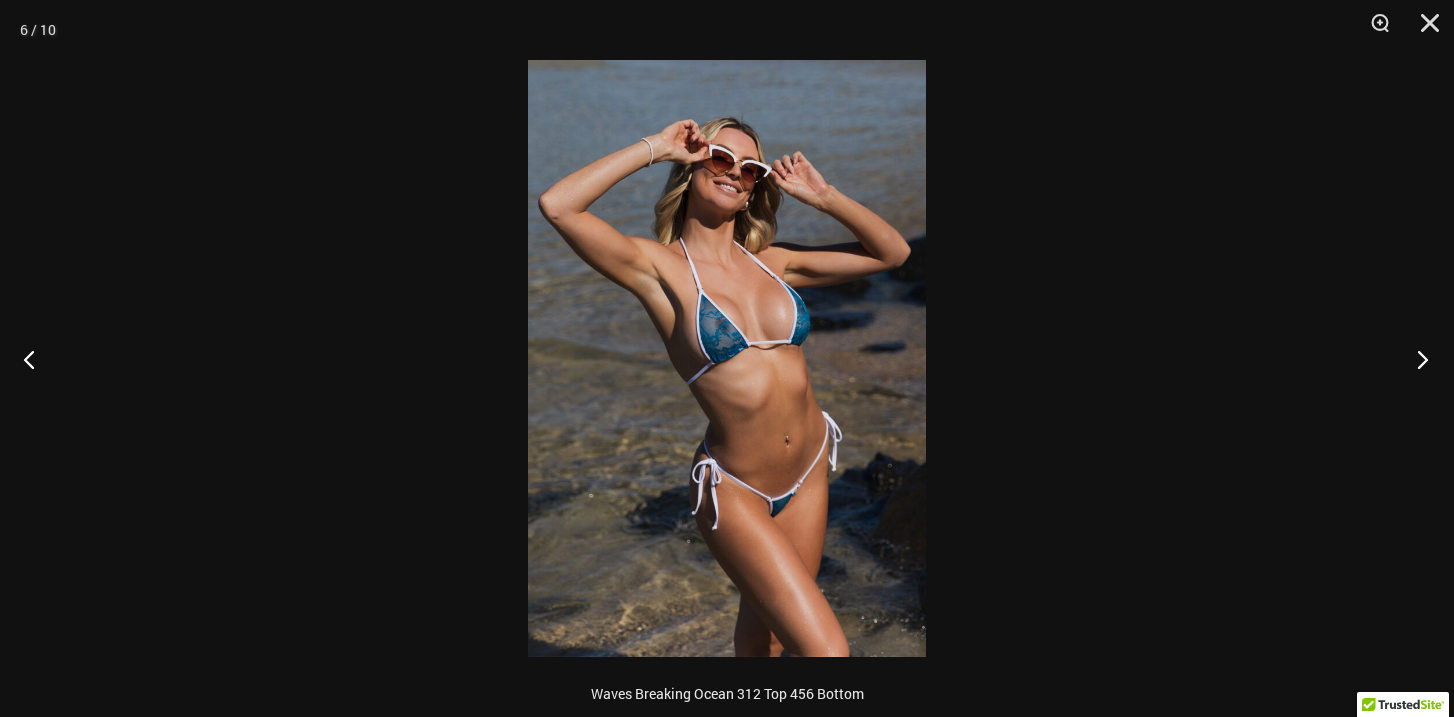 click at bounding box center [1416, 359] 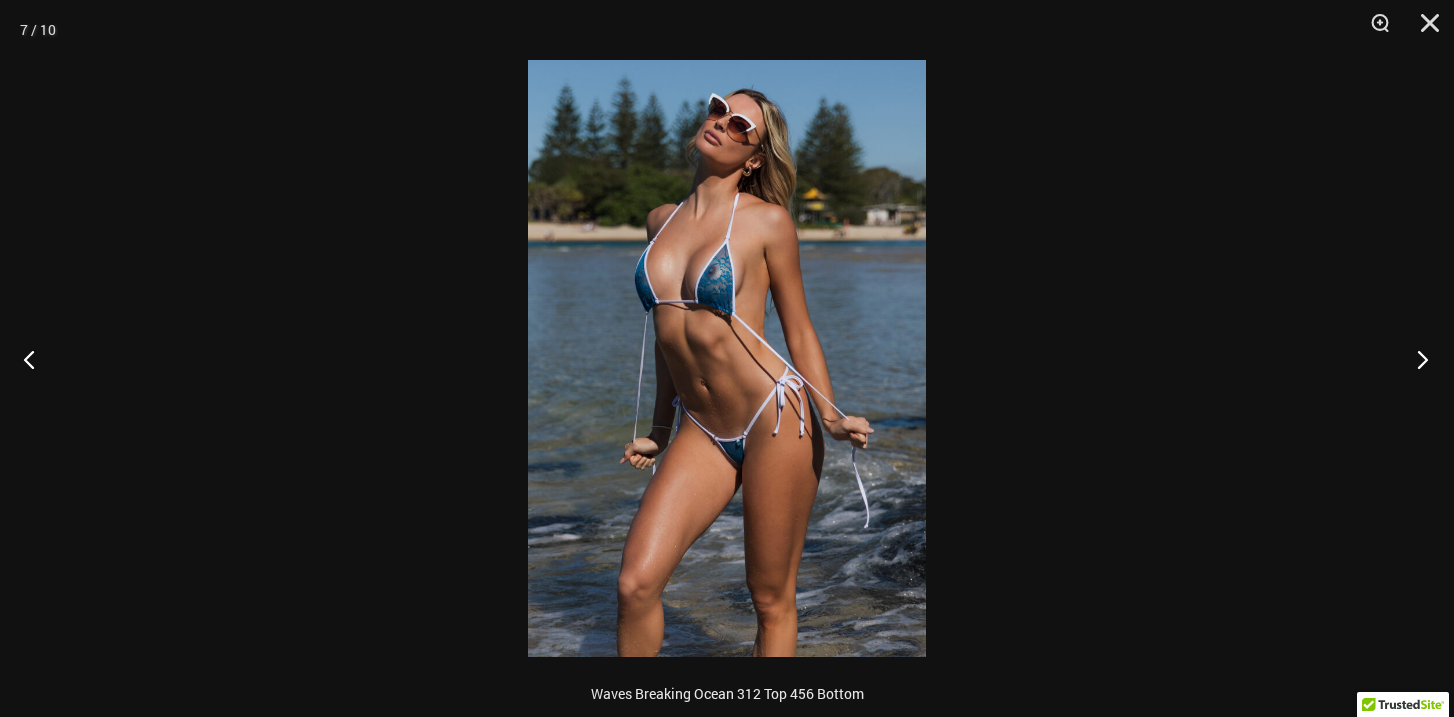 click at bounding box center [1416, 359] 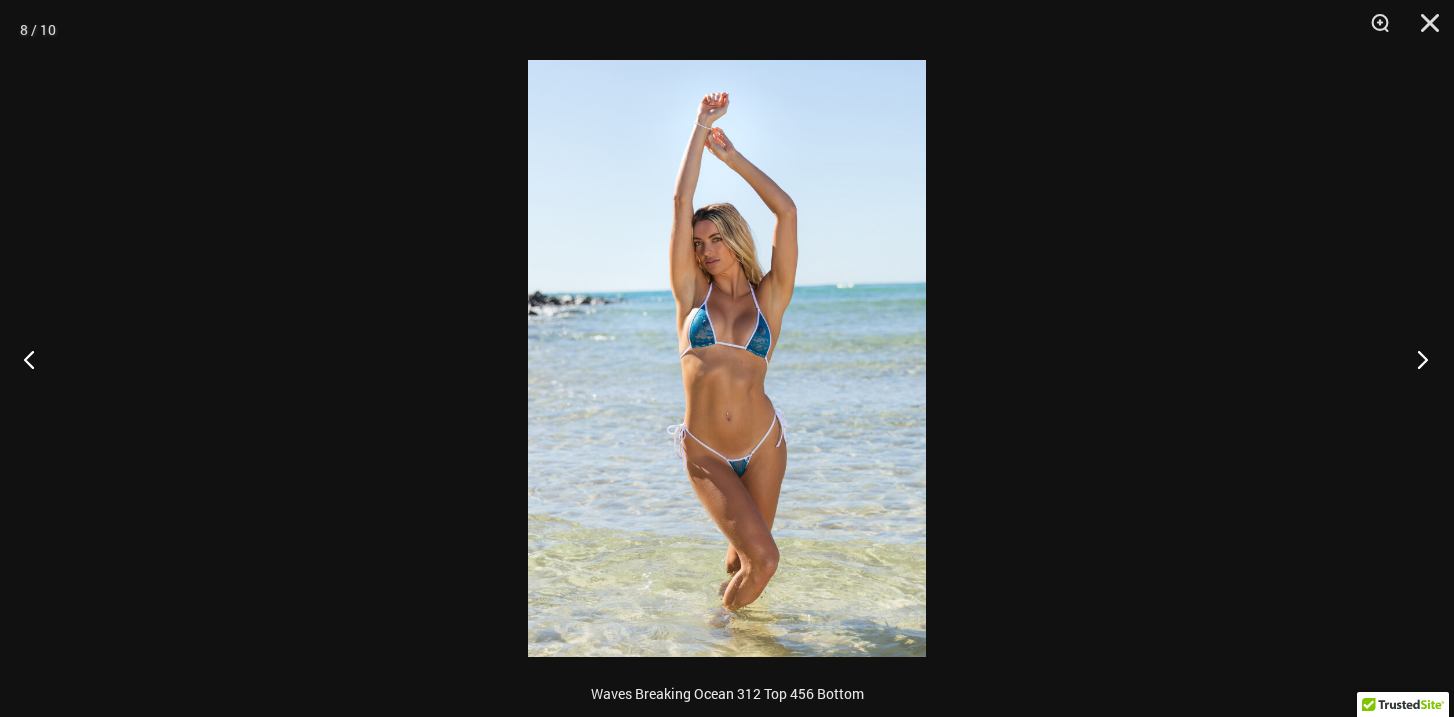 click at bounding box center (1416, 359) 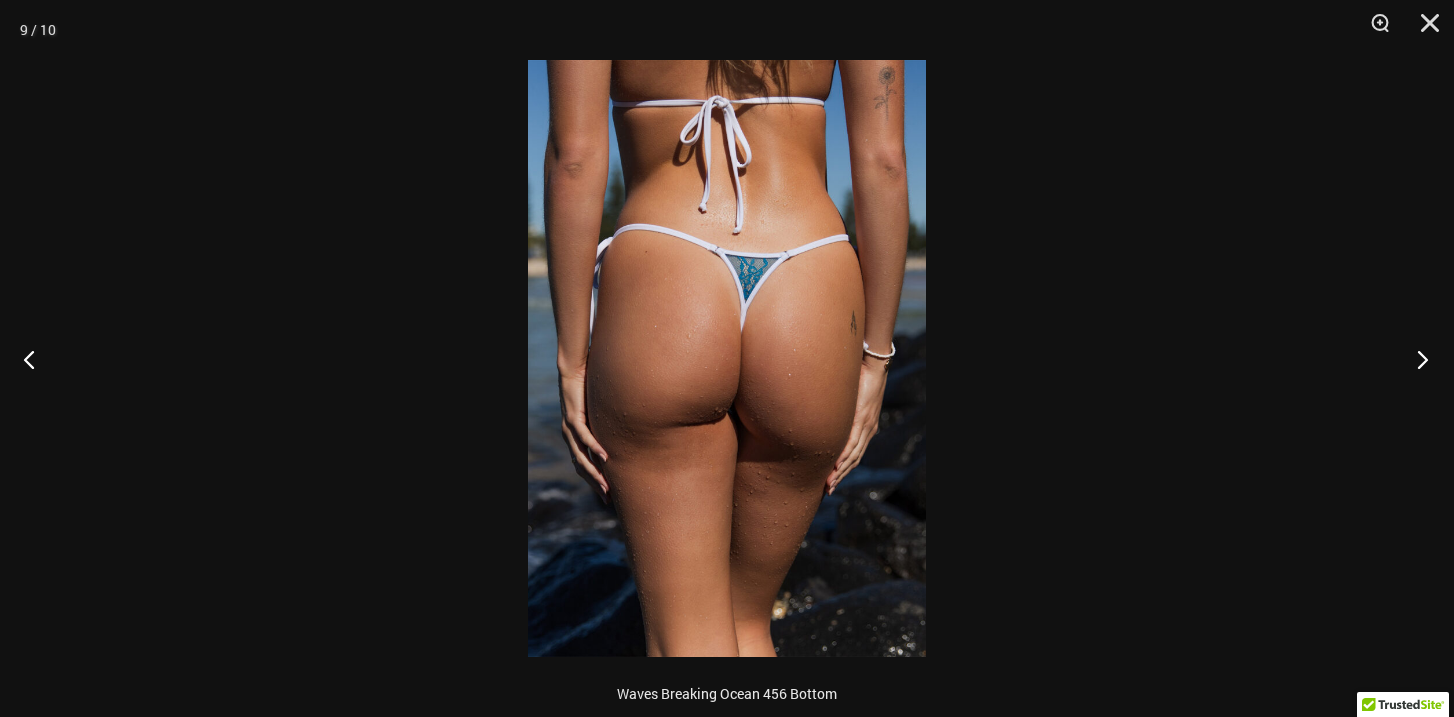click at bounding box center [1416, 359] 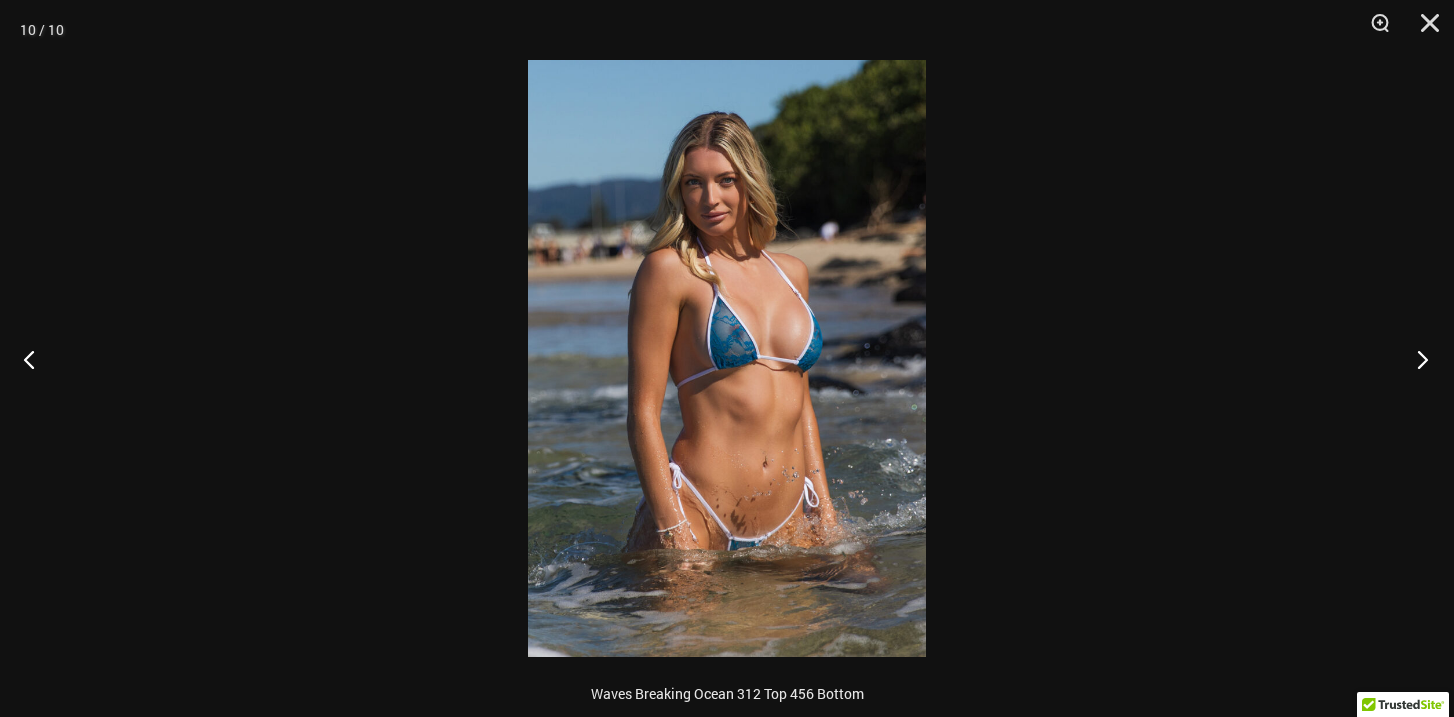 click at bounding box center (1416, 359) 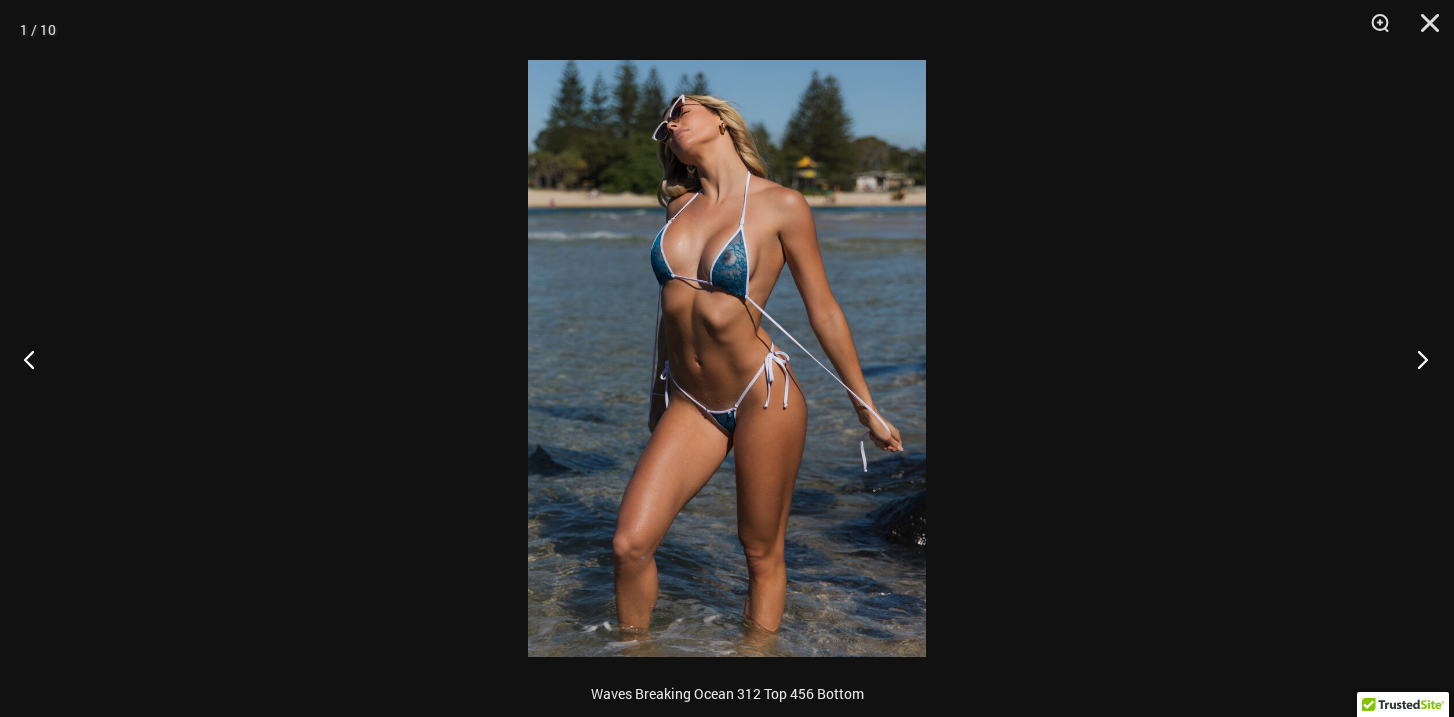 click at bounding box center (1416, 359) 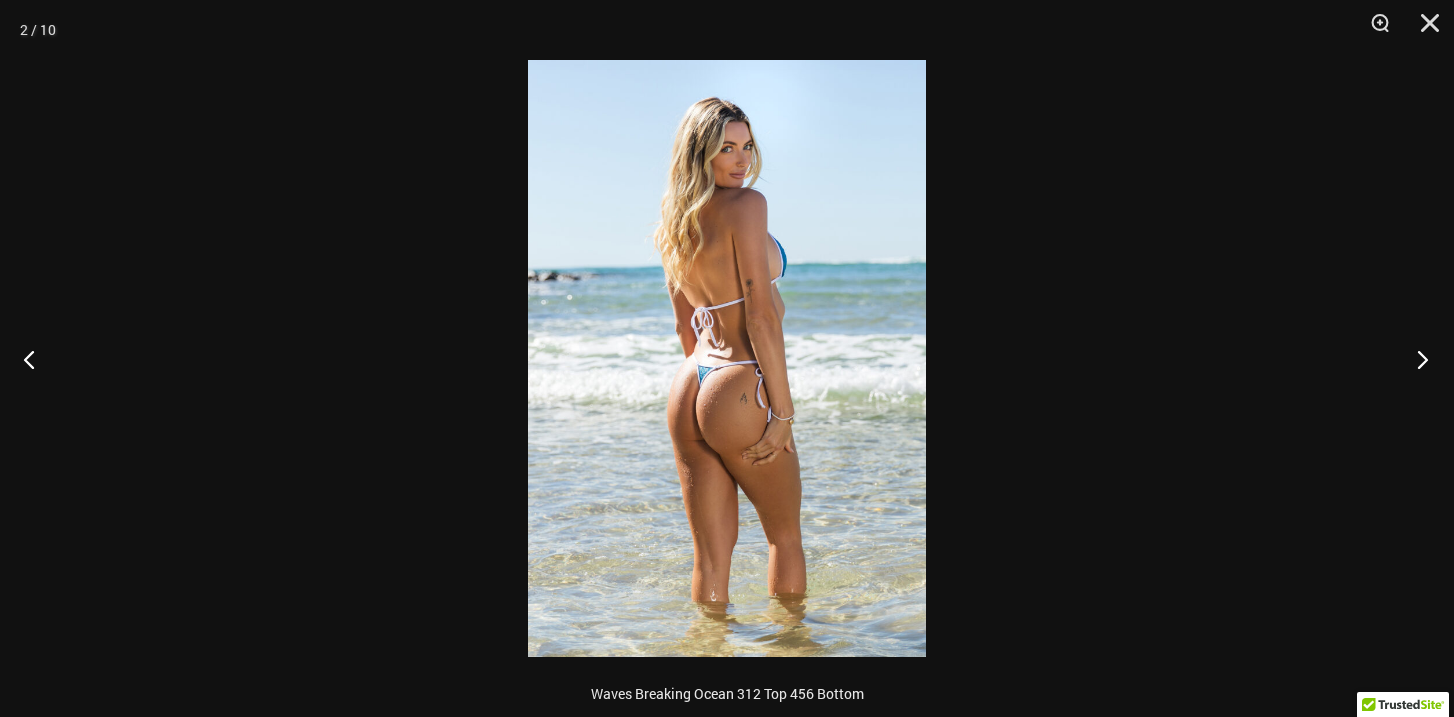 click at bounding box center (1416, 359) 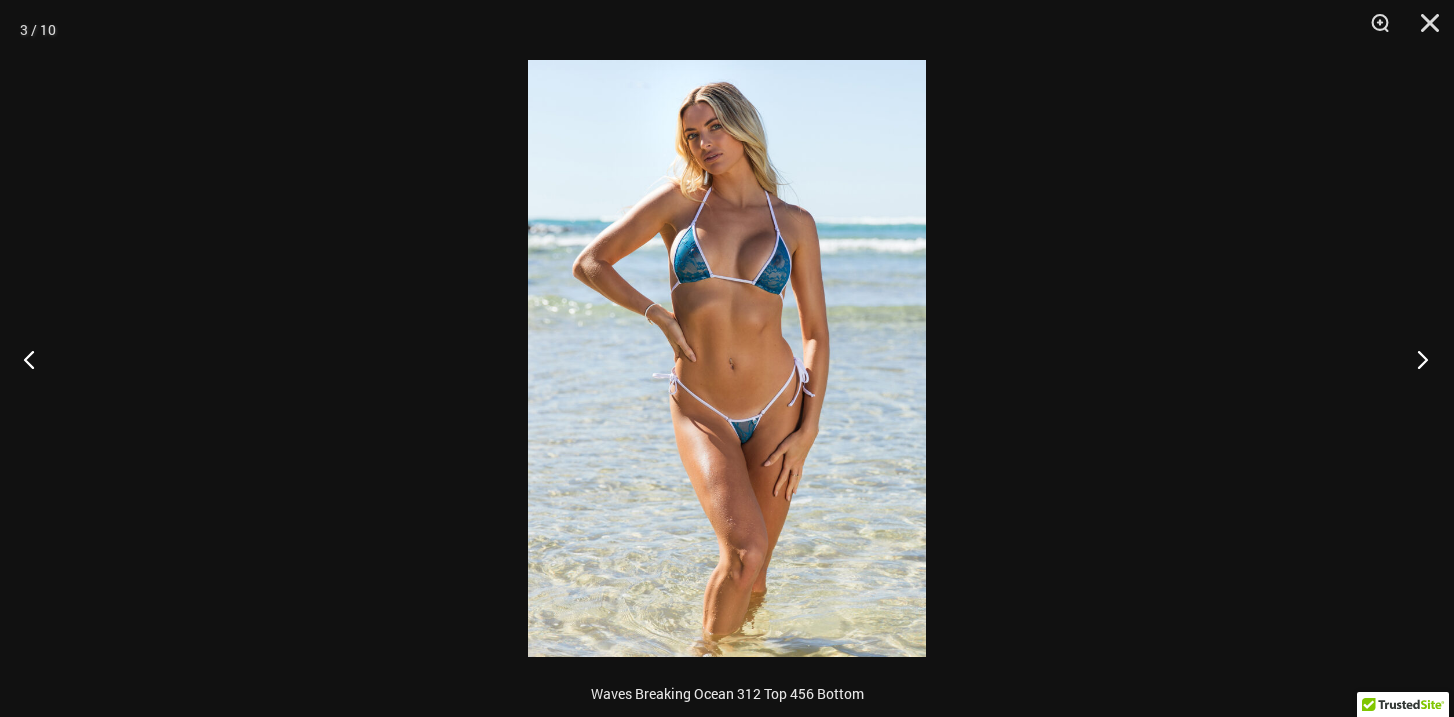 click at bounding box center (1416, 359) 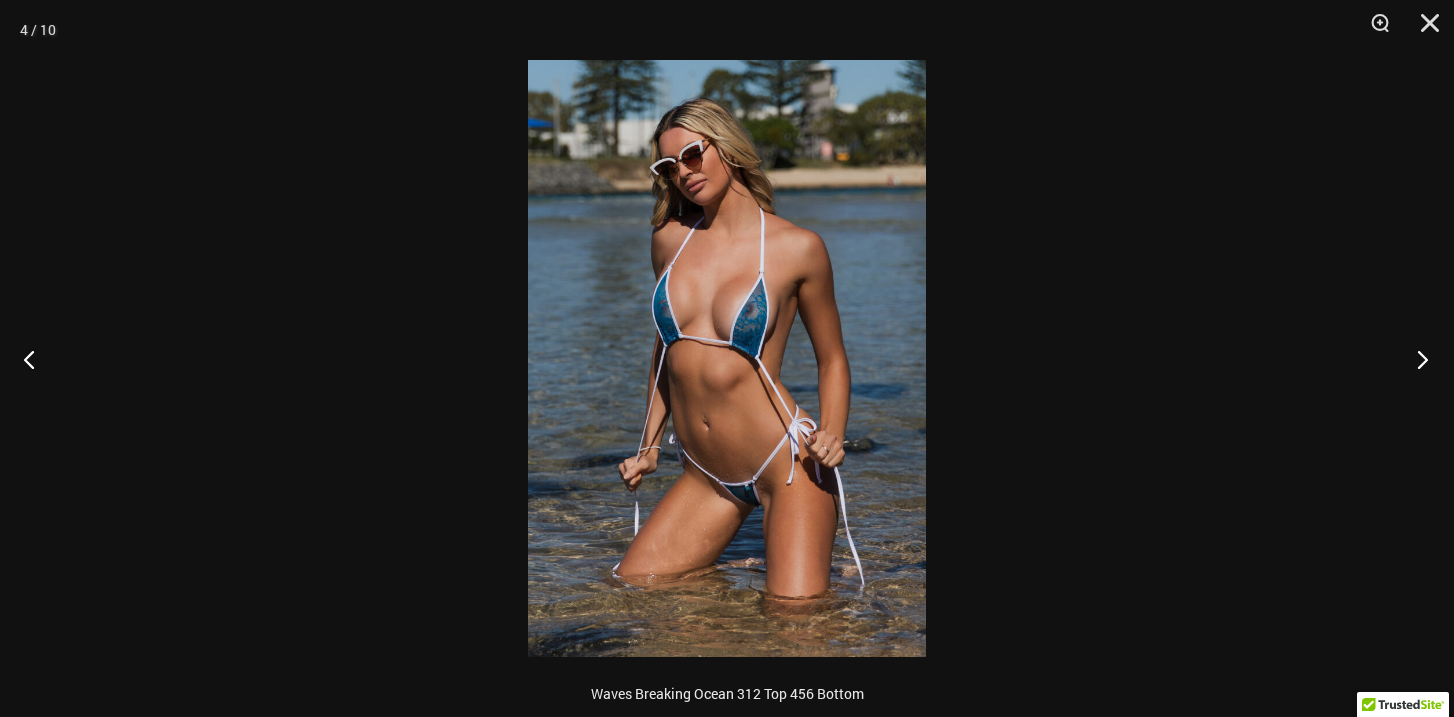 click at bounding box center (1416, 359) 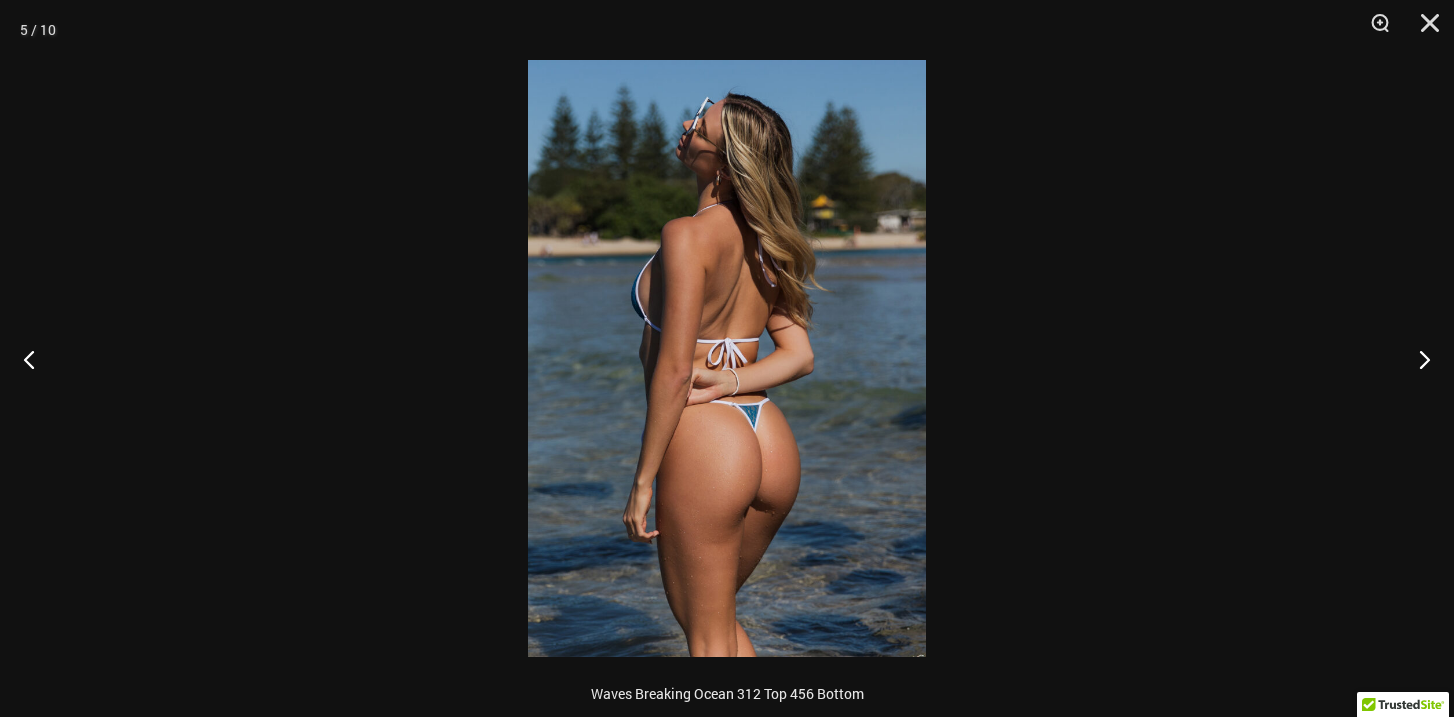 click at bounding box center [727, 358] 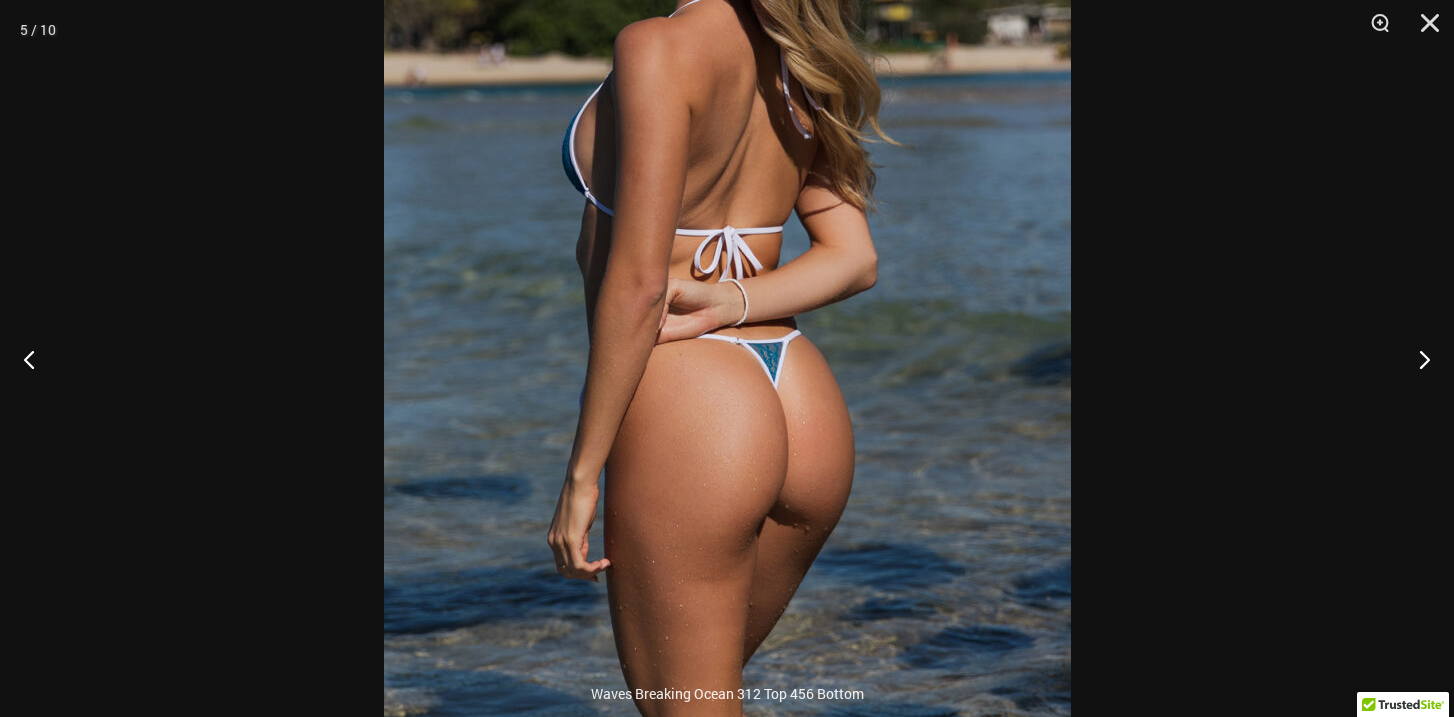 click at bounding box center [727, 262] 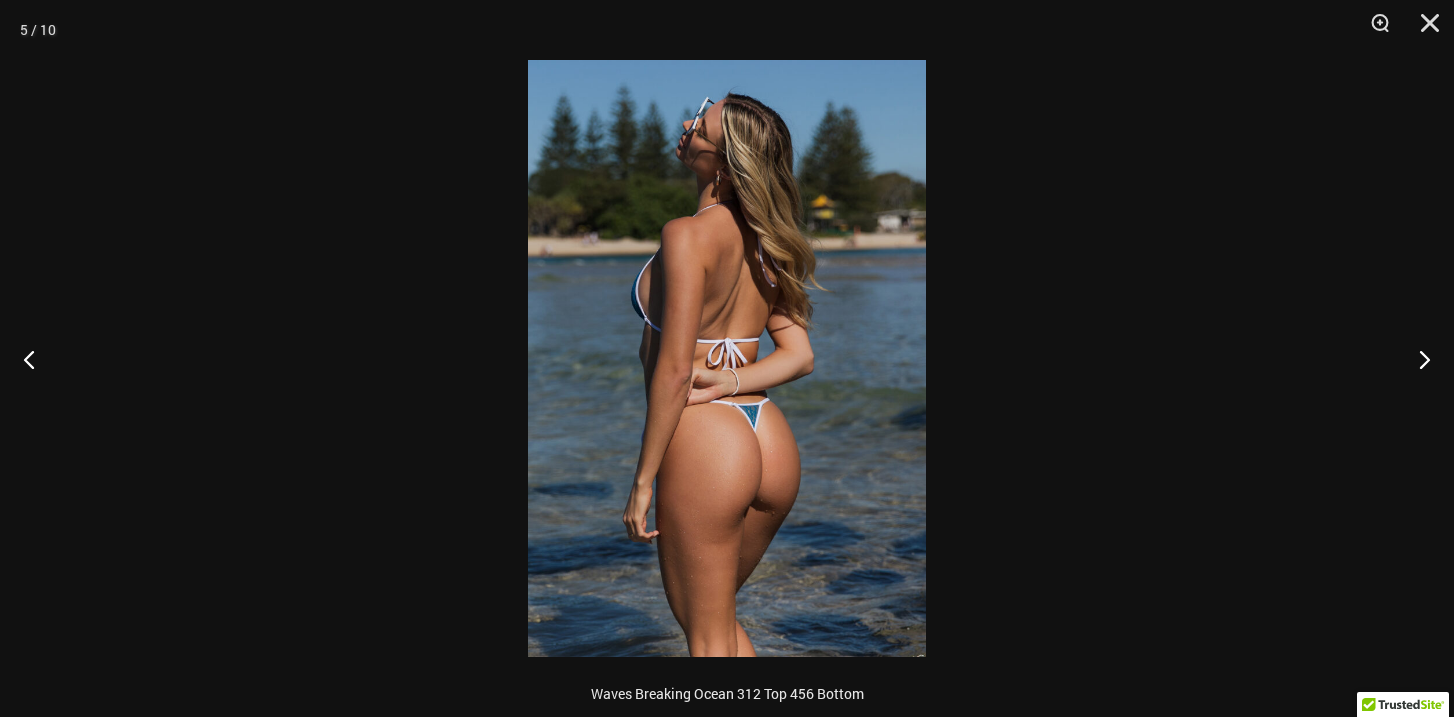 click at bounding box center (727, 358) 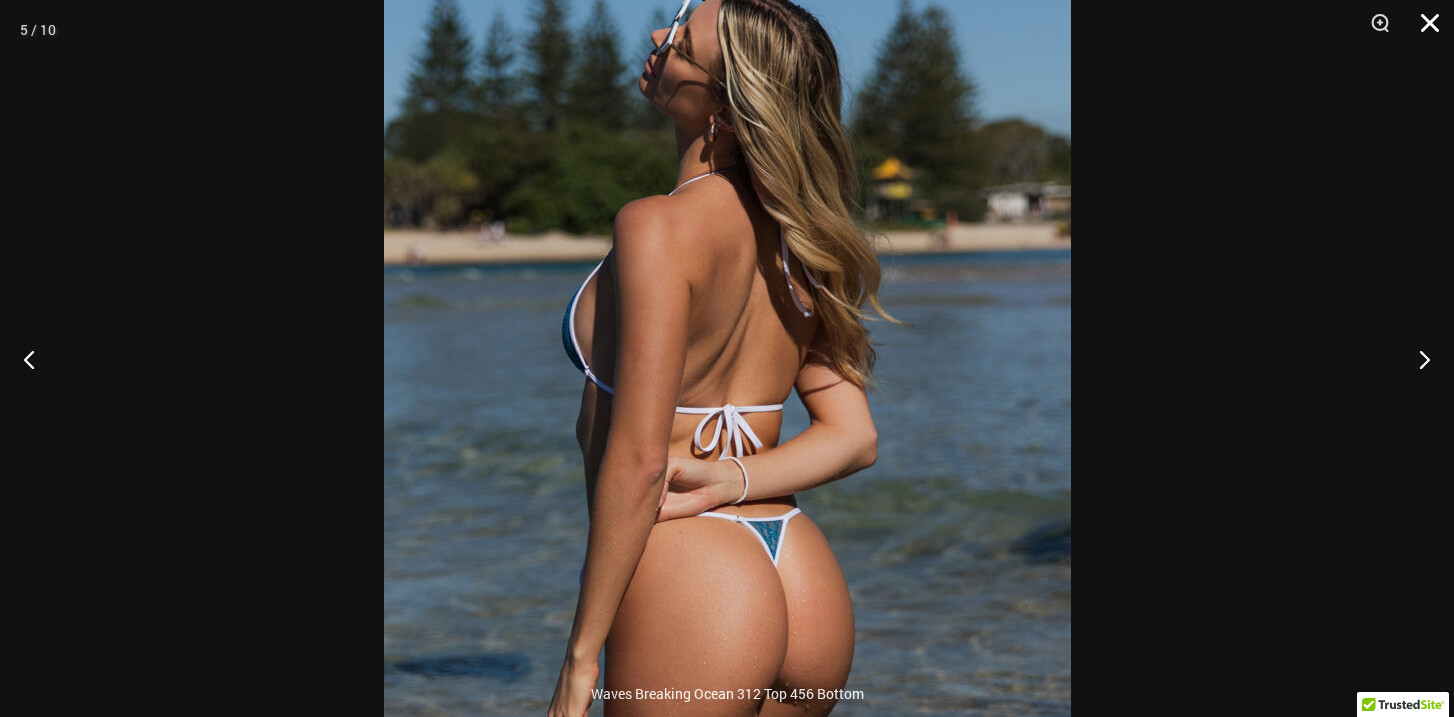 click at bounding box center (1423, 30) 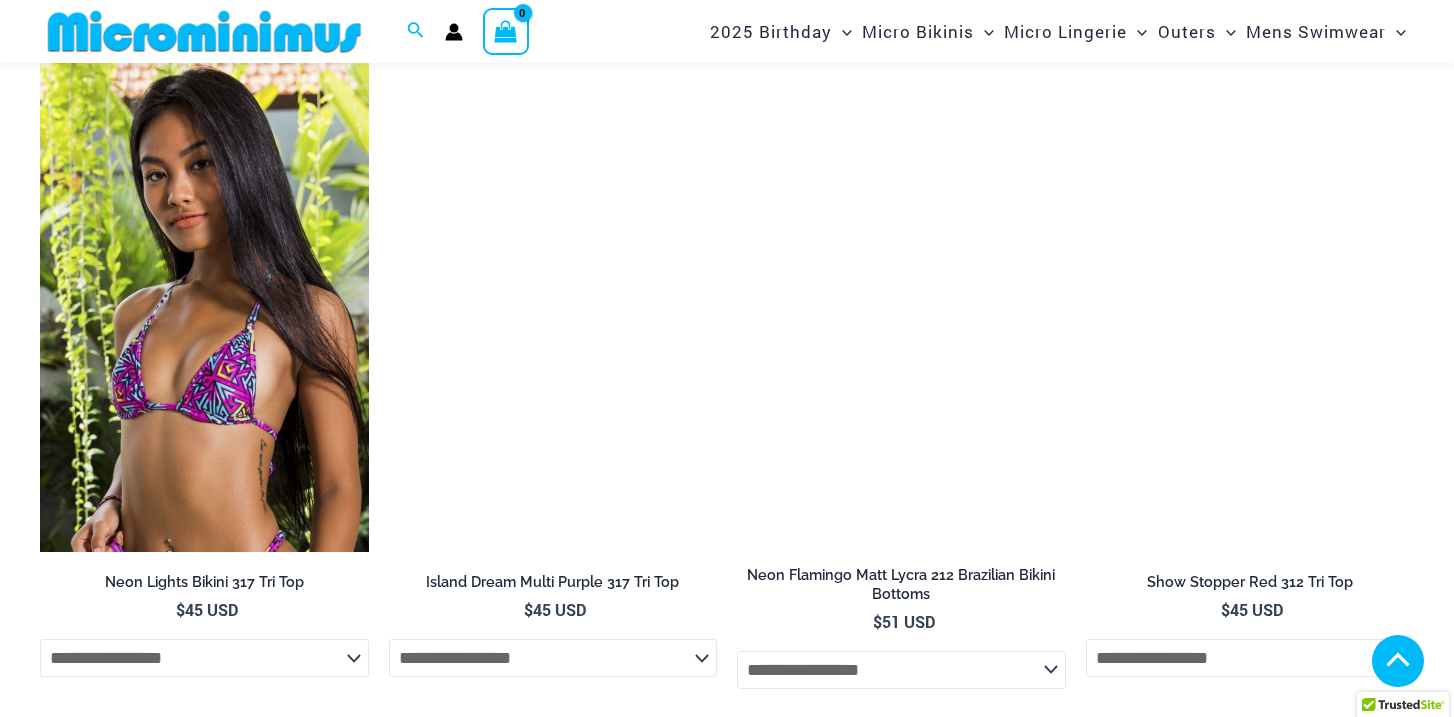 scroll, scrollTop: 2452, scrollLeft: 0, axis: vertical 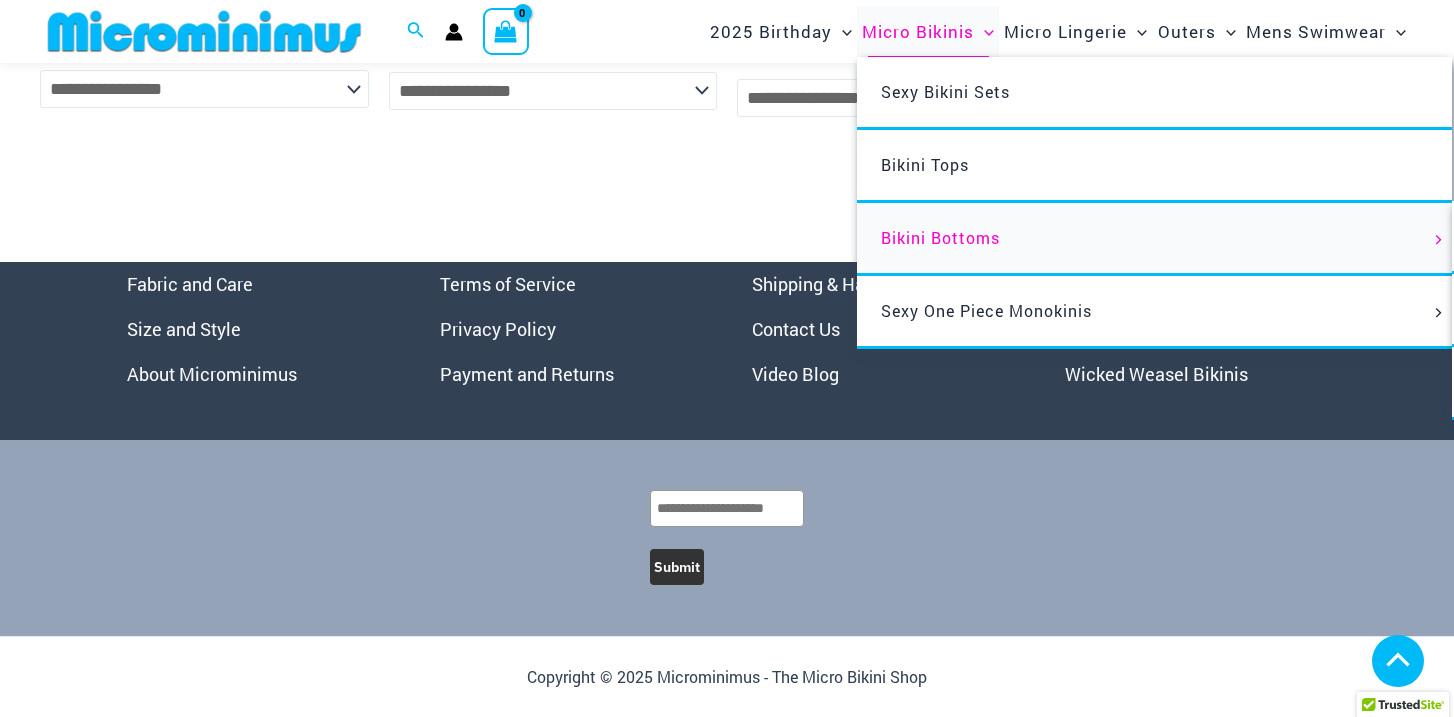 click on "Bikini Bottoms" at bounding box center (940, 237) 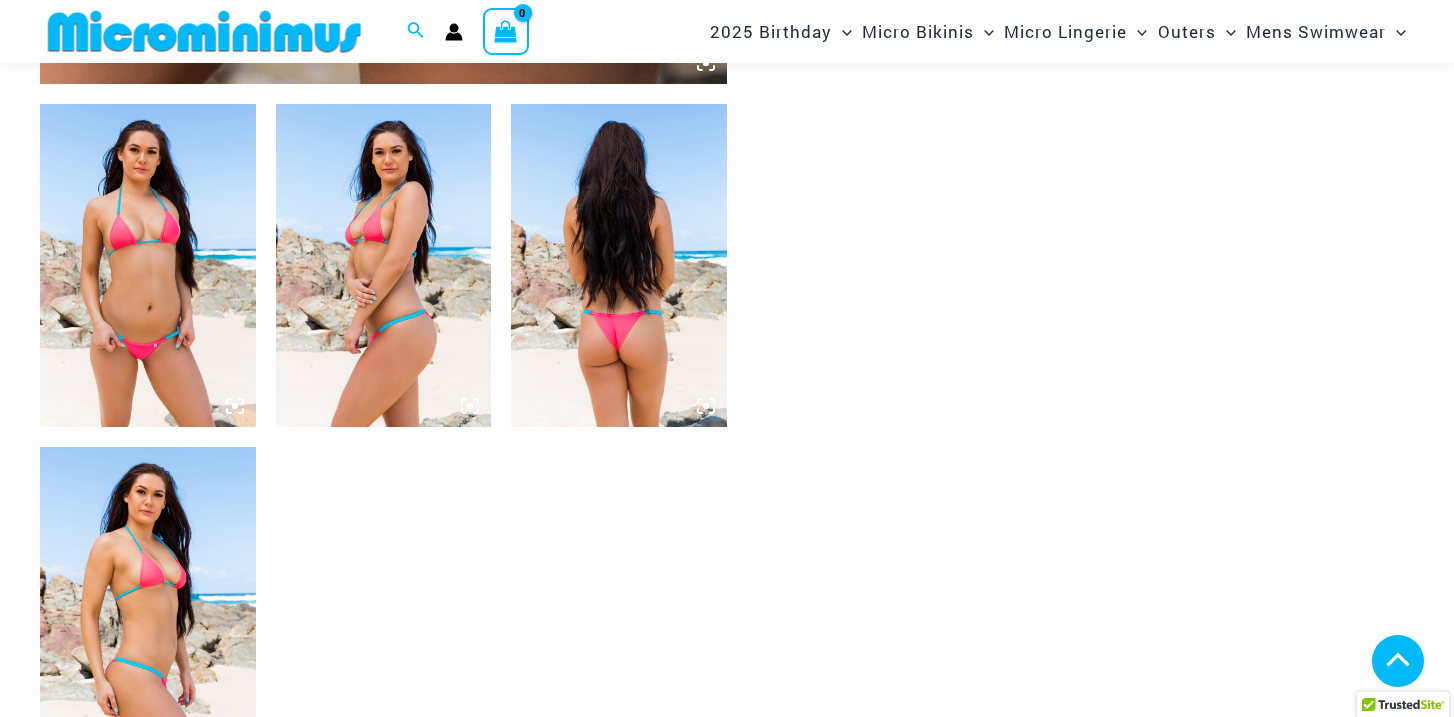 scroll, scrollTop: 1066, scrollLeft: 0, axis: vertical 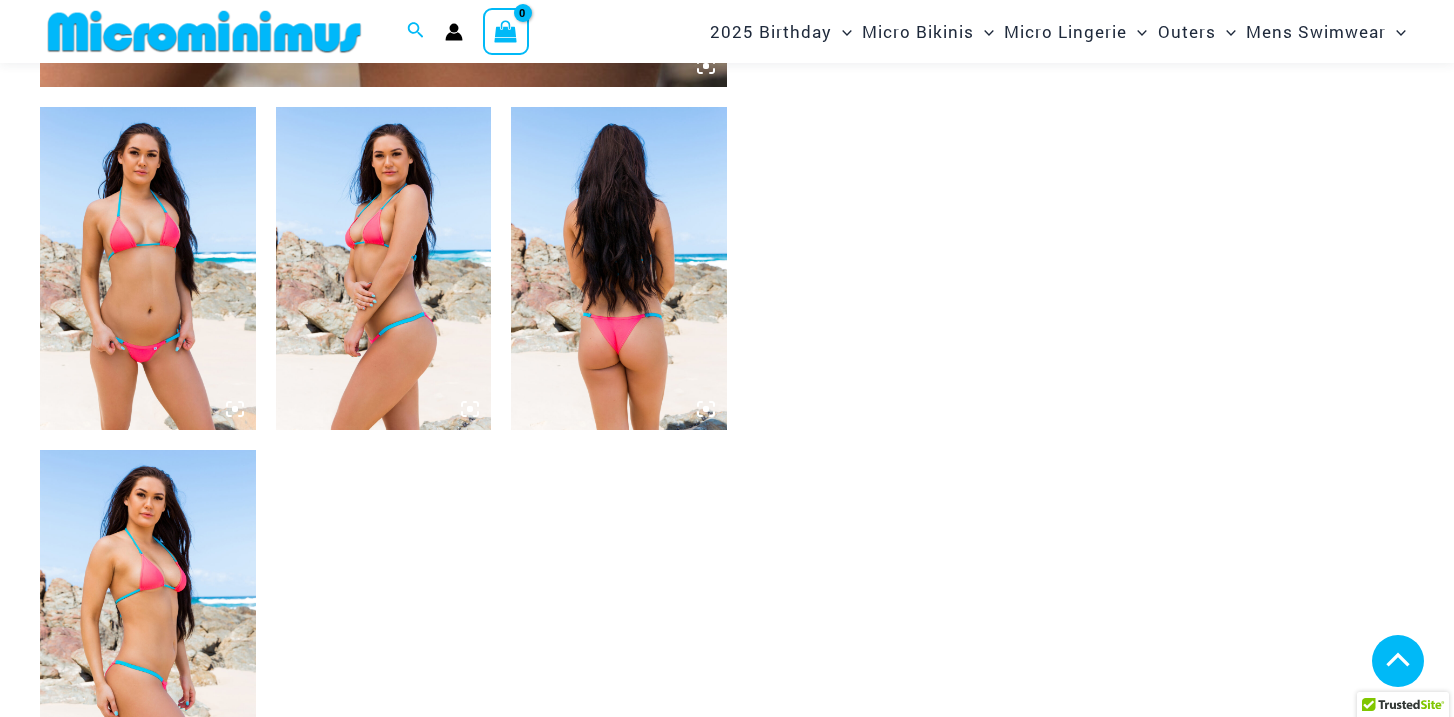 click at bounding box center [384, 268] 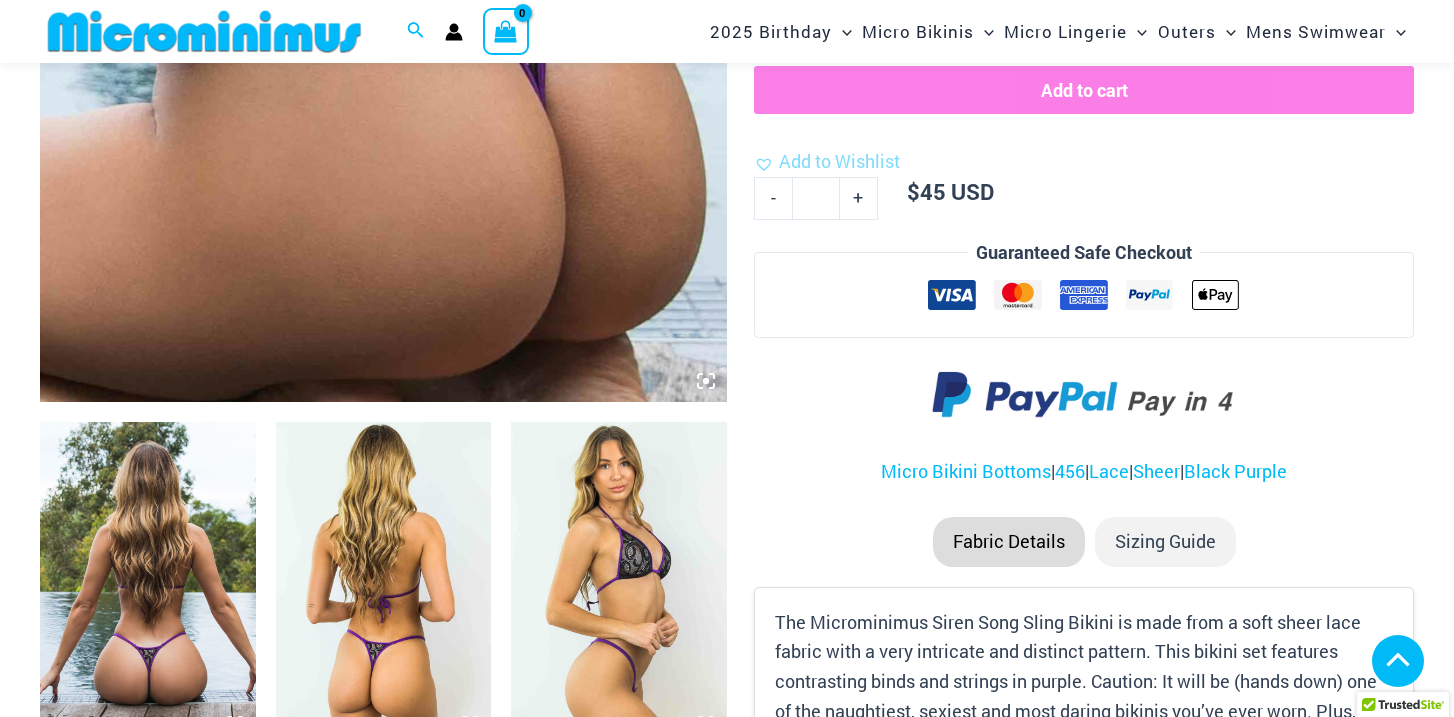 scroll, scrollTop: 753, scrollLeft: 0, axis: vertical 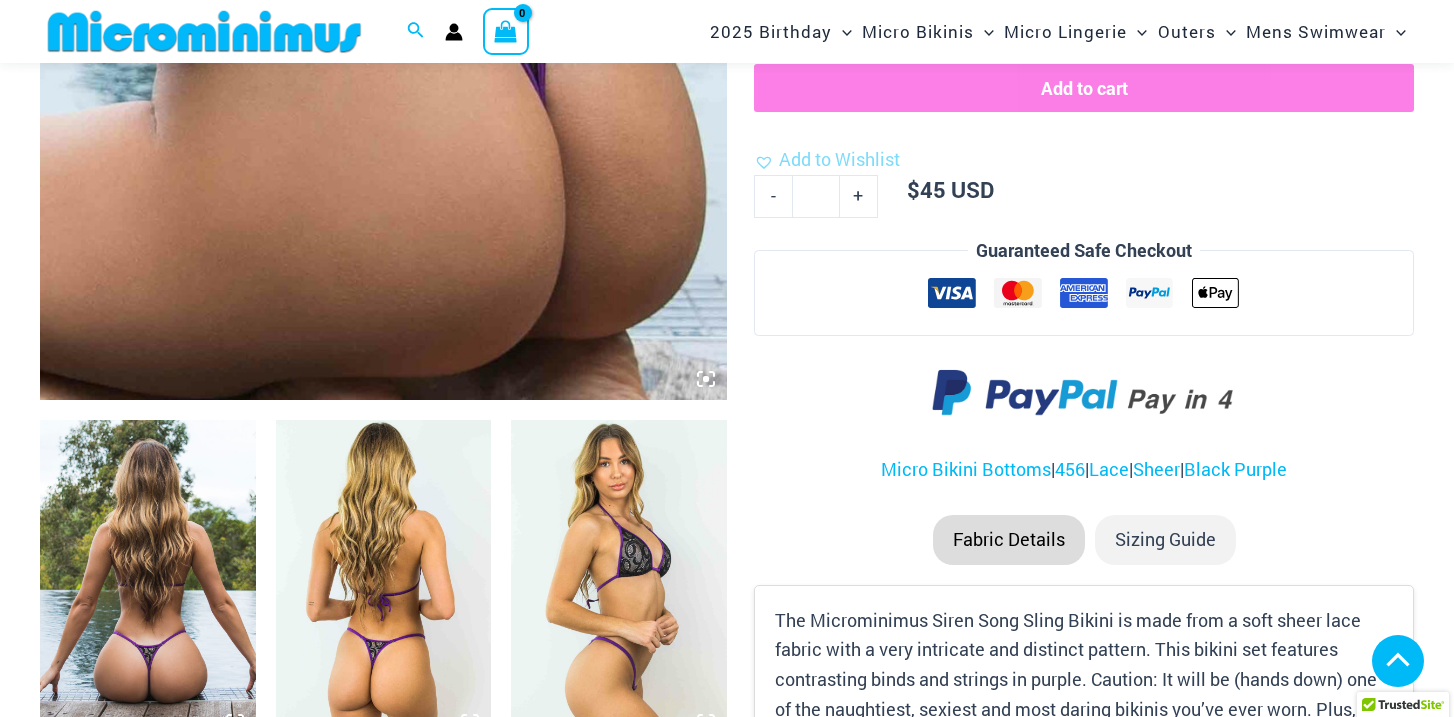 click at bounding box center (383, -116) 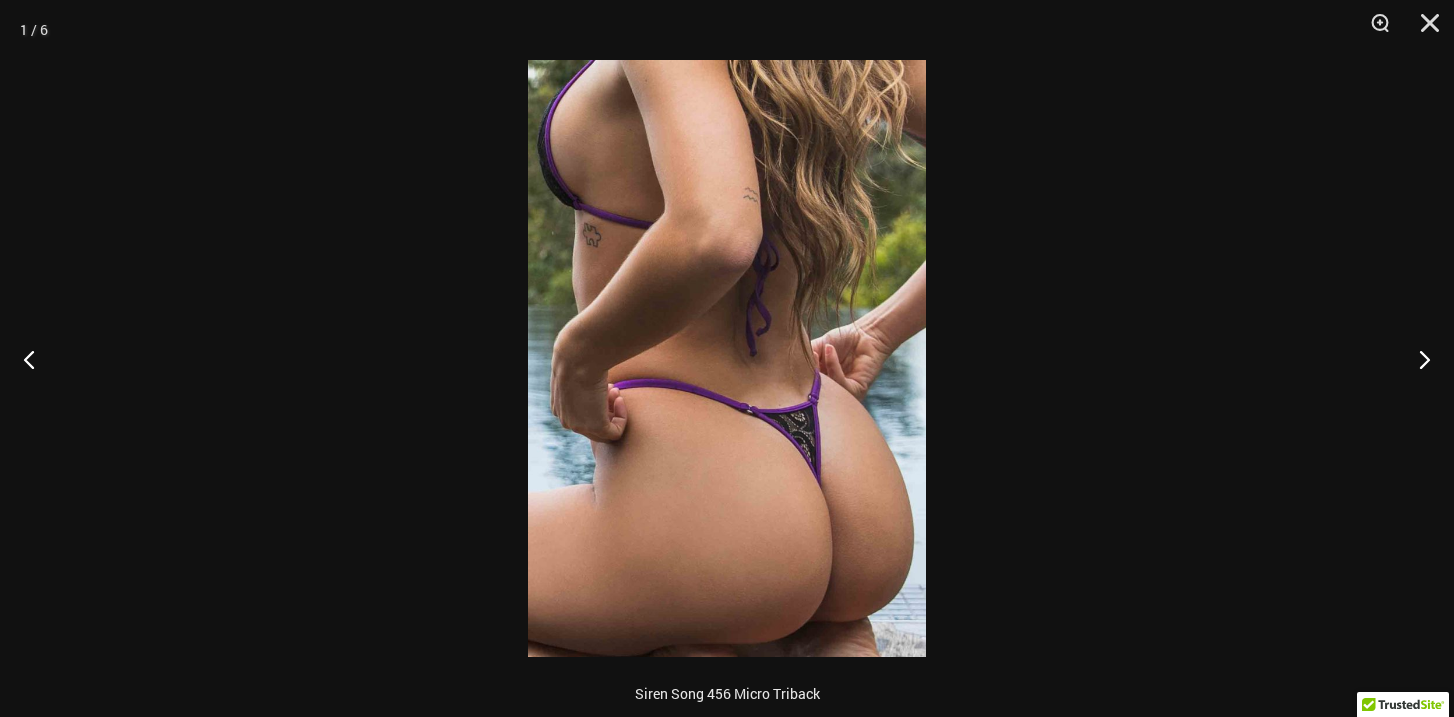 click at bounding box center [727, 358] 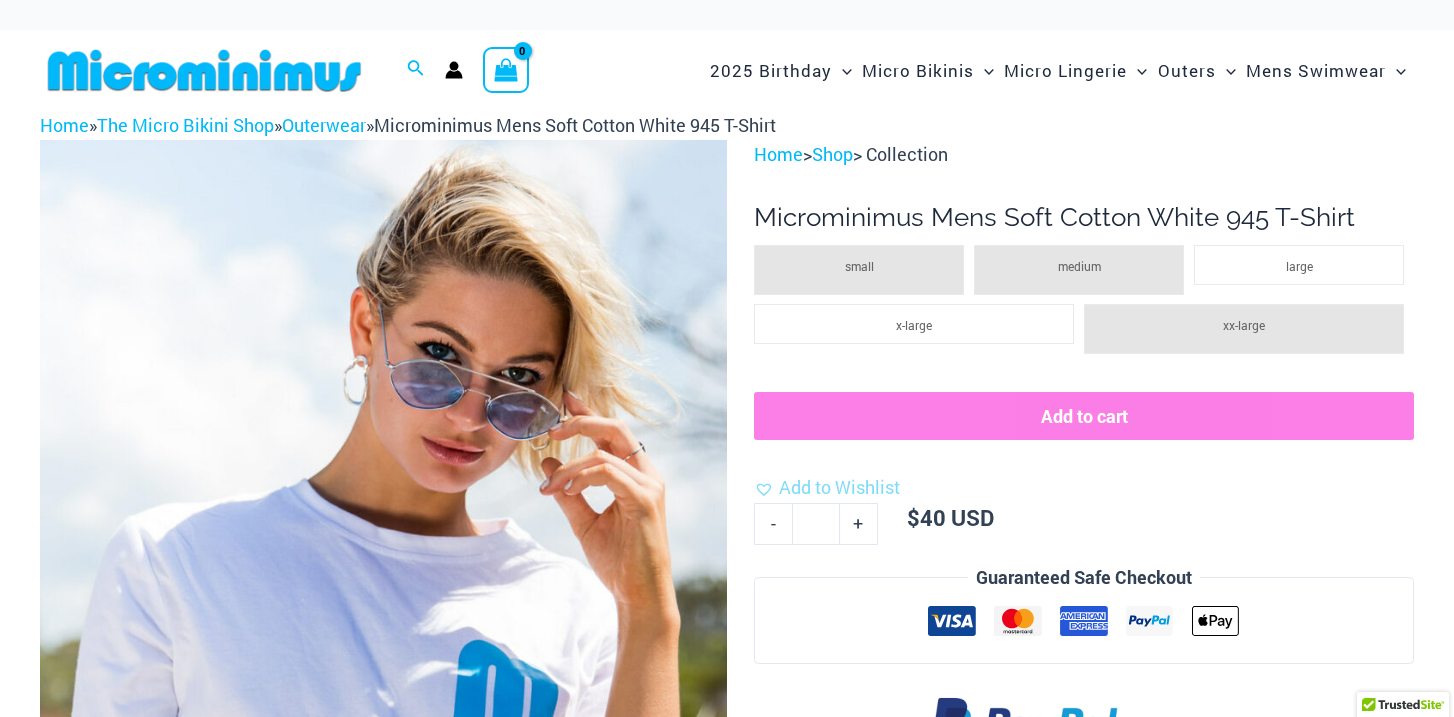 scroll, scrollTop: 0, scrollLeft: 0, axis: both 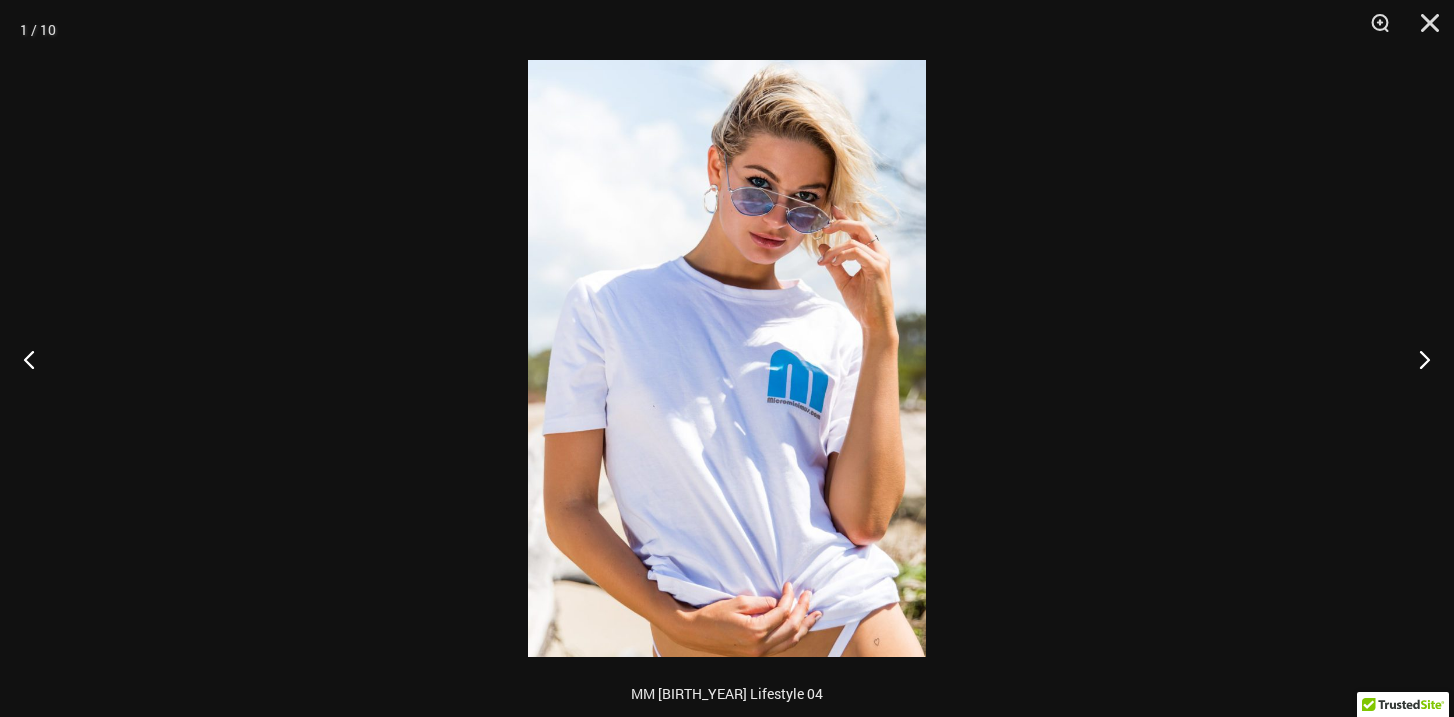 click at bounding box center [727, 358] 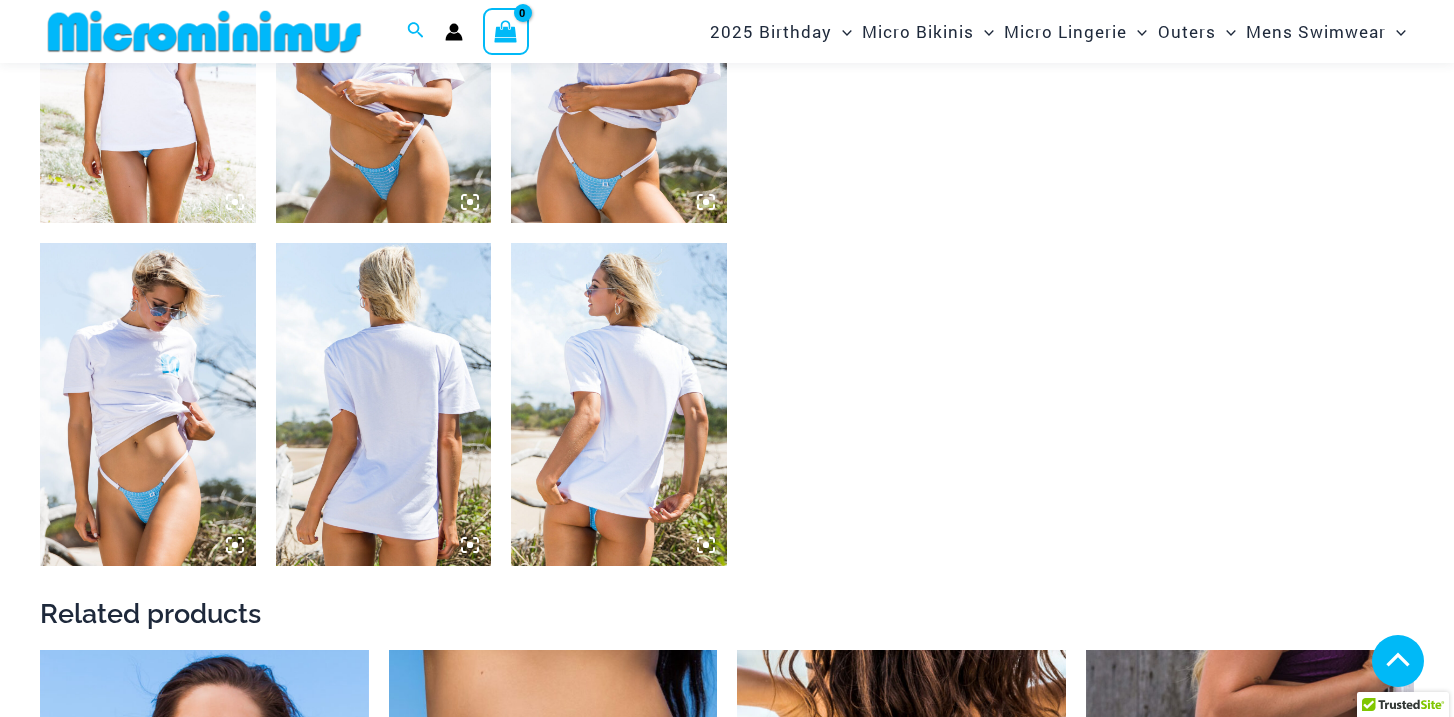 scroll, scrollTop: 1667, scrollLeft: 0, axis: vertical 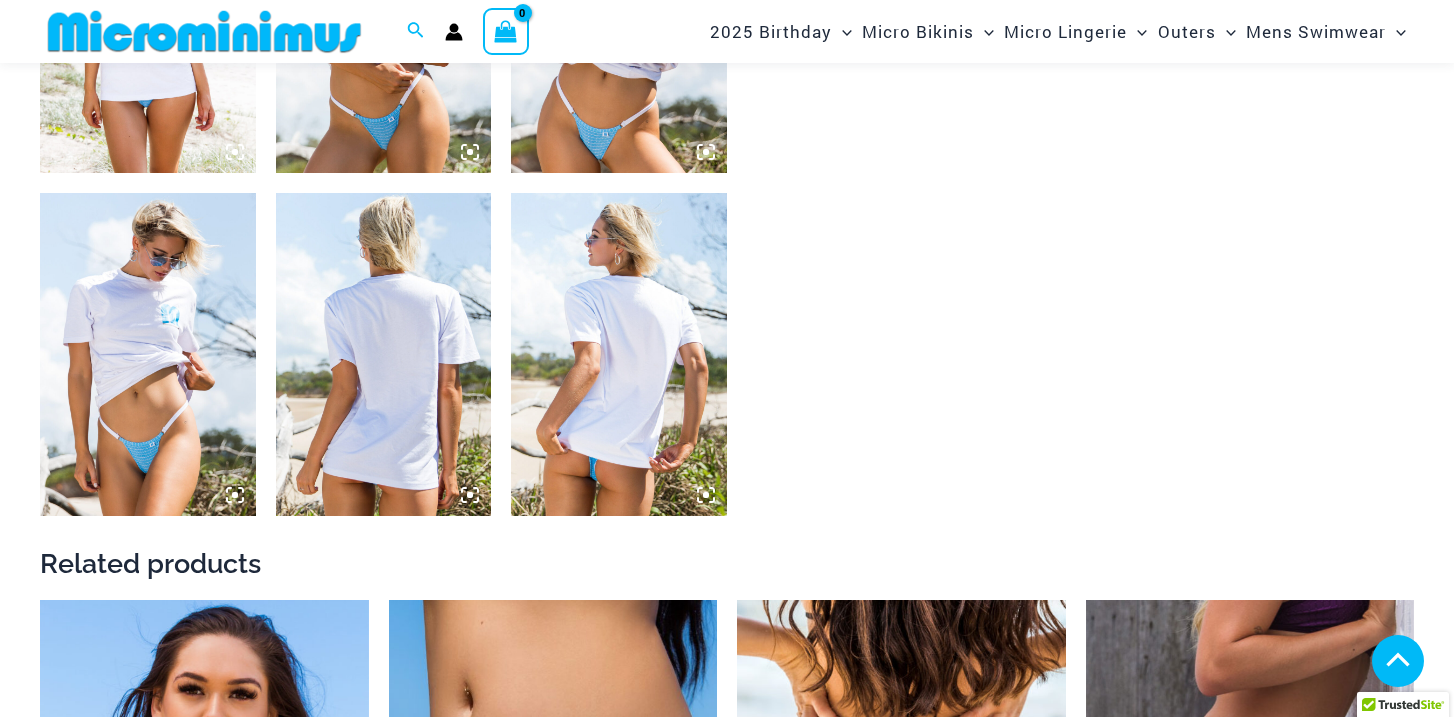 click at bounding box center (619, 354) 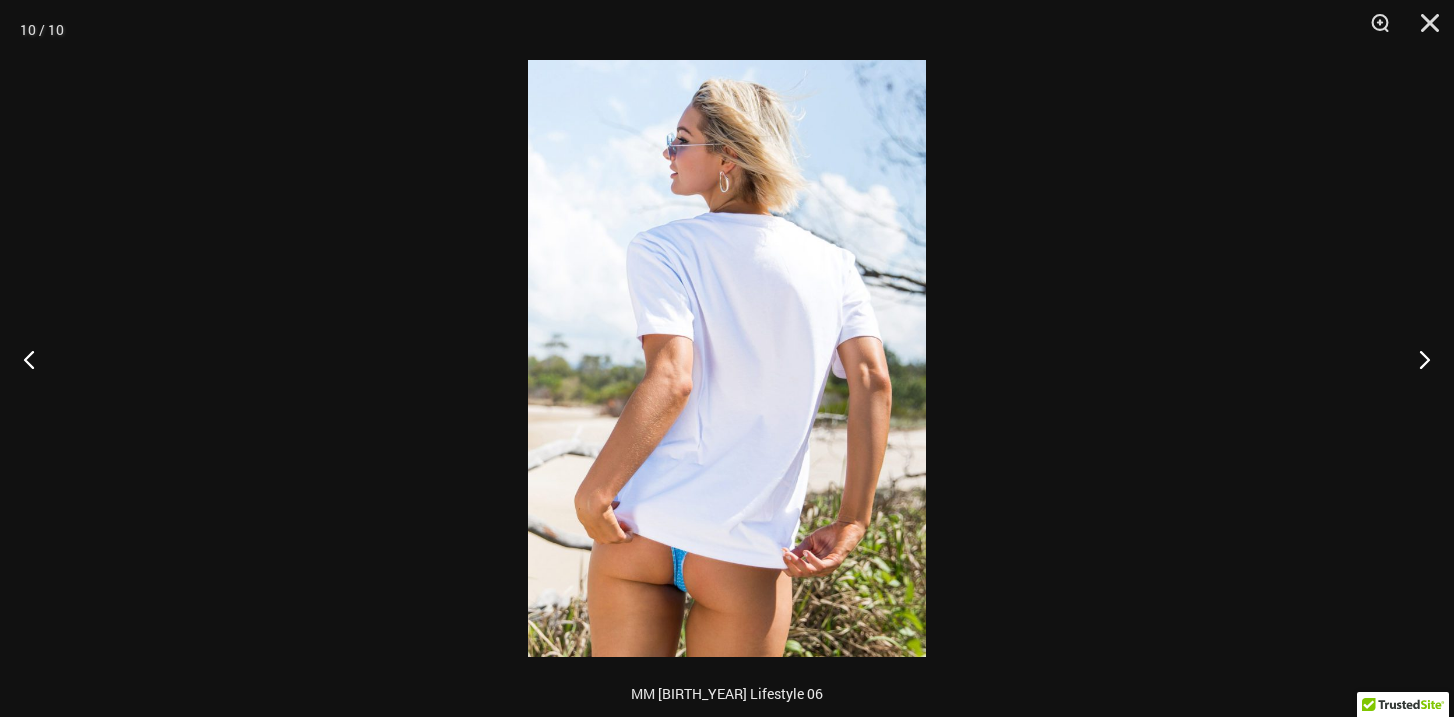 click at bounding box center (727, 358) 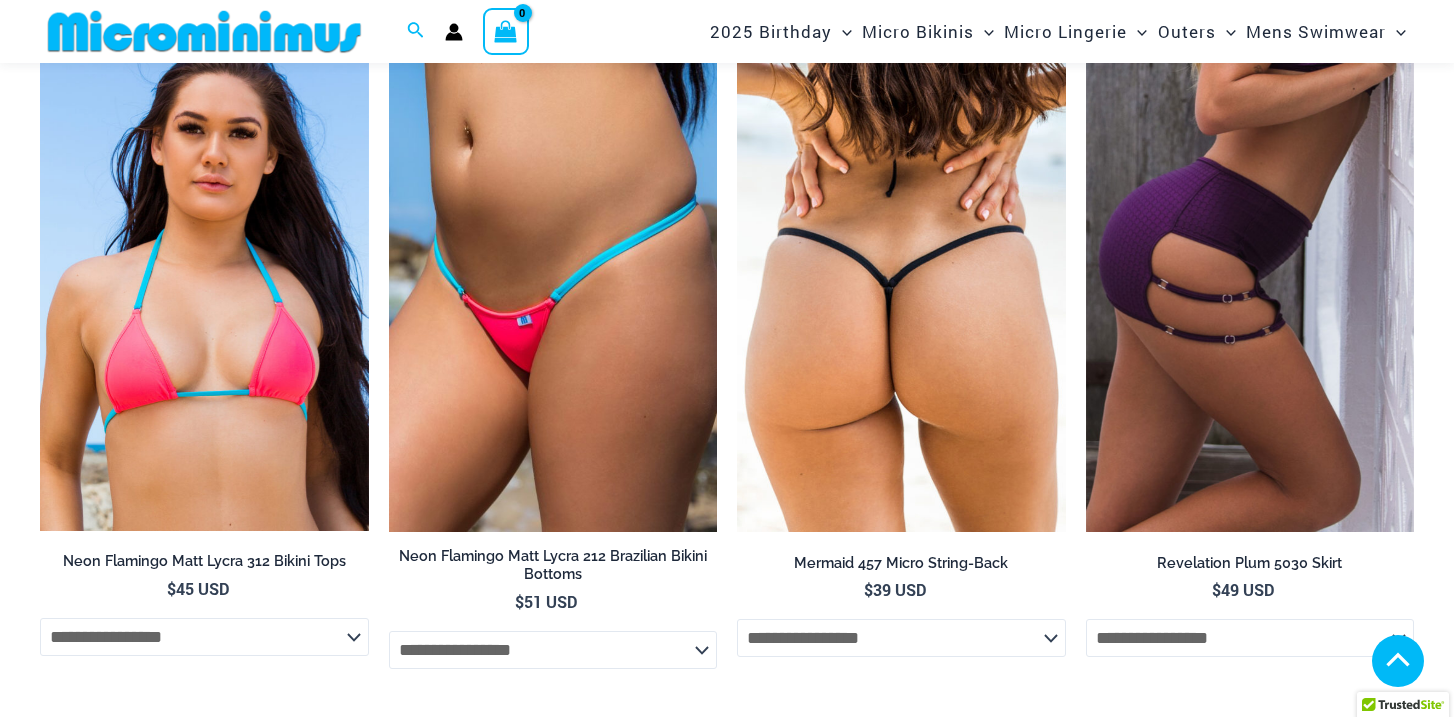 scroll, scrollTop: 2213, scrollLeft: 0, axis: vertical 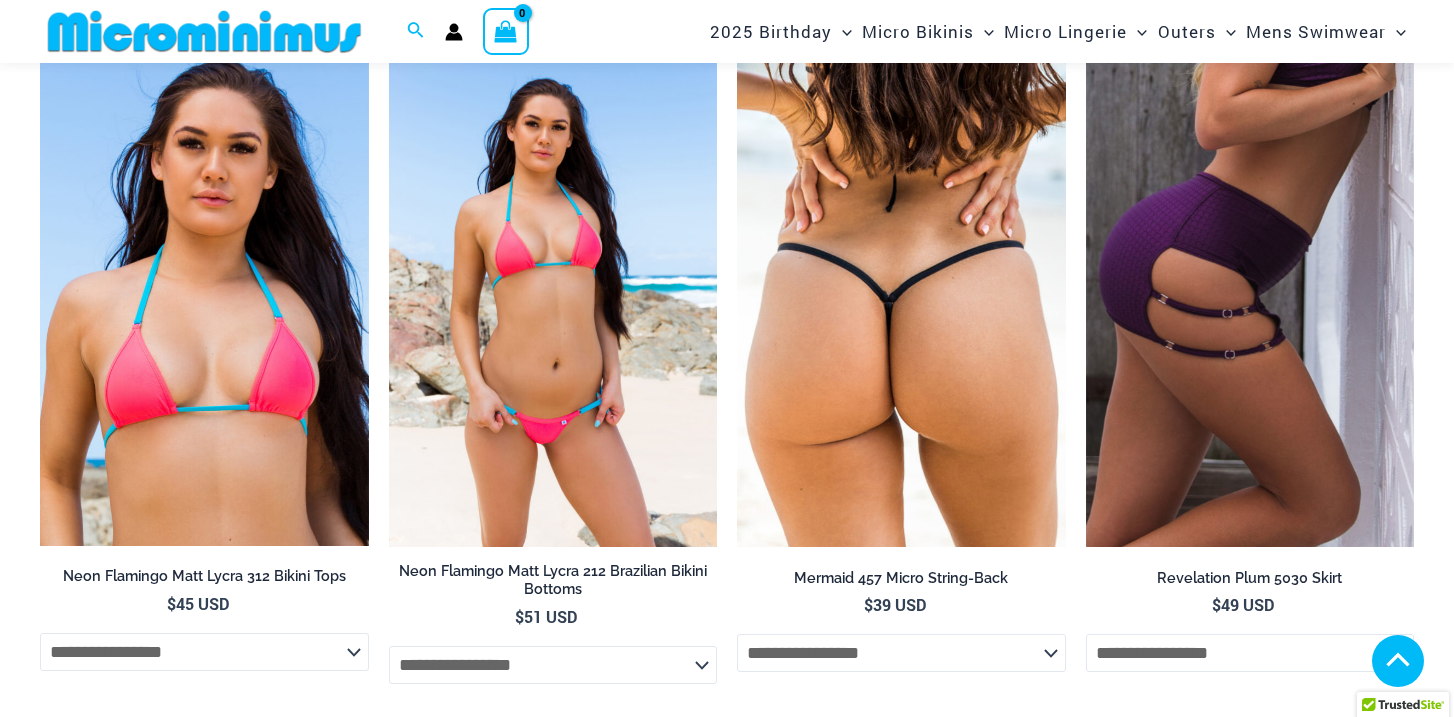 click at bounding box center (553, 300) 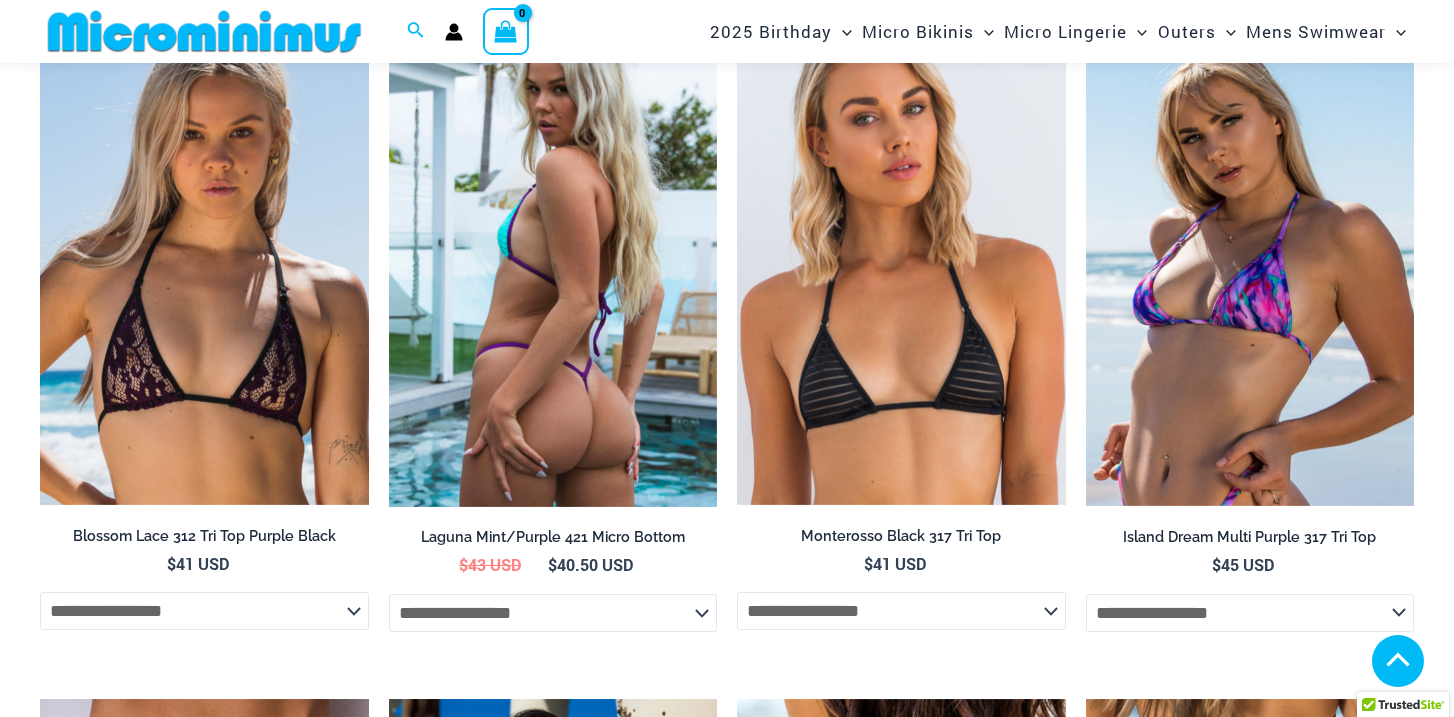 scroll, scrollTop: 2952, scrollLeft: 0, axis: vertical 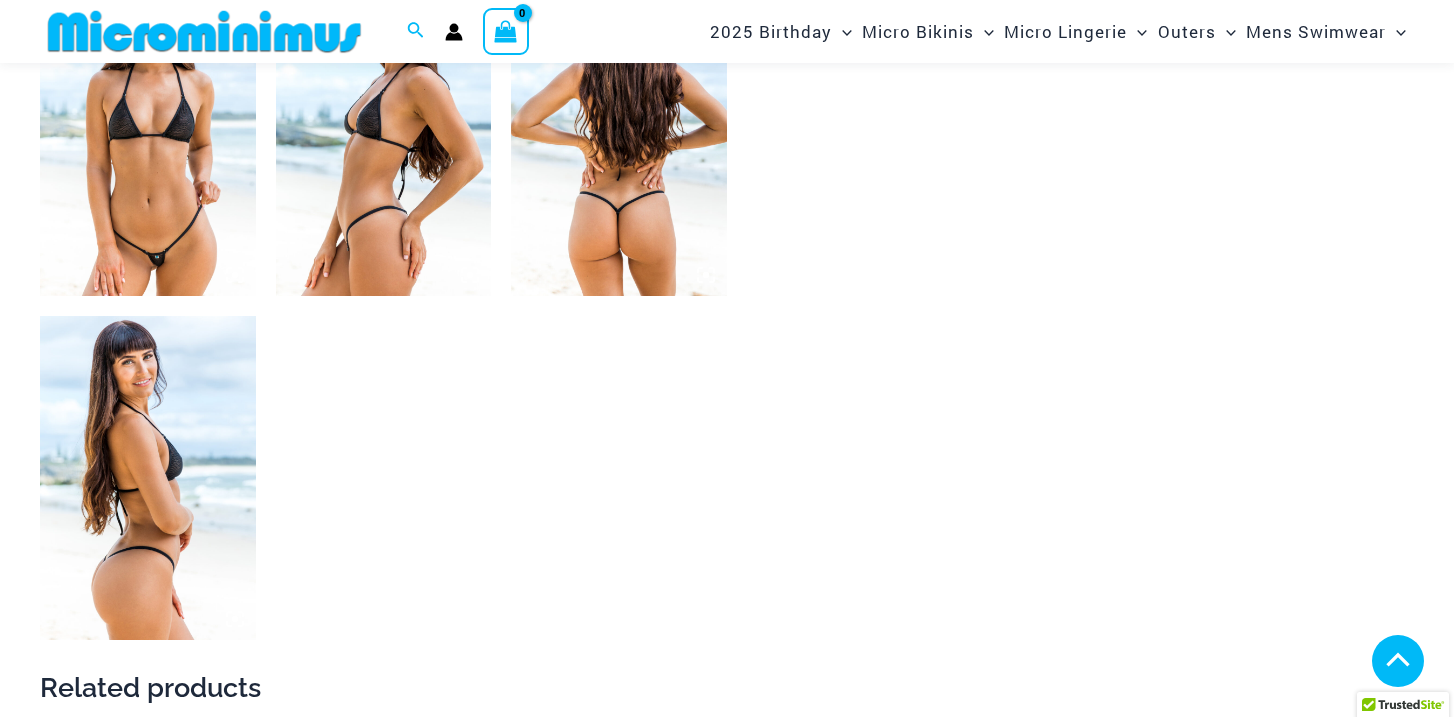 click at bounding box center [148, 477] 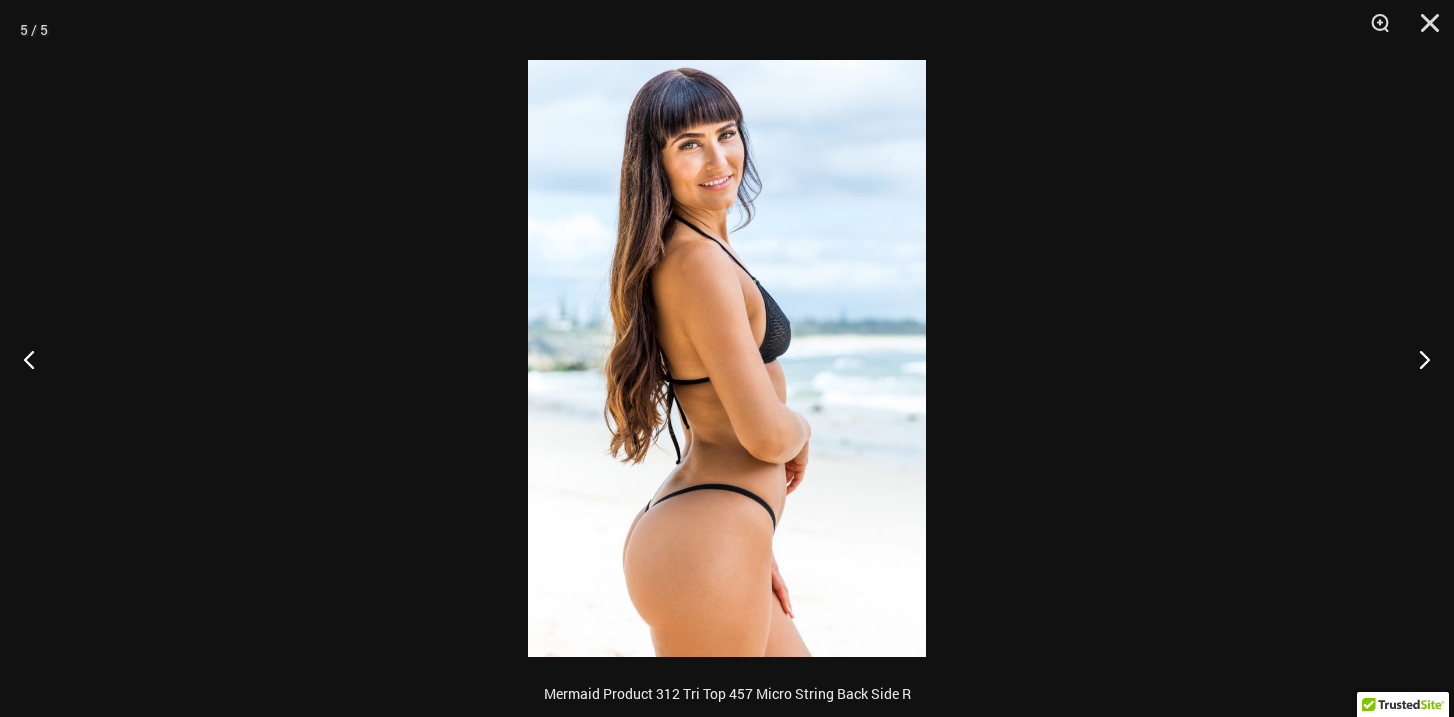 click at bounding box center (727, 358) 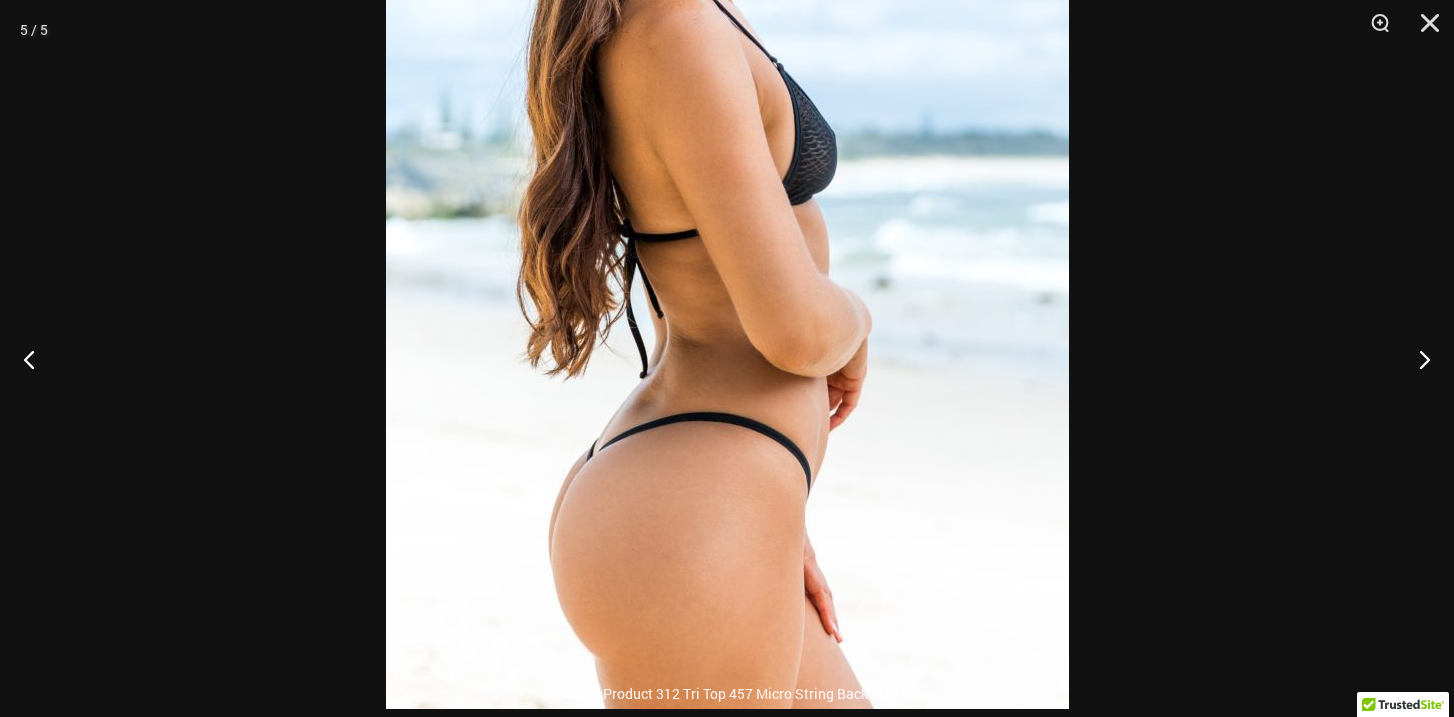 click at bounding box center (727, 358) 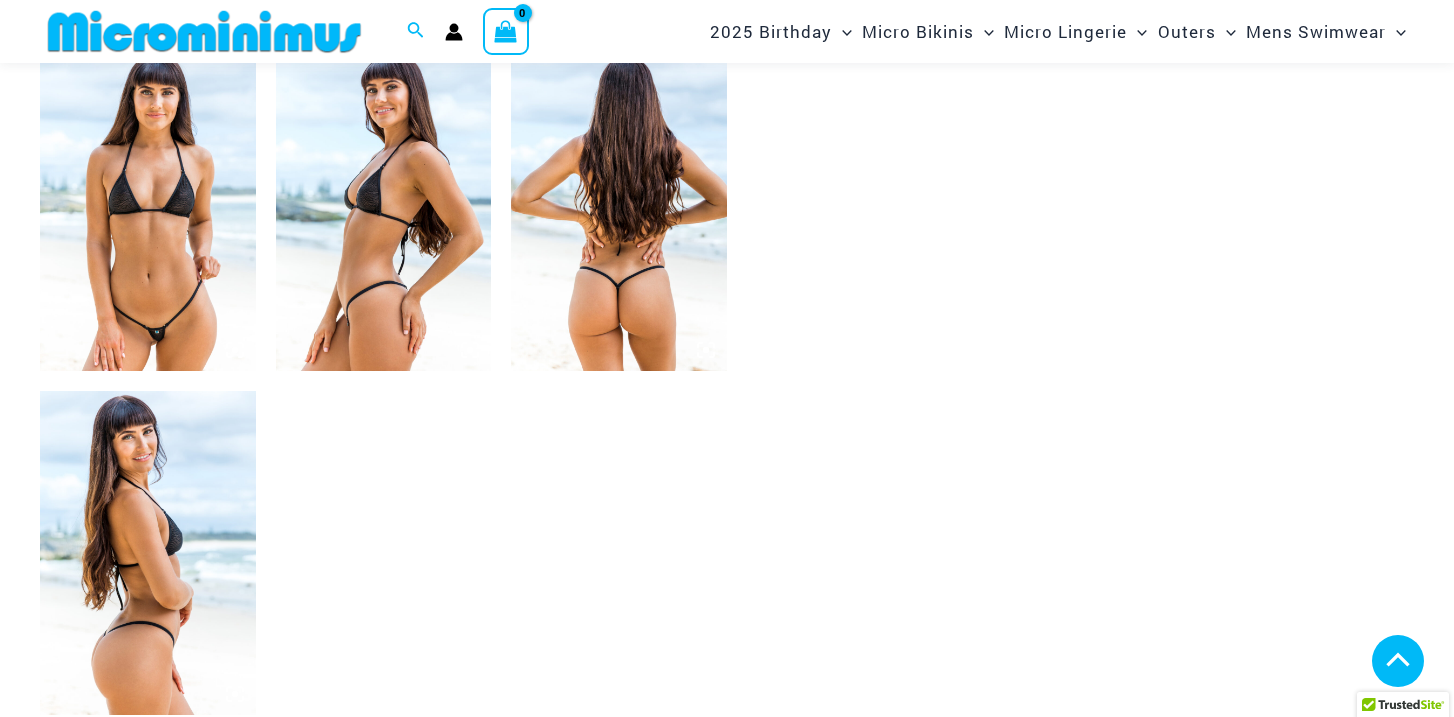 scroll, scrollTop: 1058, scrollLeft: 0, axis: vertical 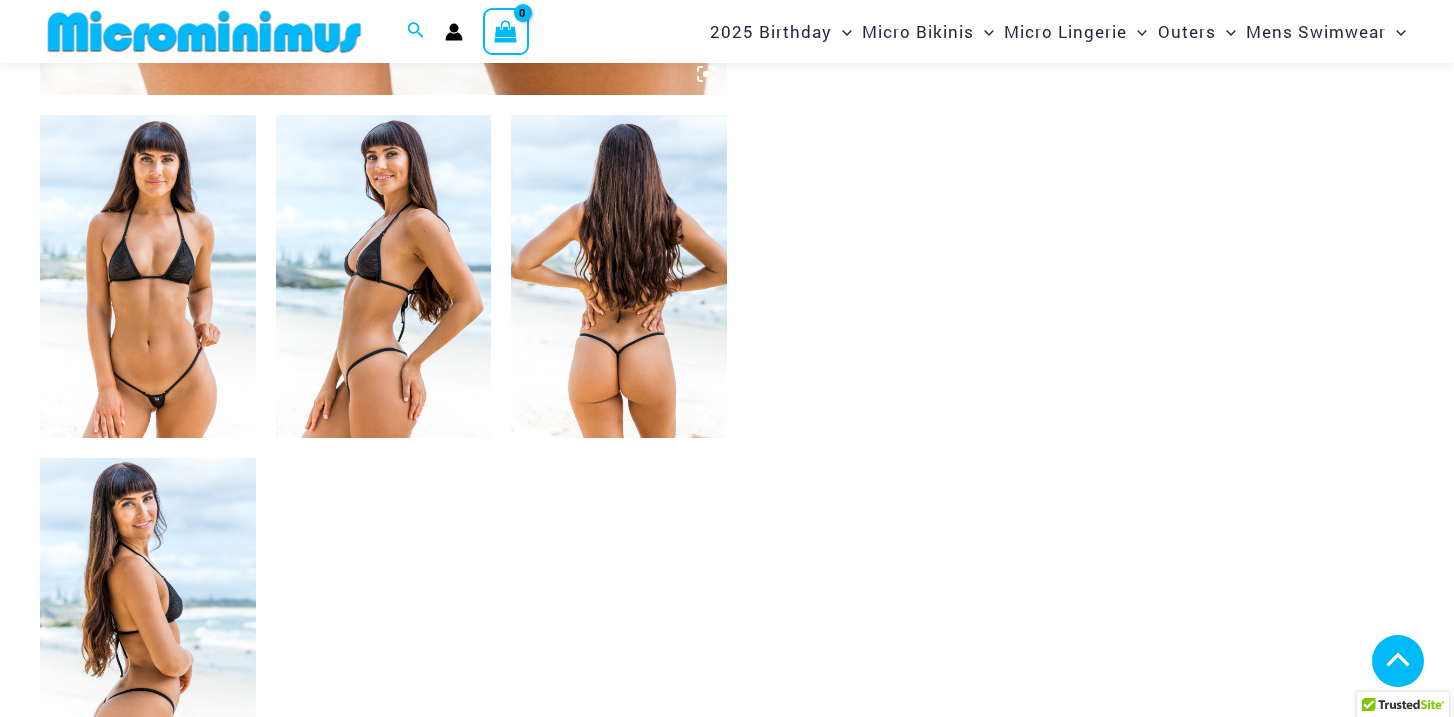 click at bounding box center [619, 276] 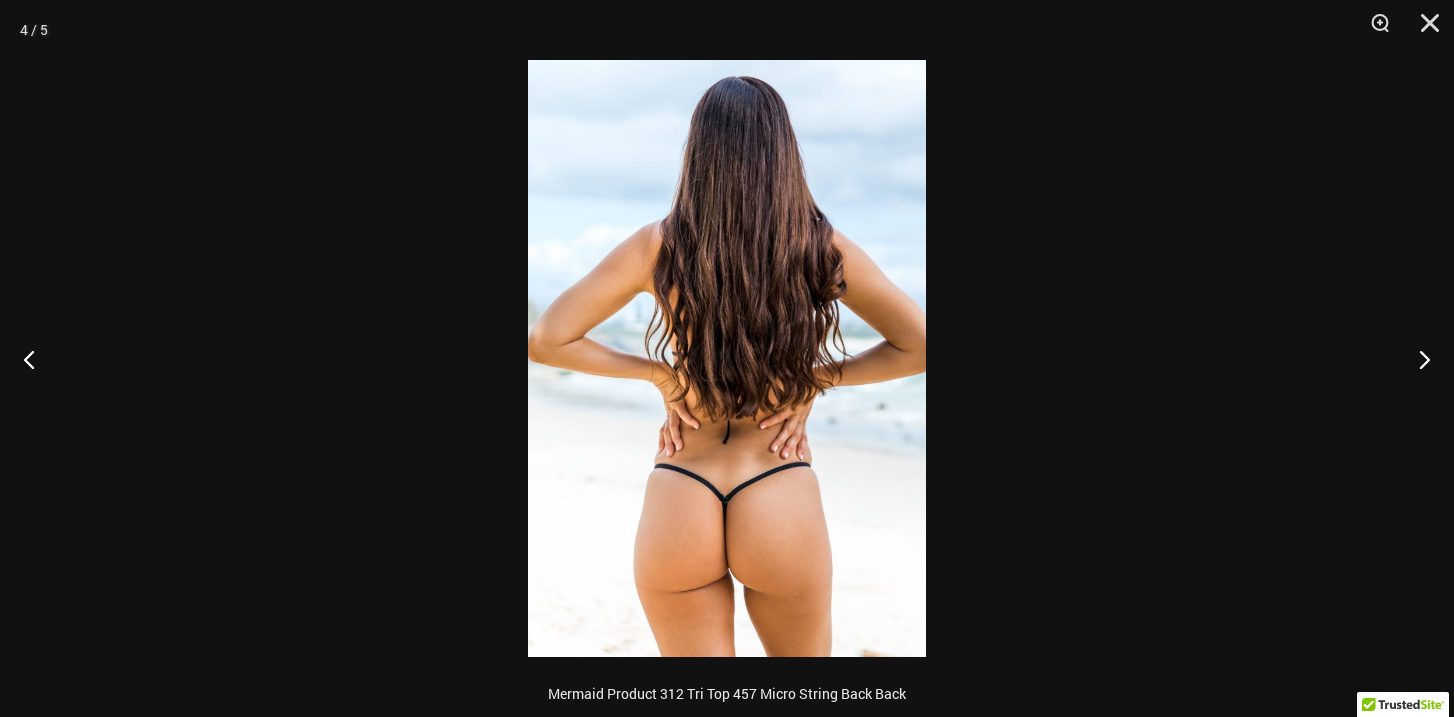 click at bounding box center [727, 358] 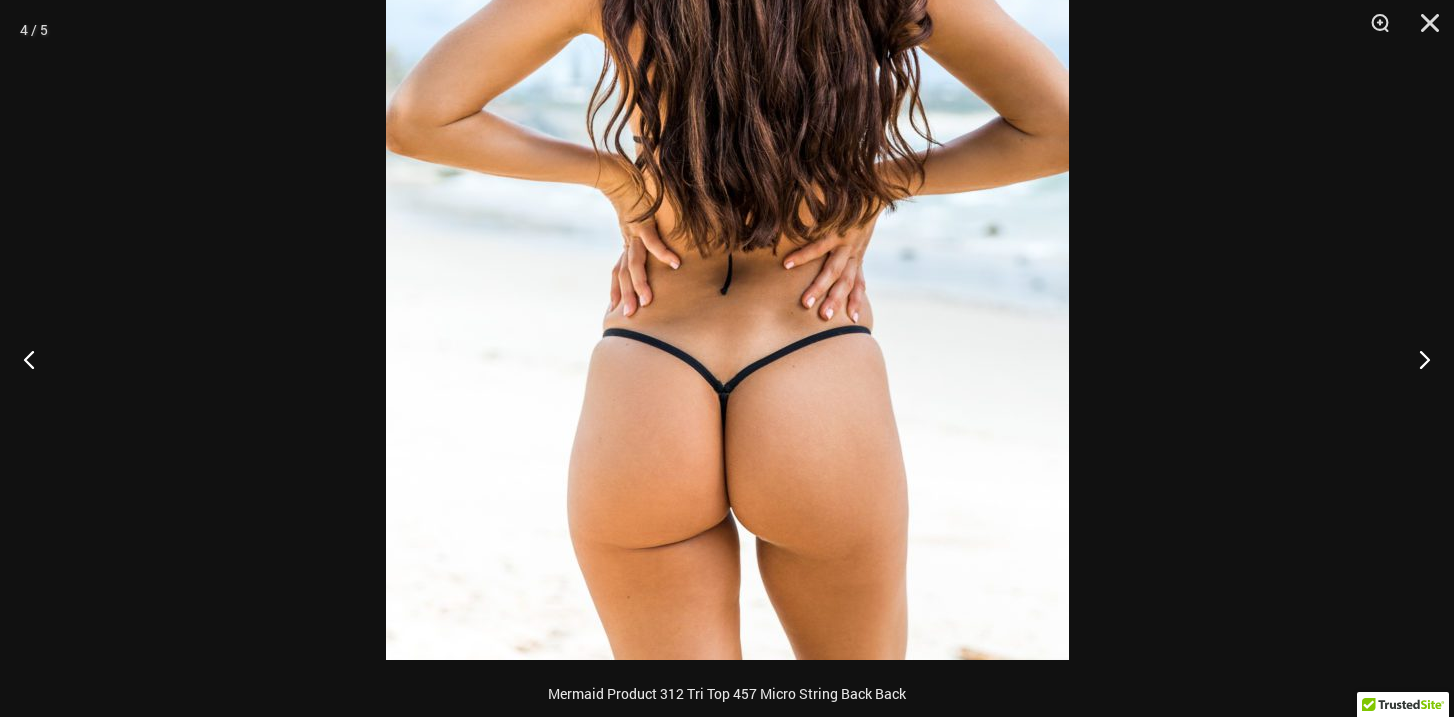 click at bounding box center [727, 358] 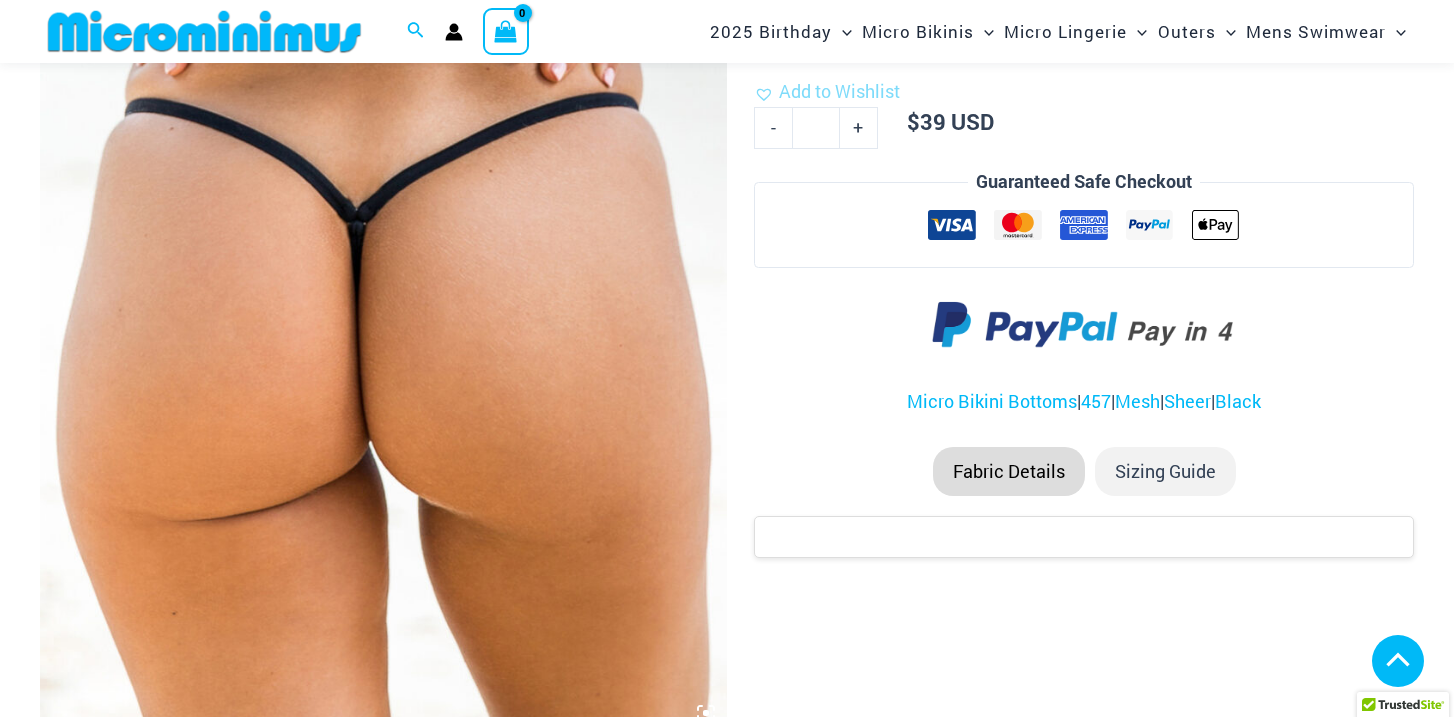 scroll, scrollTop: 414, scrollLeft: 0, axis: vertical 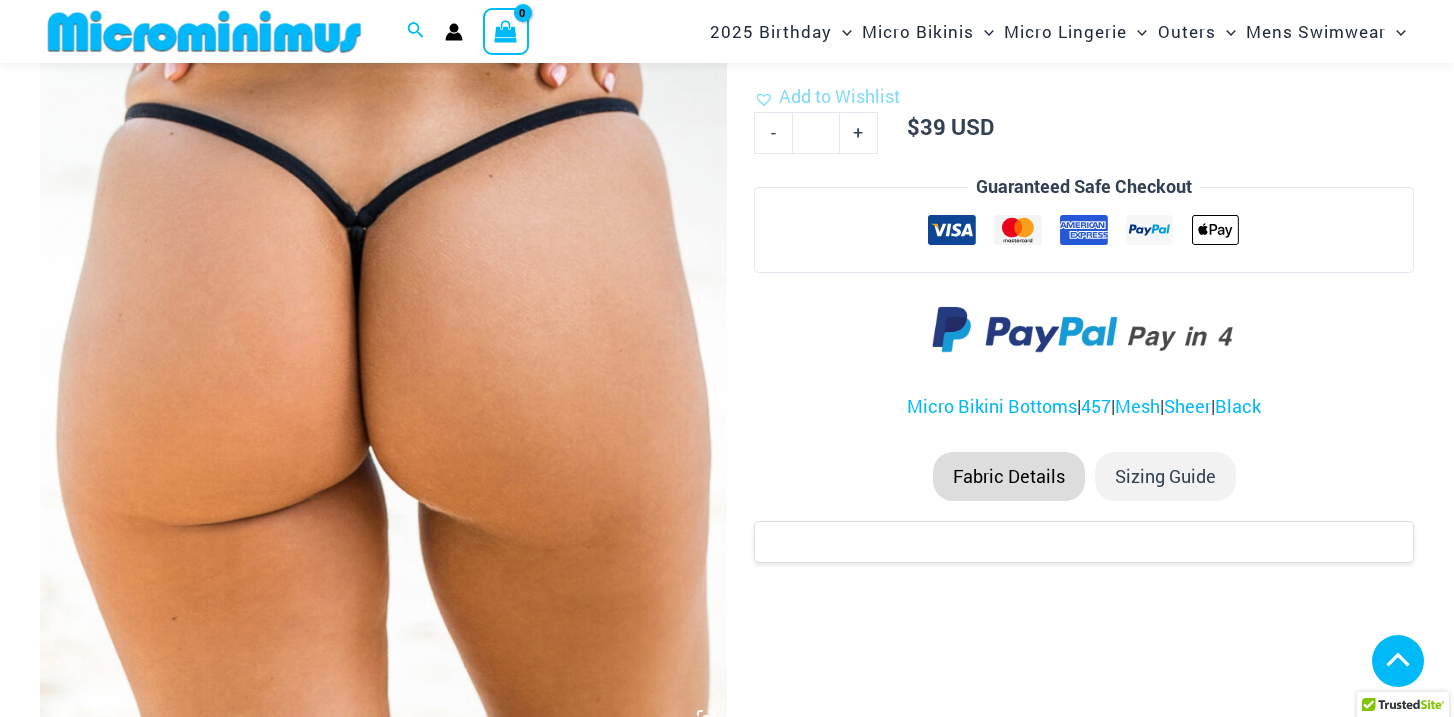 click at bounding box center (383, 223) 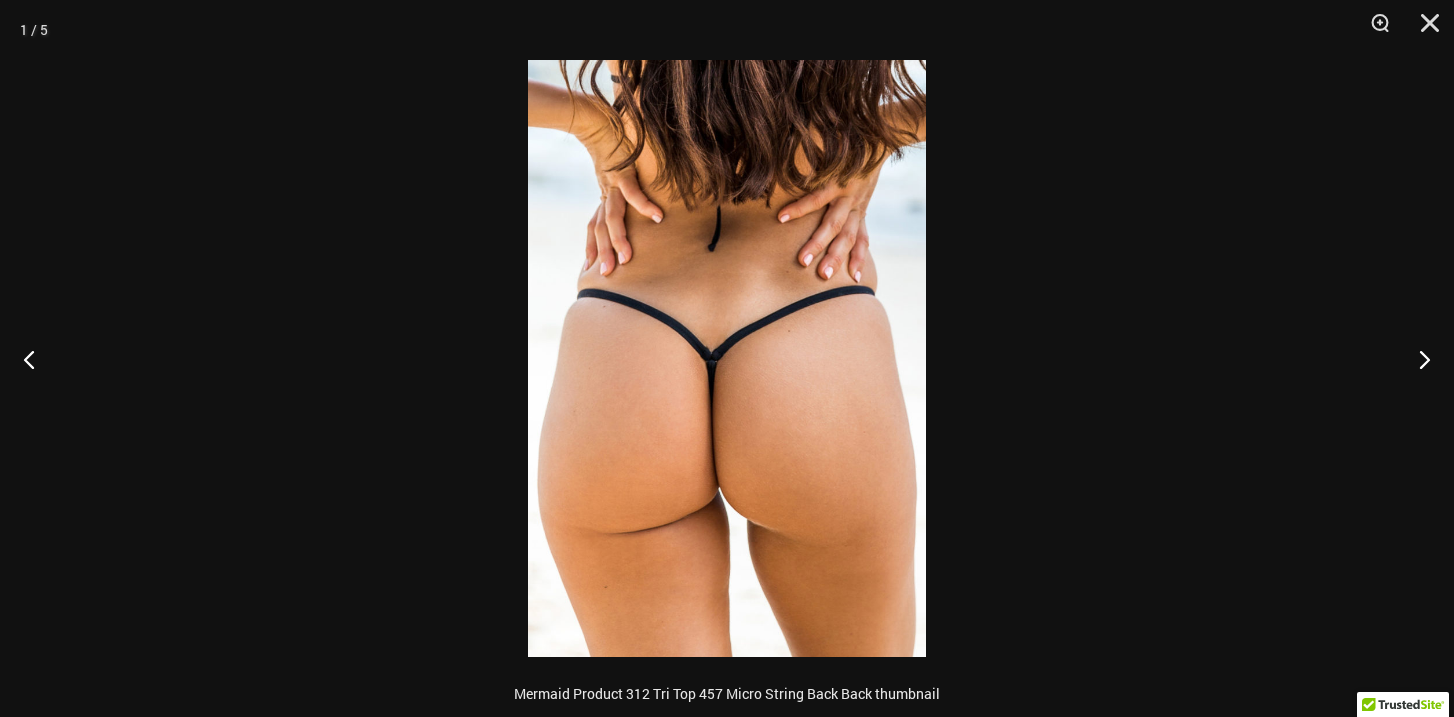 click at bounding box center [727, 358] 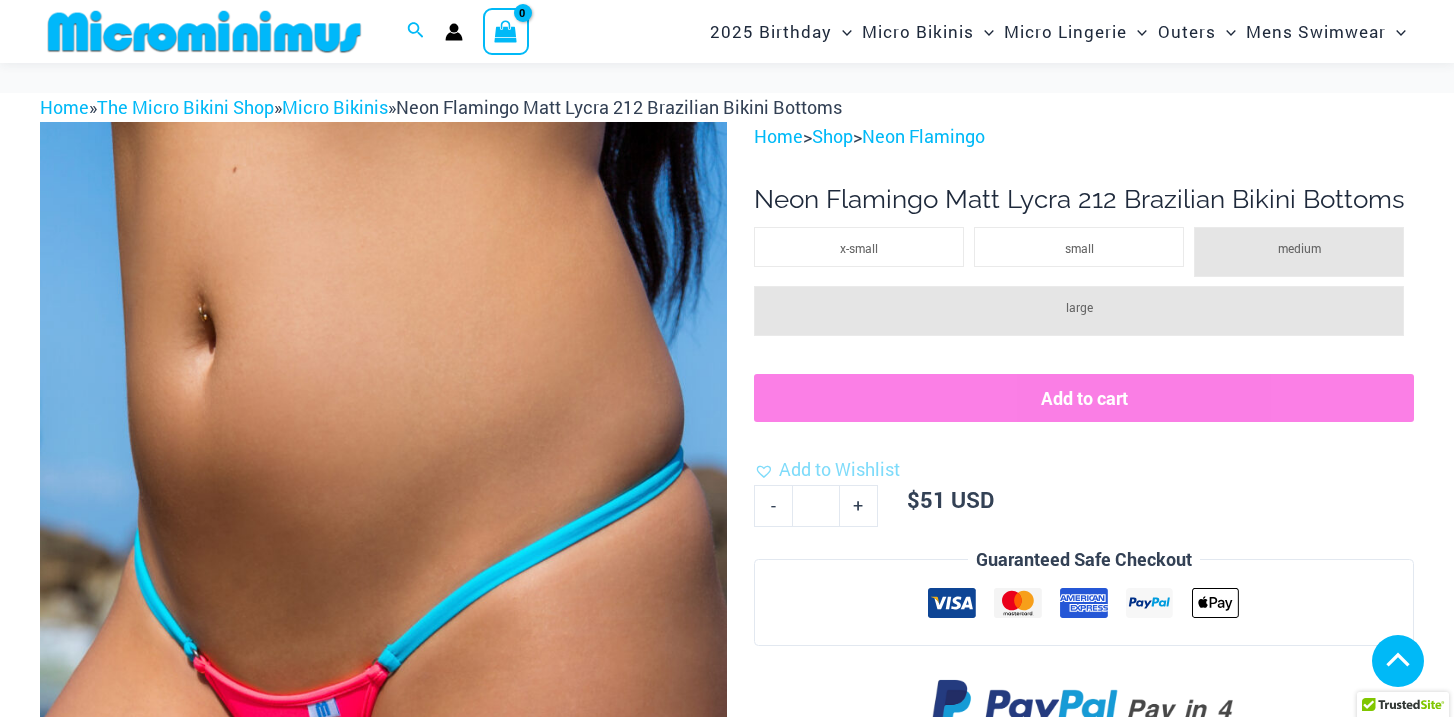 scroll, scrollTop: 1147, scrollLeft: 0, axis: vertical 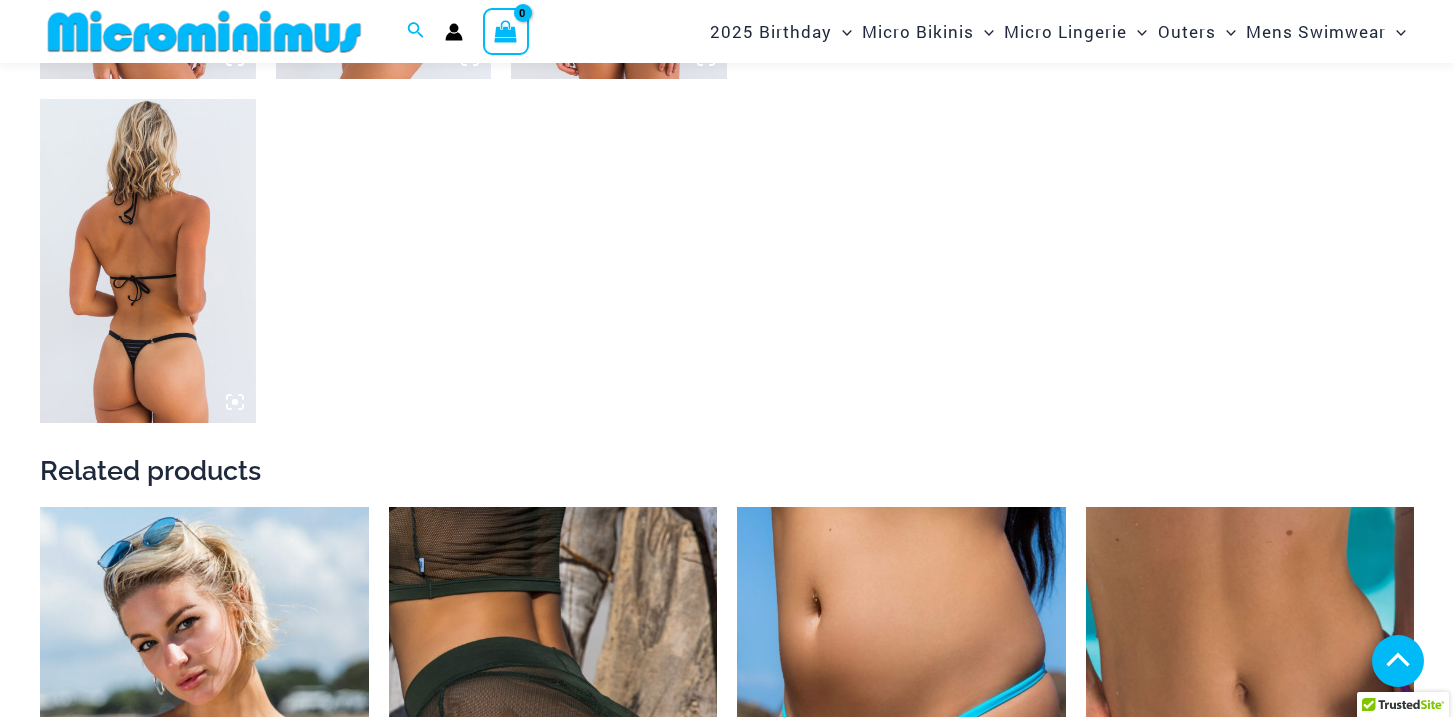click at bounding box center [148, 260] 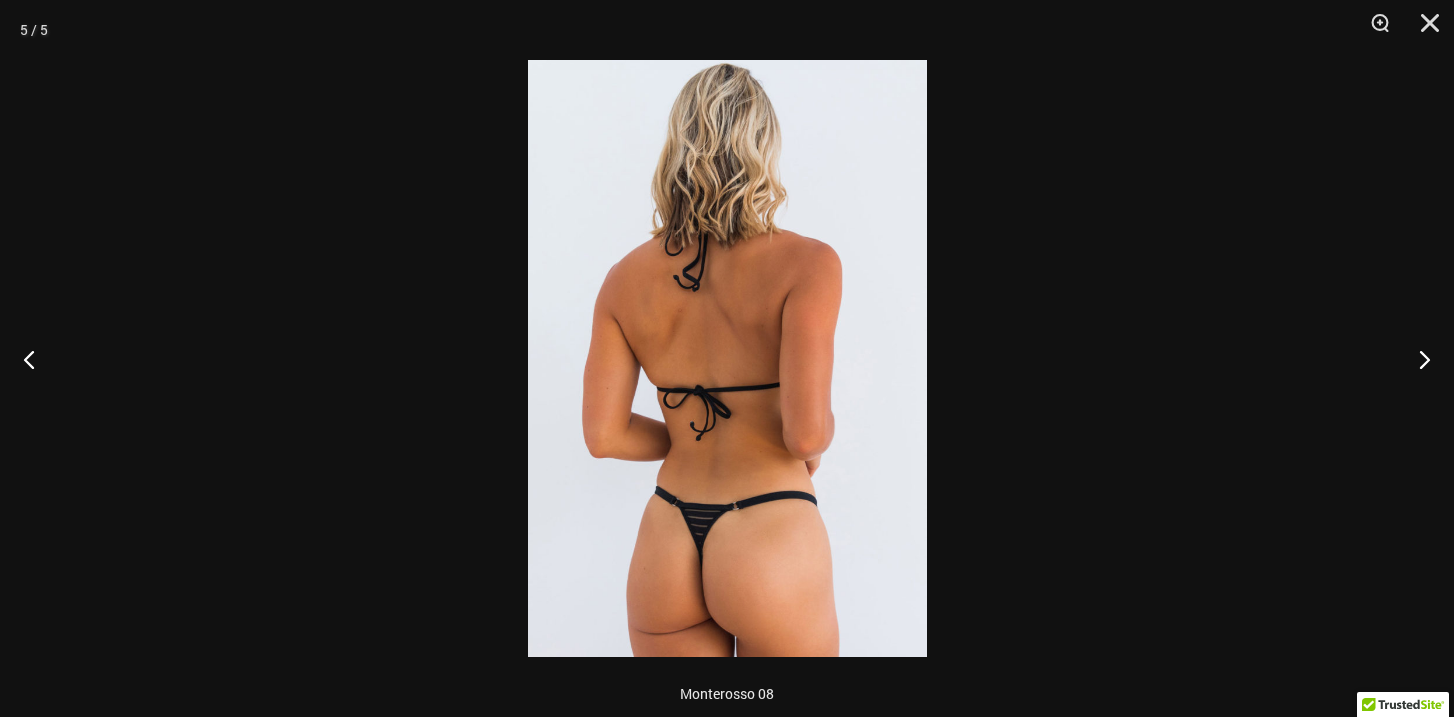 click at bounding box center [727, 358] 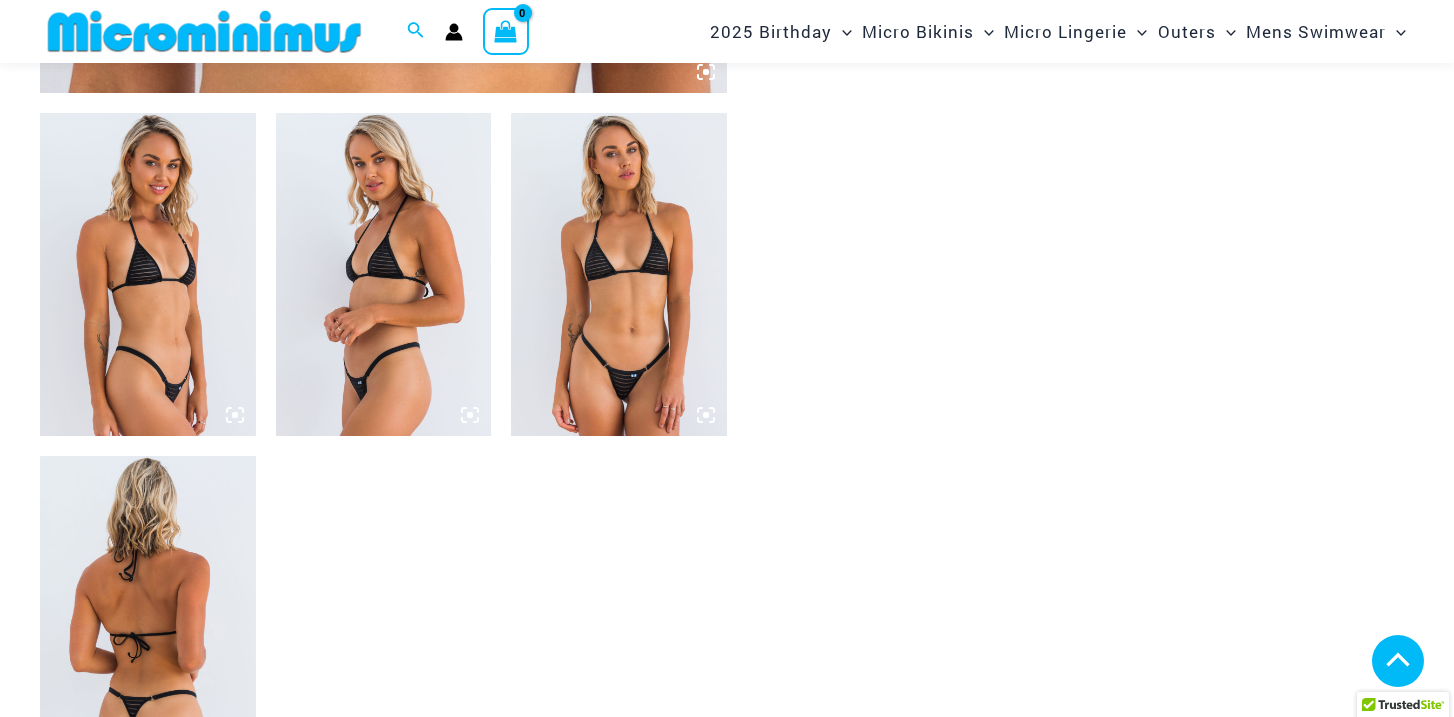 scroll, scrollTop: 857, scrollLeft: 0, axis: vertical 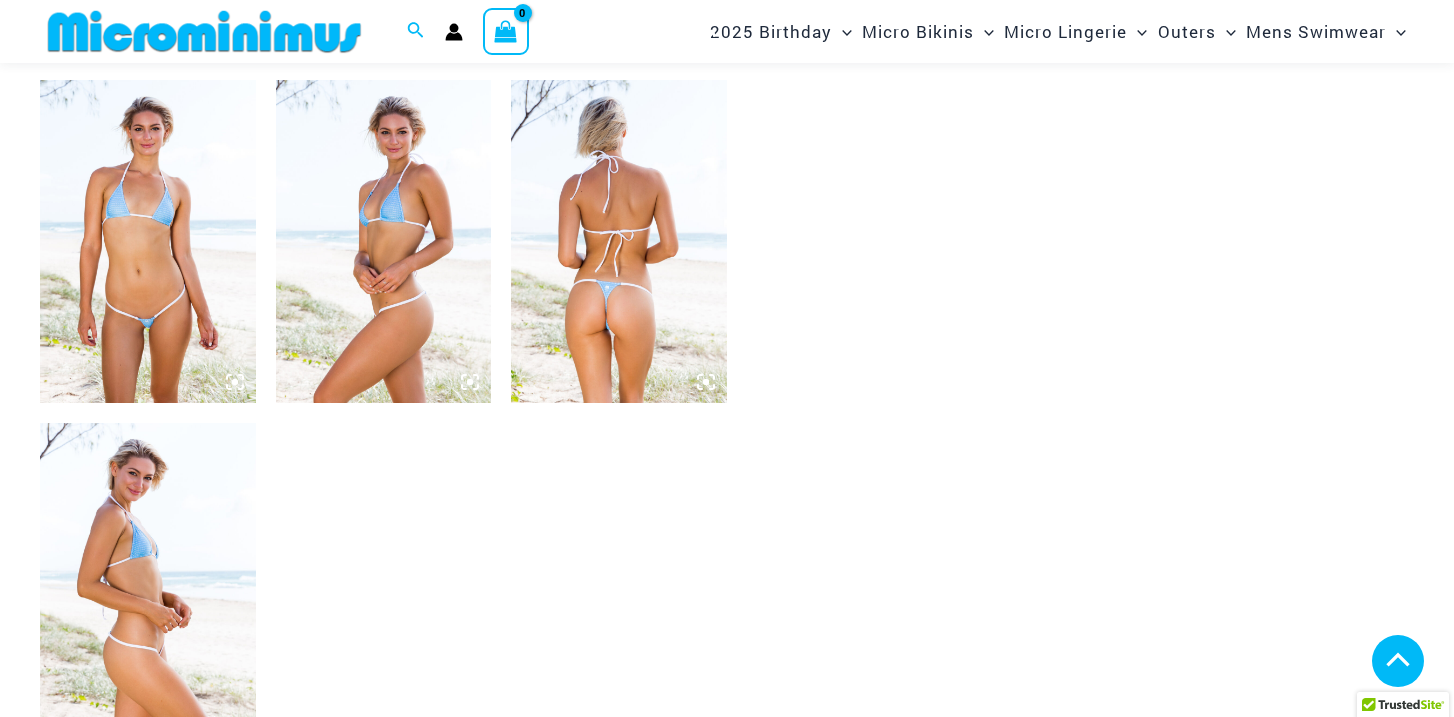 click at bounding box center (384, 241) 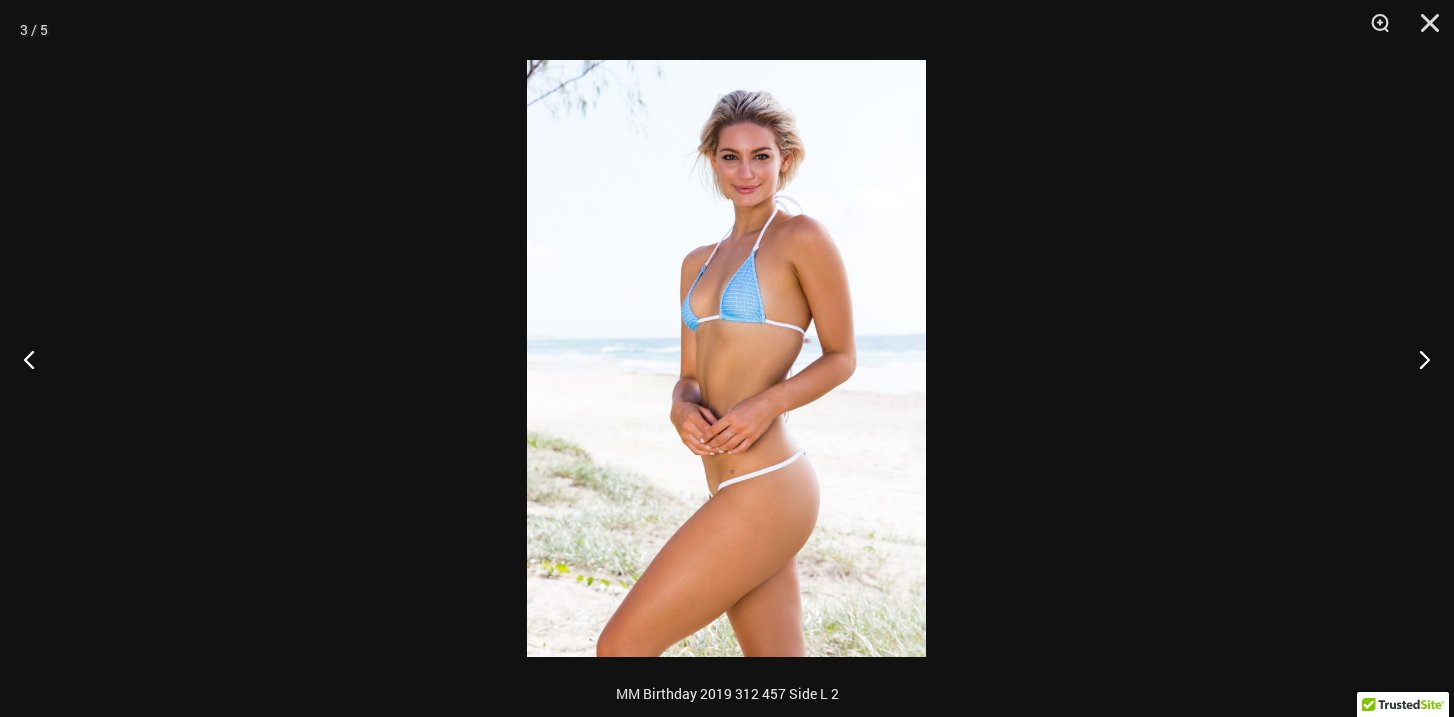 click at bounding box center [726, 358] 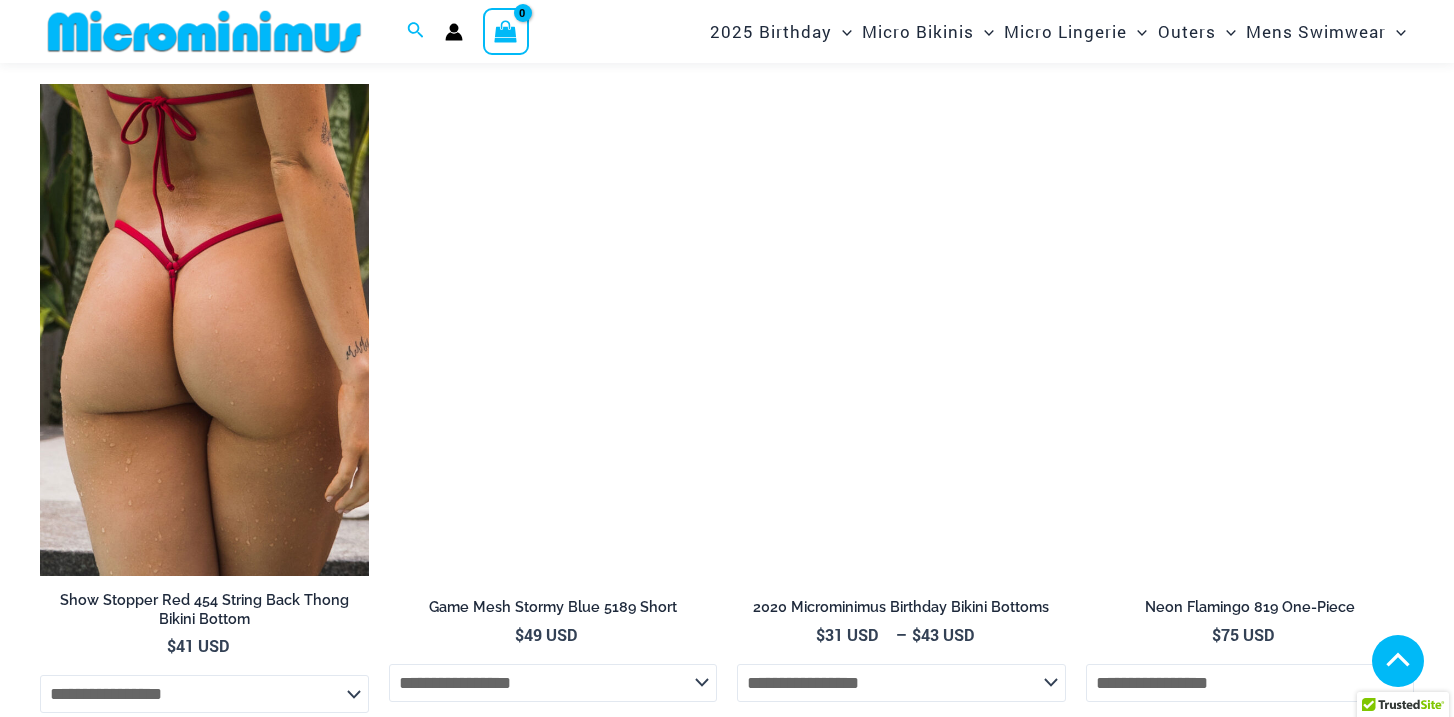 scroll, scrollTop: 1485, scrollLeft: 0, axis: vertical 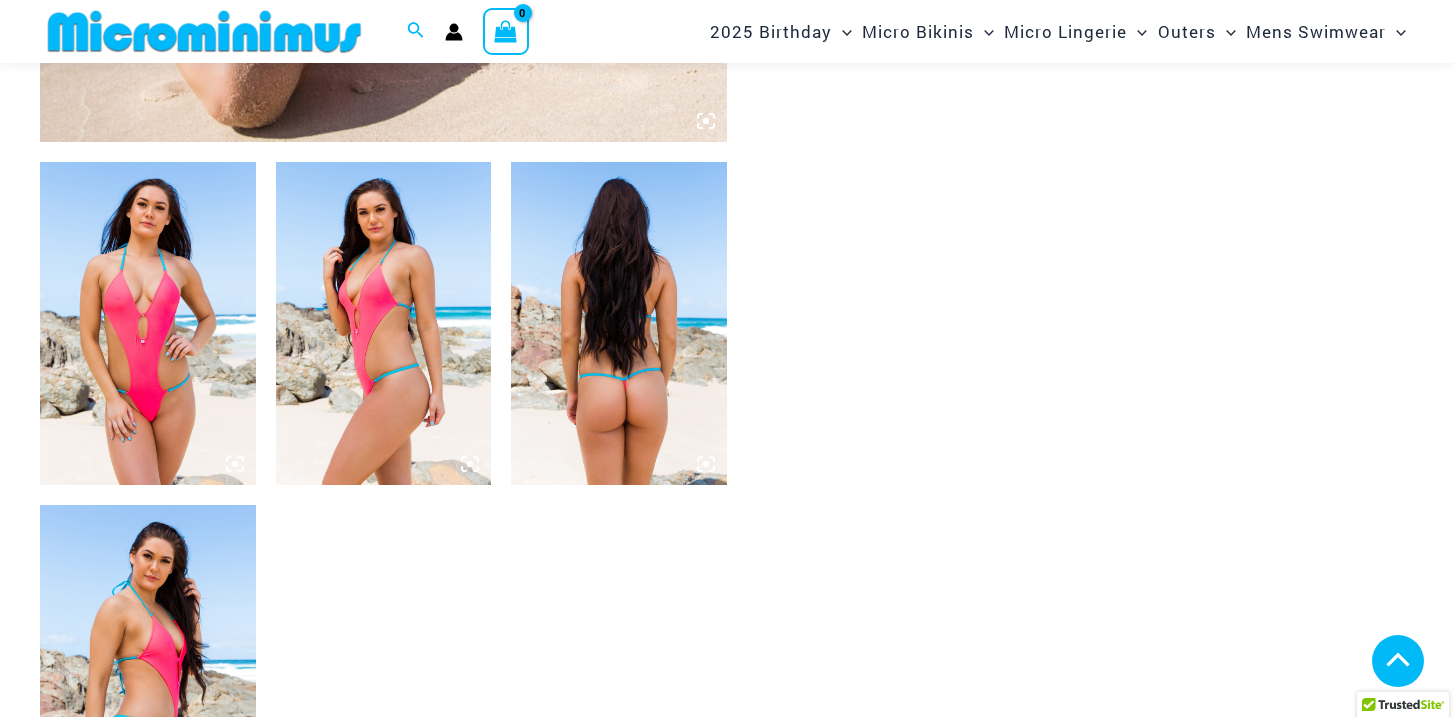 click at bounding box center (619, 323) 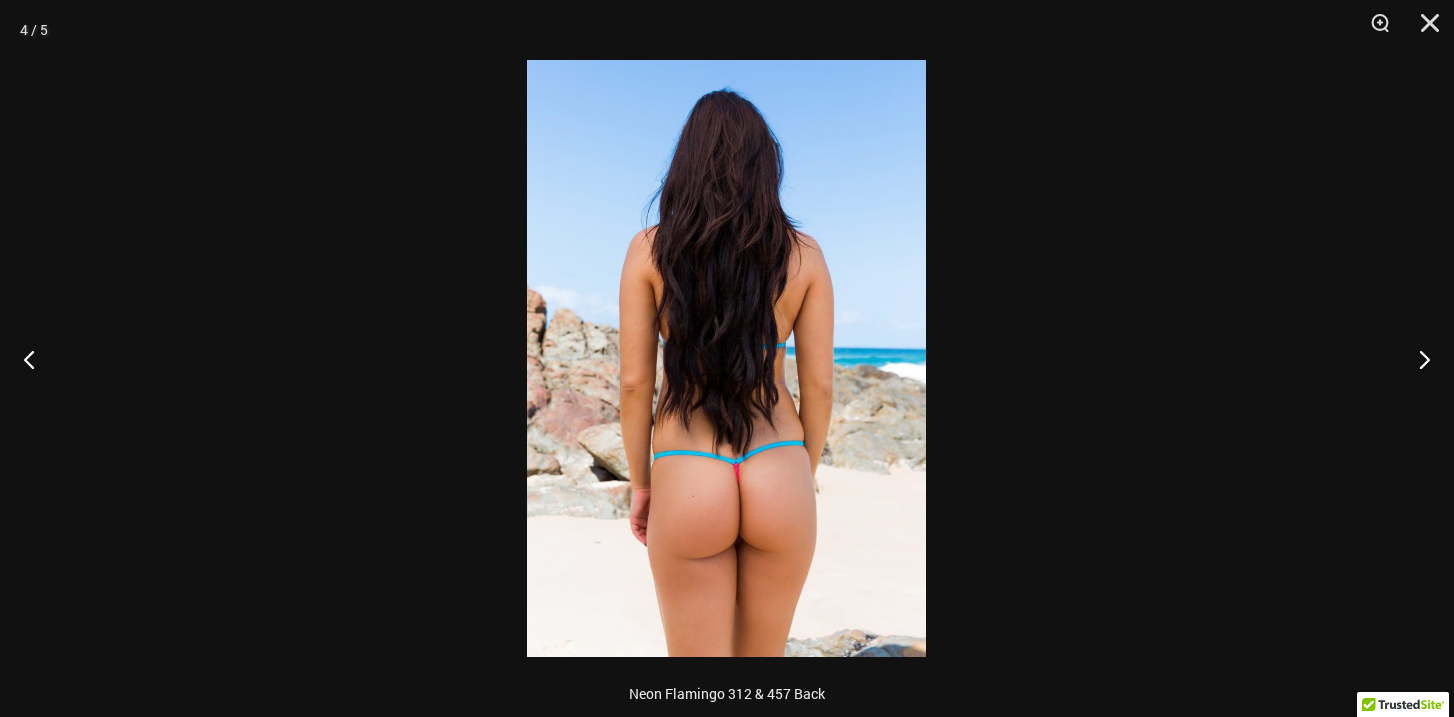 click at bounding box center [726, 358] 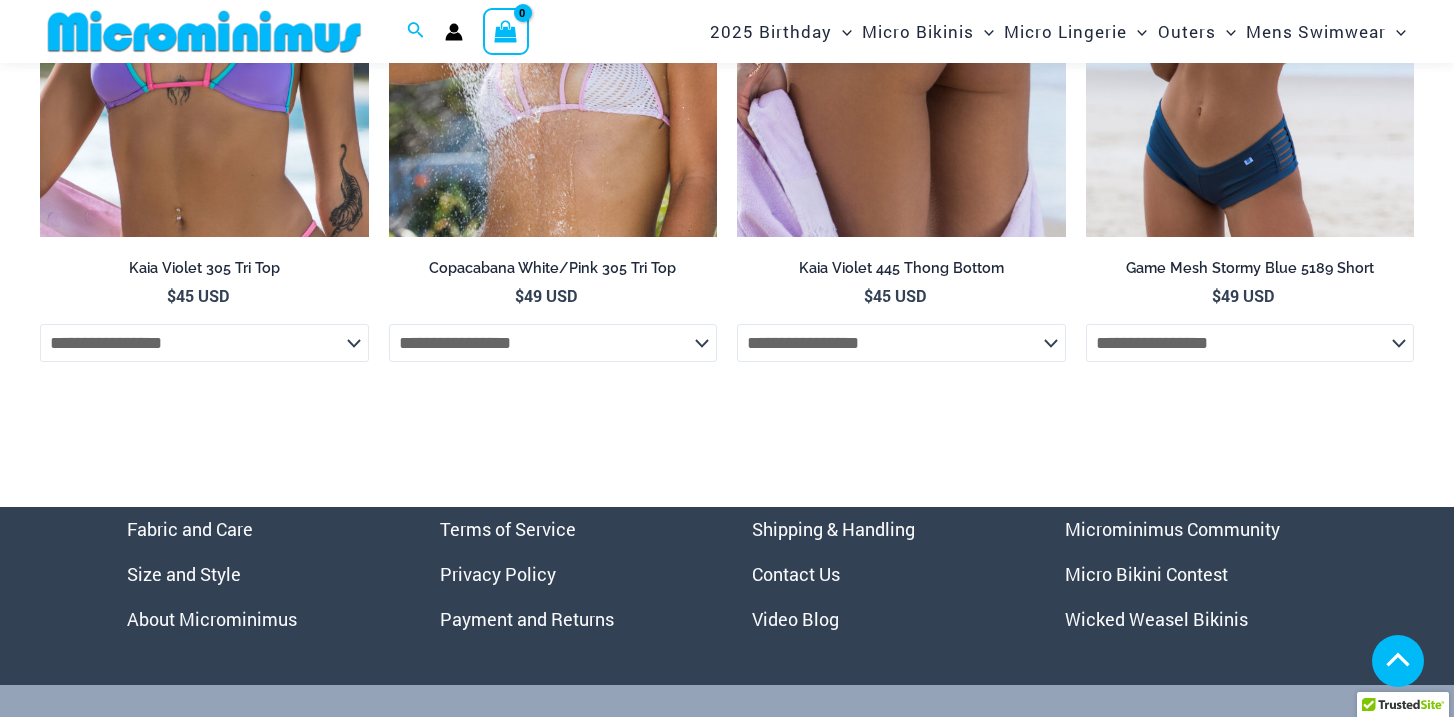 scroll, scrollTop: 5018, scrollLeft: 0, axis: vertical 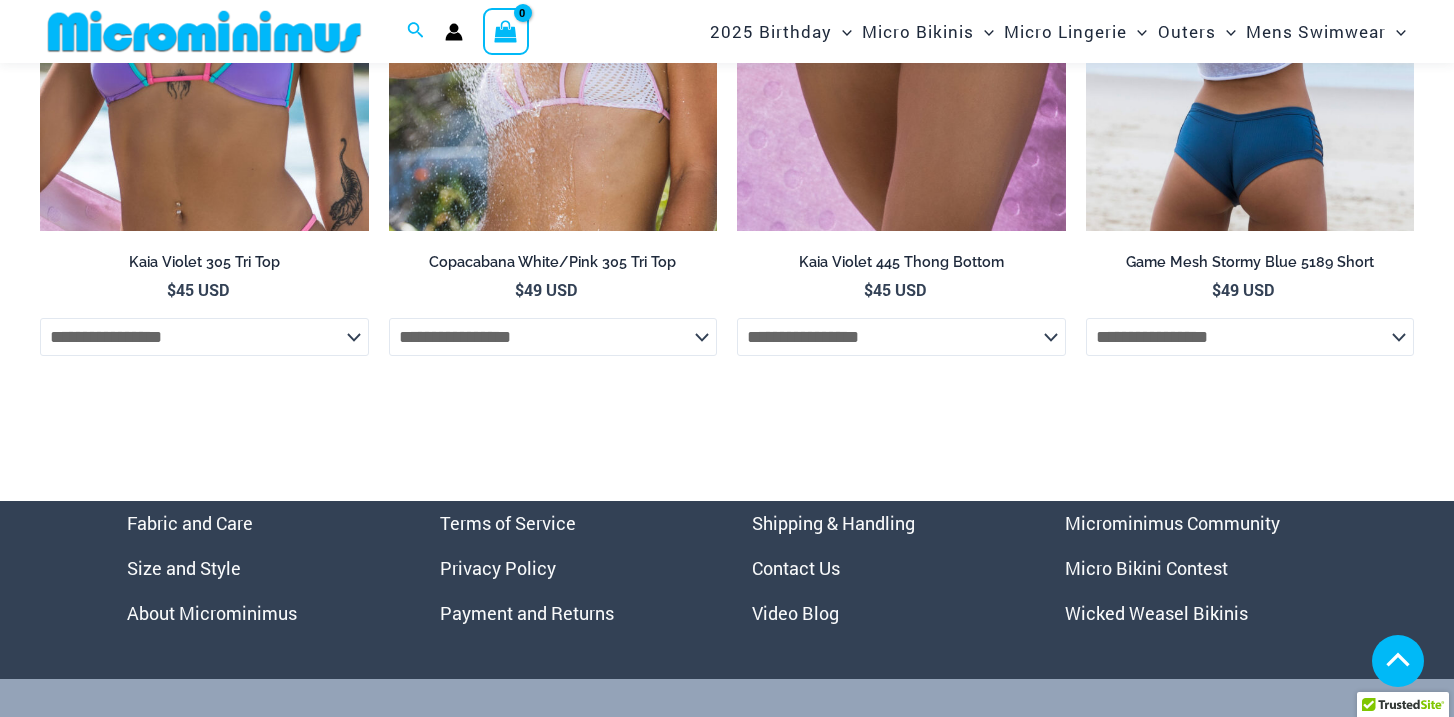 click on "**********" at bounding box center [1250, 301] 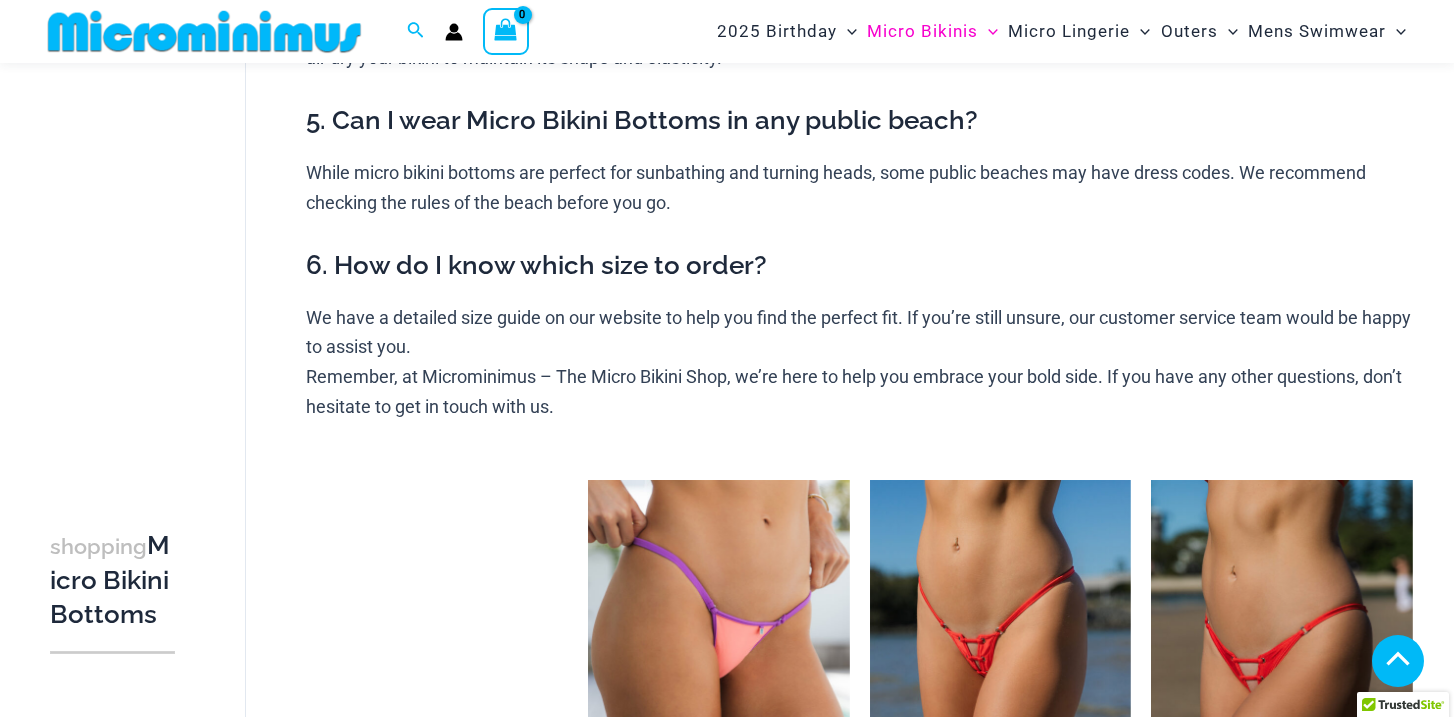 scroll, scrollTop: 1140, scrollLeft: 0, axis: vertical 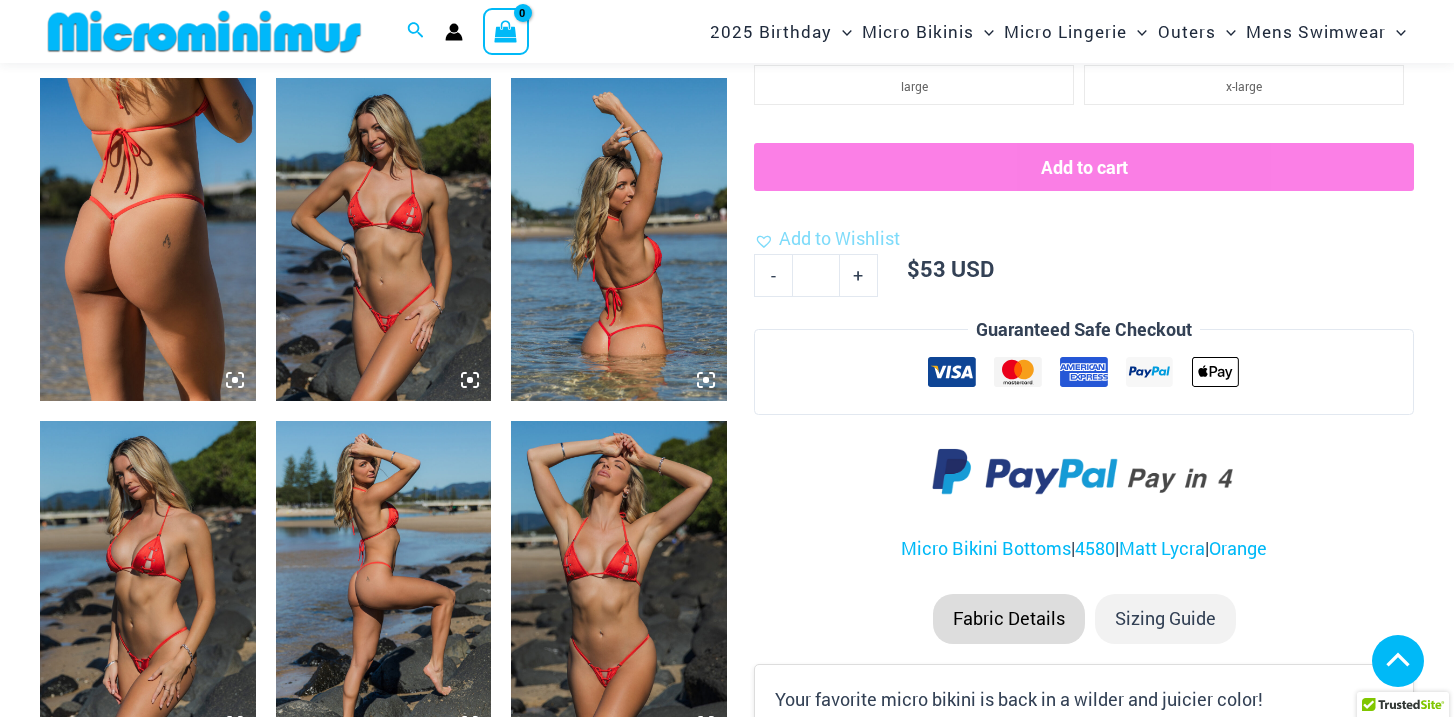 click at bounding box center (619, 239) 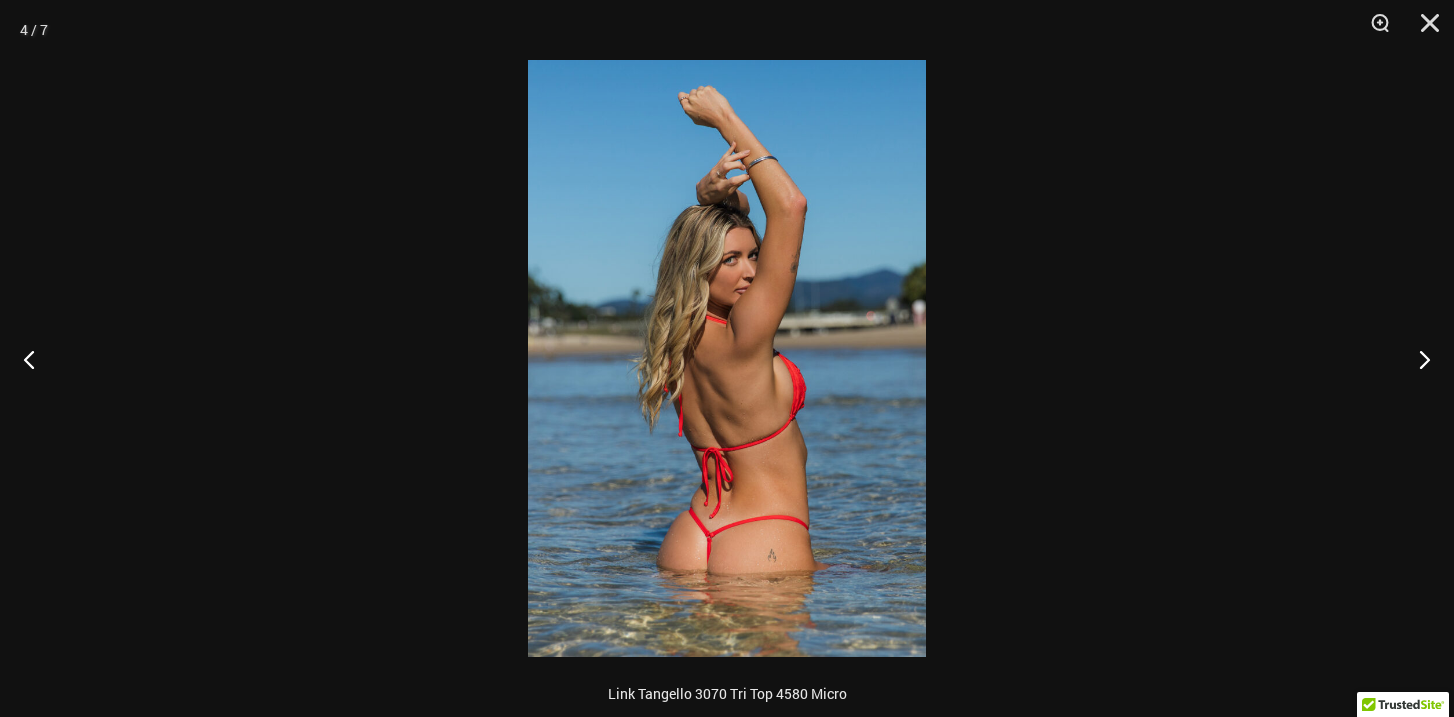 click at bounding box center (727, 358) 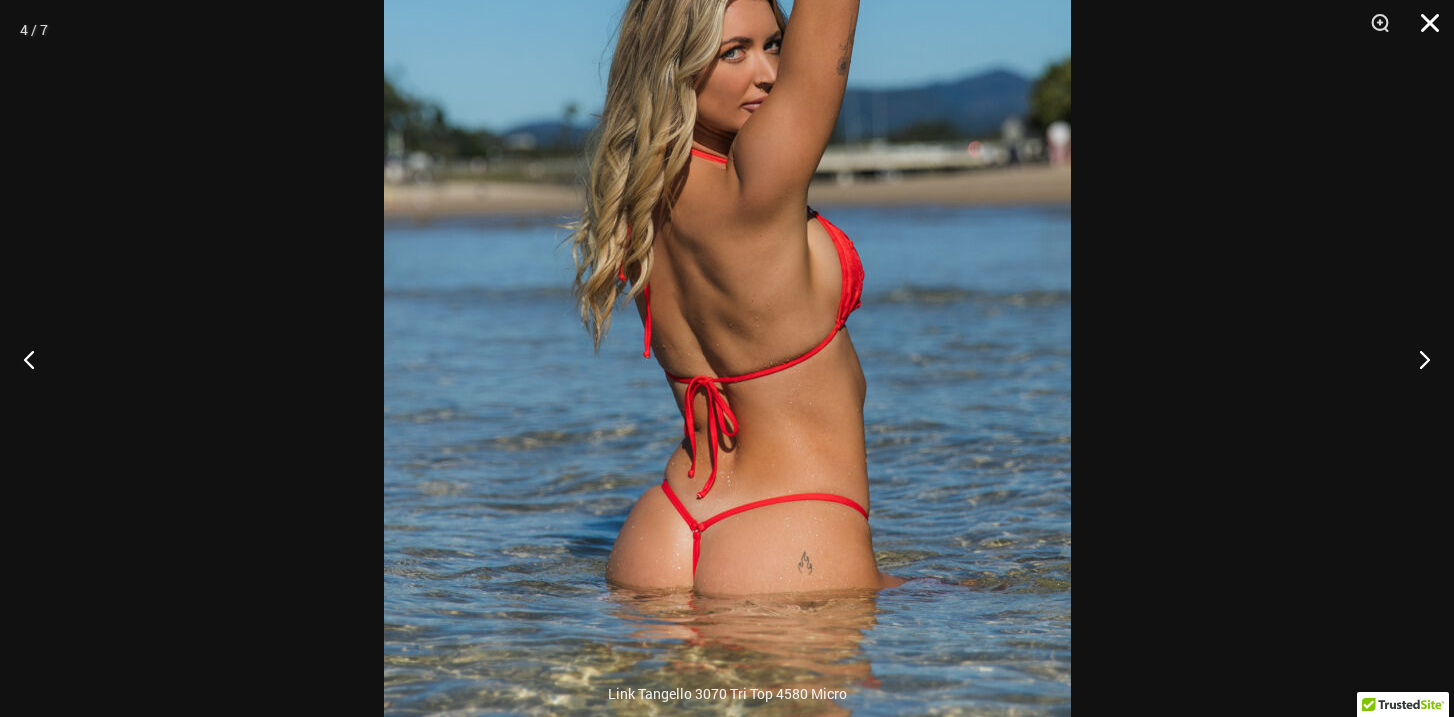 click at bounding box center [1423, 30] 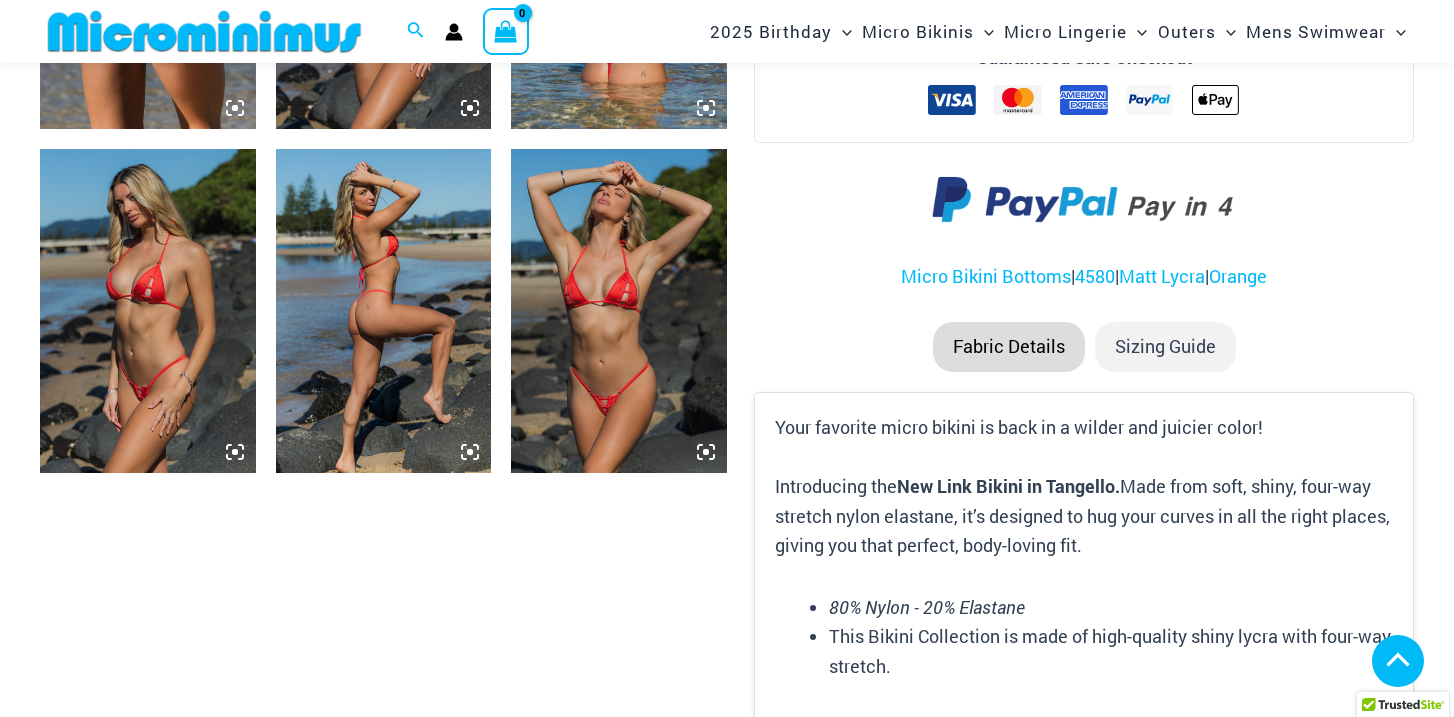 scroll, scrollTop: 1483, scrollLeft: 0, axis: vertical 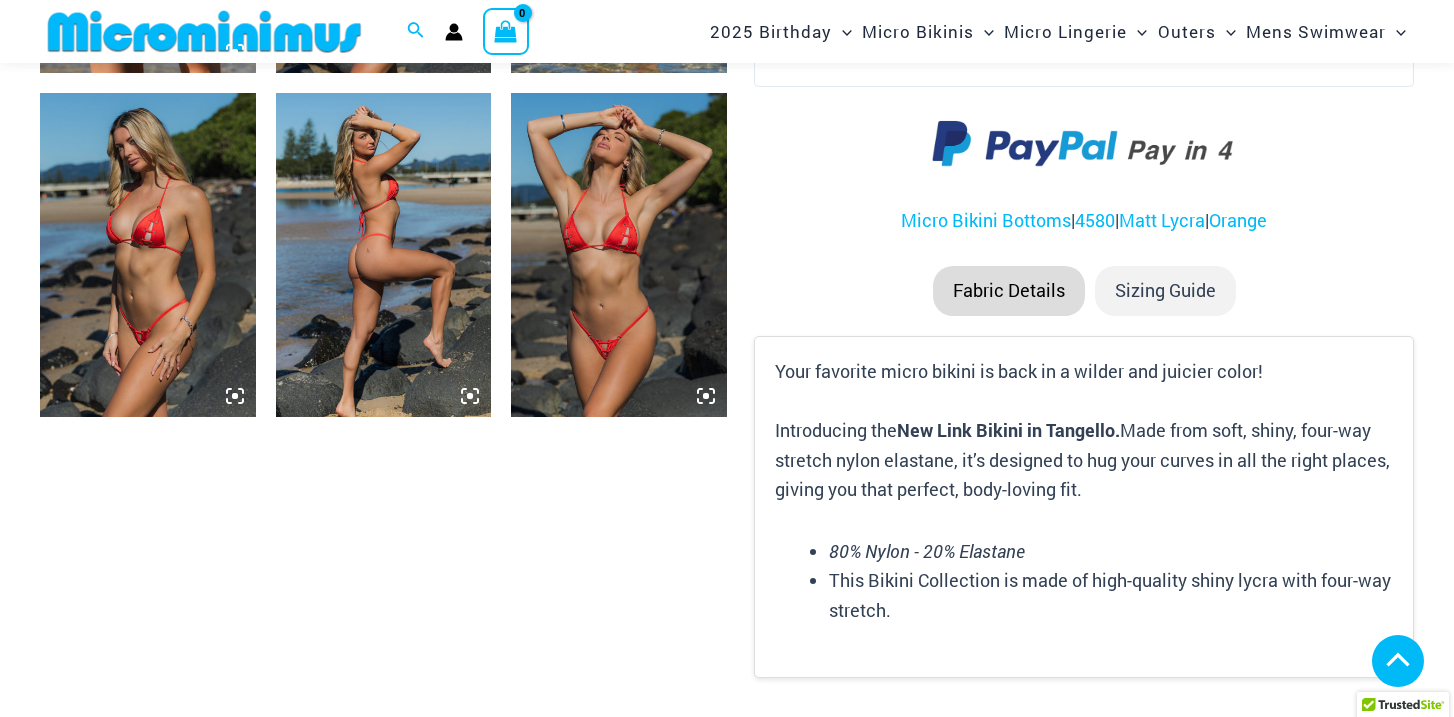 click at bounding box center [384, 254] 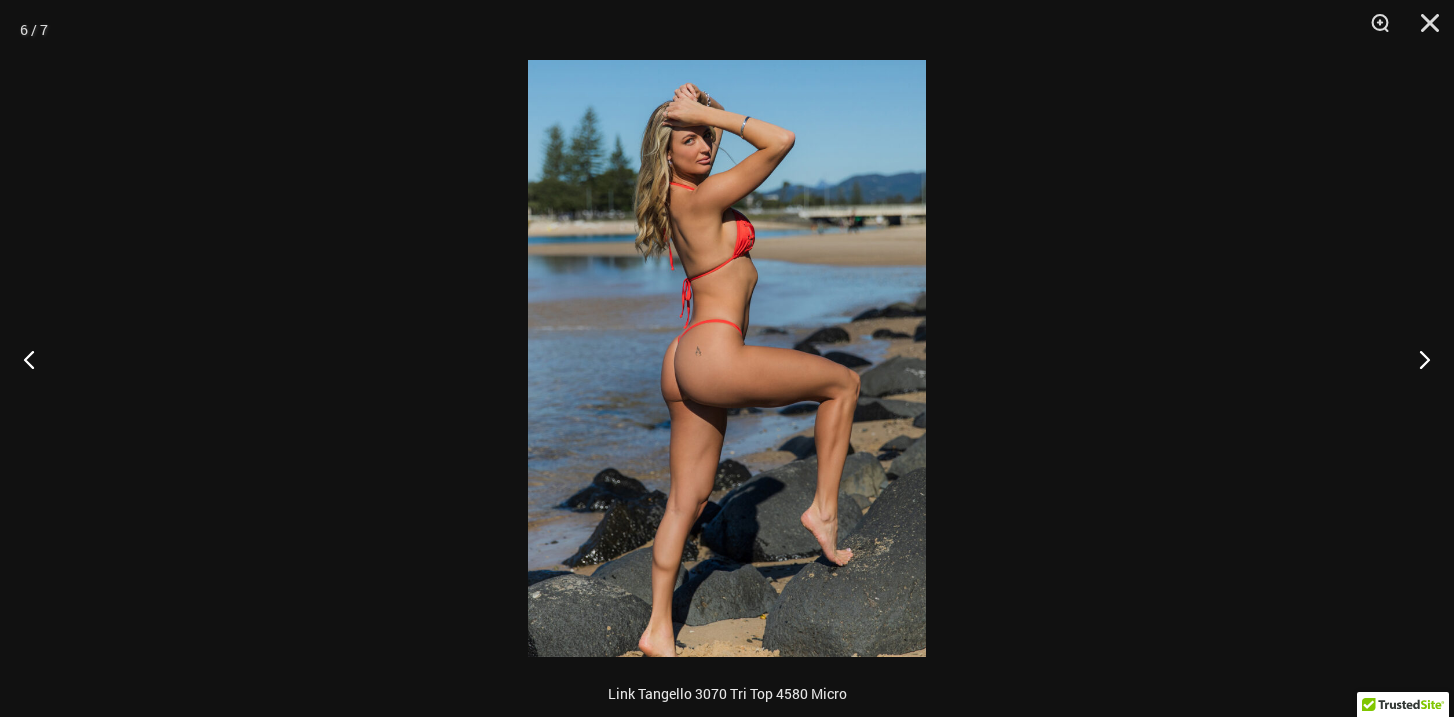 click at bounding box center (727, 358) 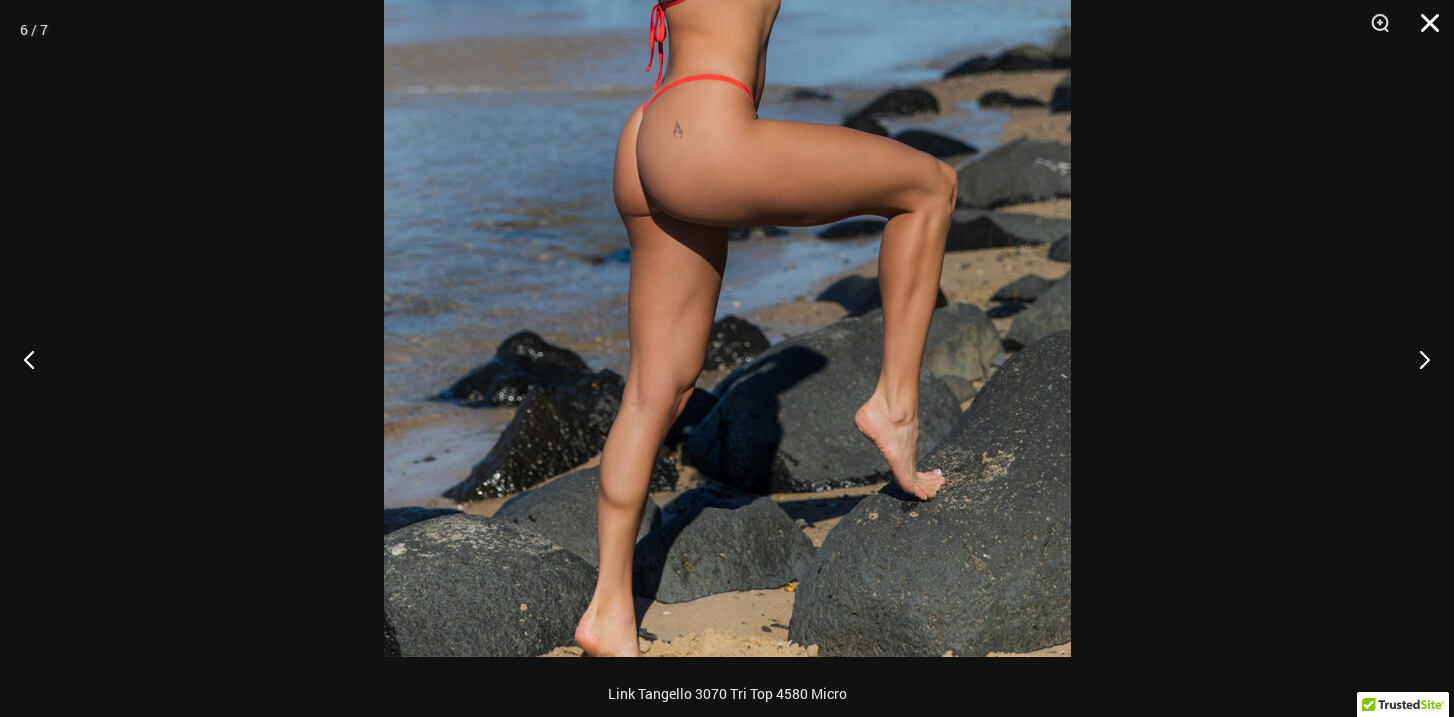 click at bounding box center [1423, 30] 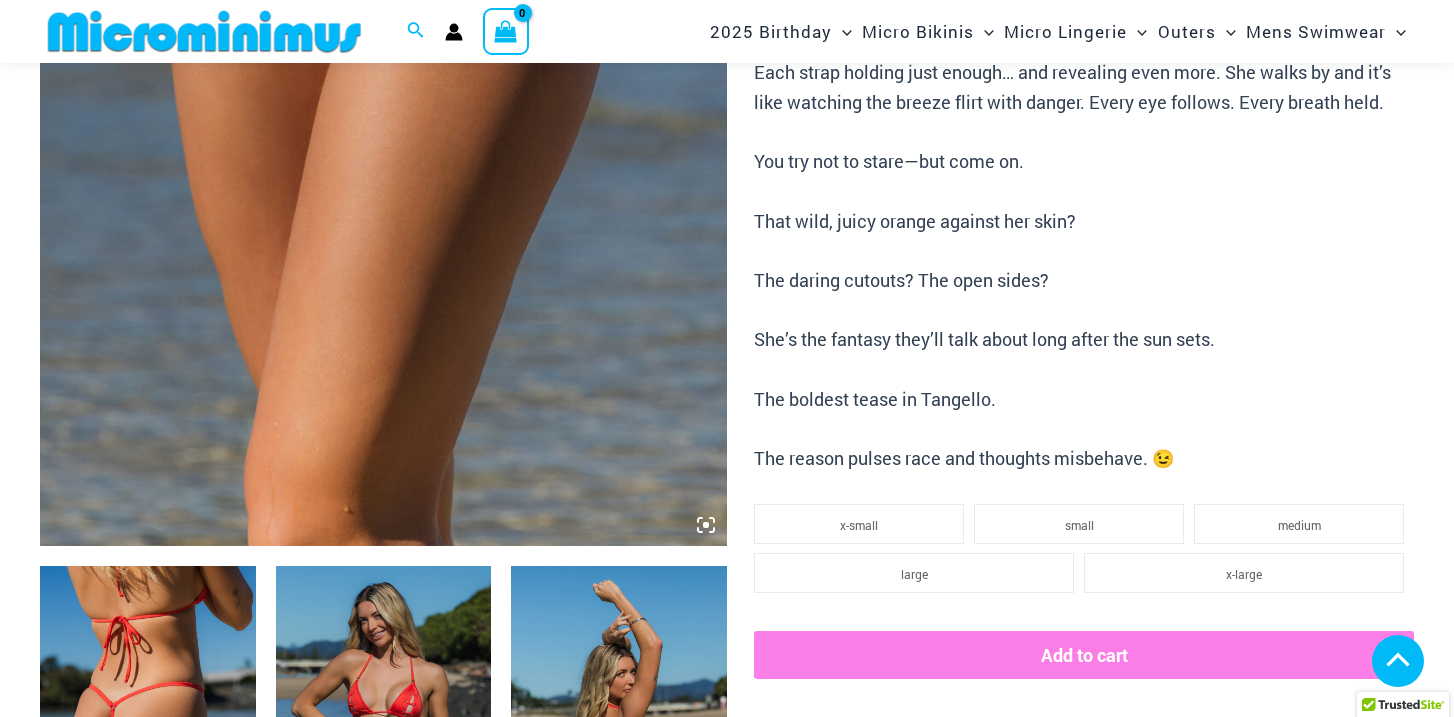 scroll, scrollTop: 1284, scrollLeft: 0, axis: vertical 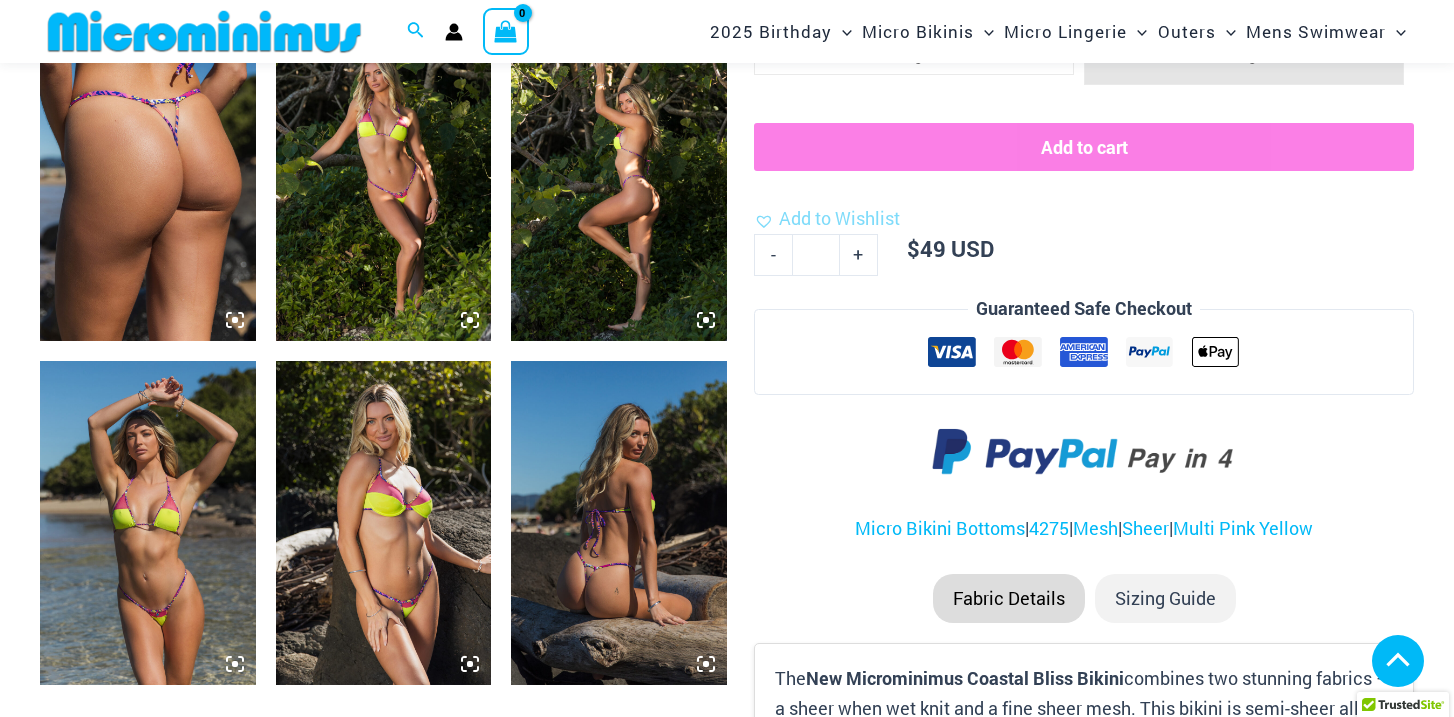 click at bounding box center (619, 179) 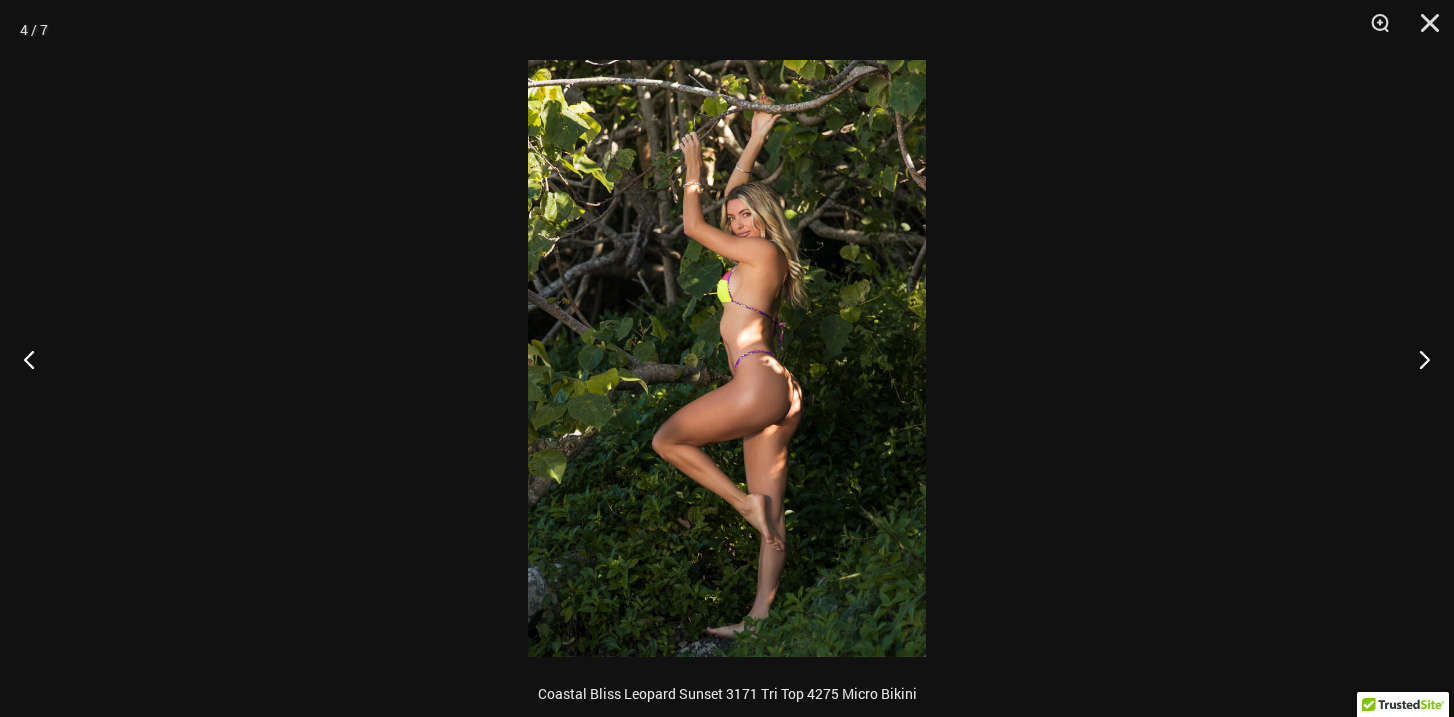 click at bounding box center (727, 358) 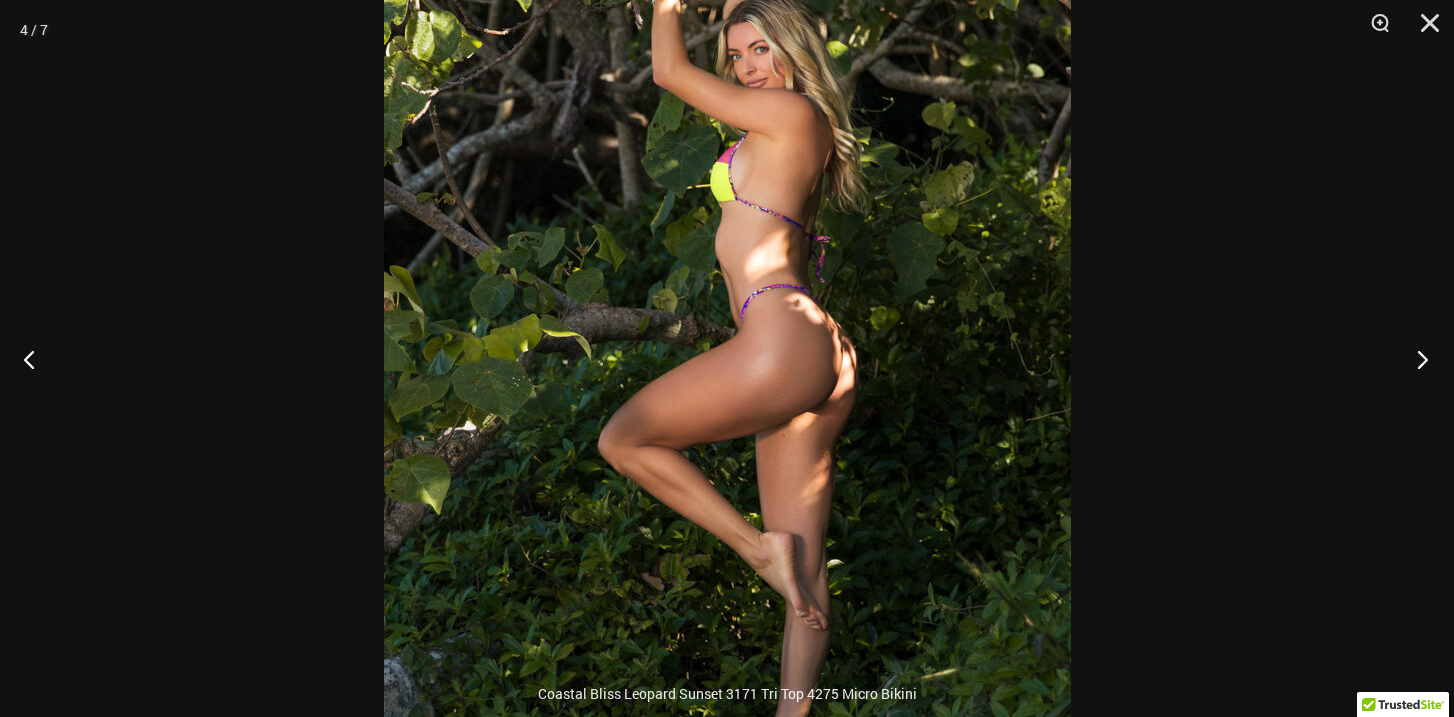 click at bounding box center (1416, 359) 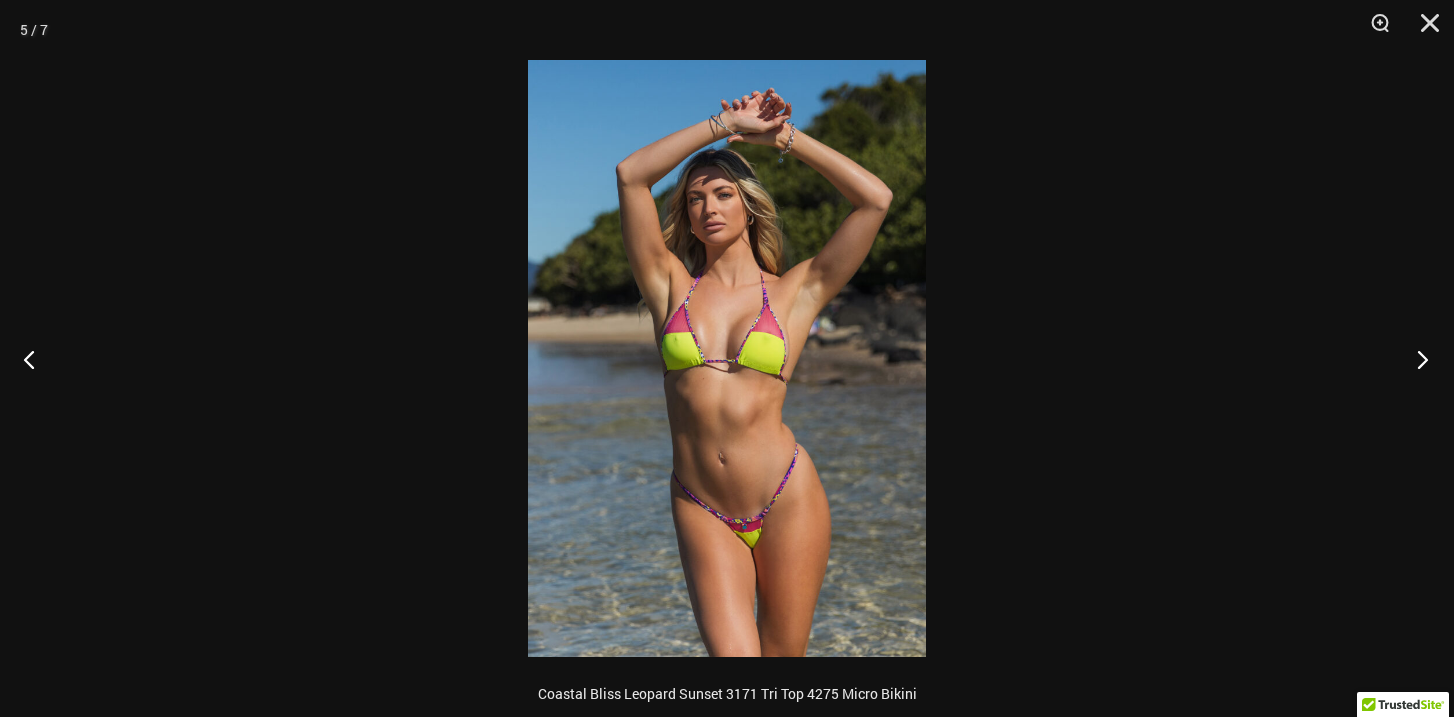 click at bounding box center [1416, 359] 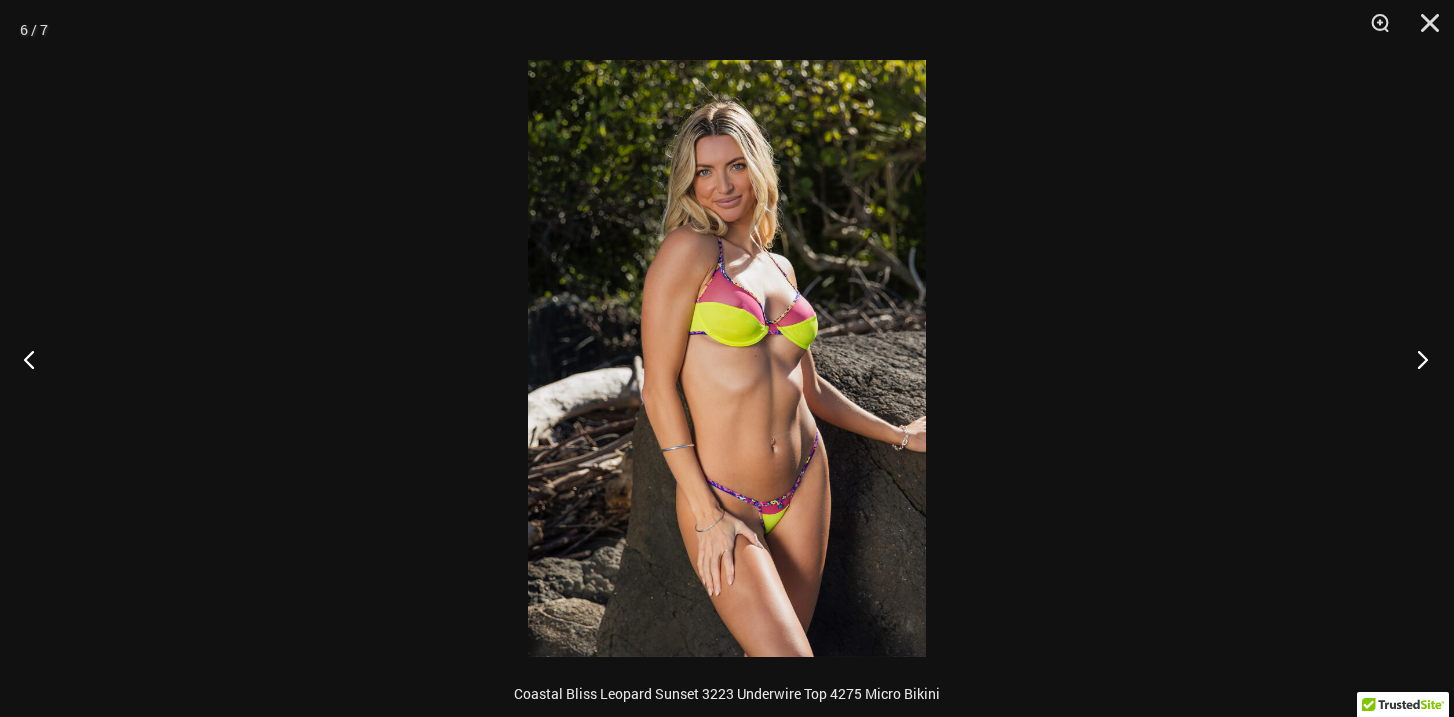 click at bounding box center [1416, 359] 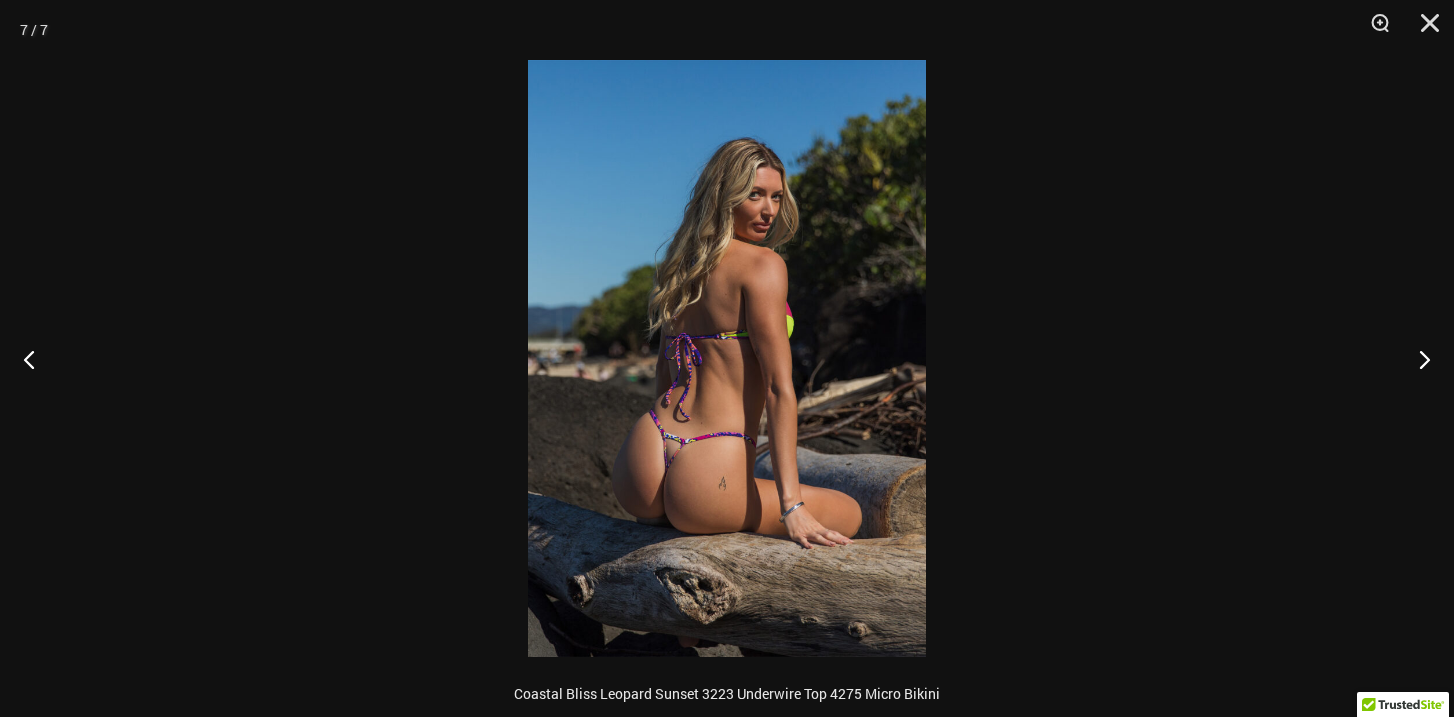 click at bounding box center [727, 358] 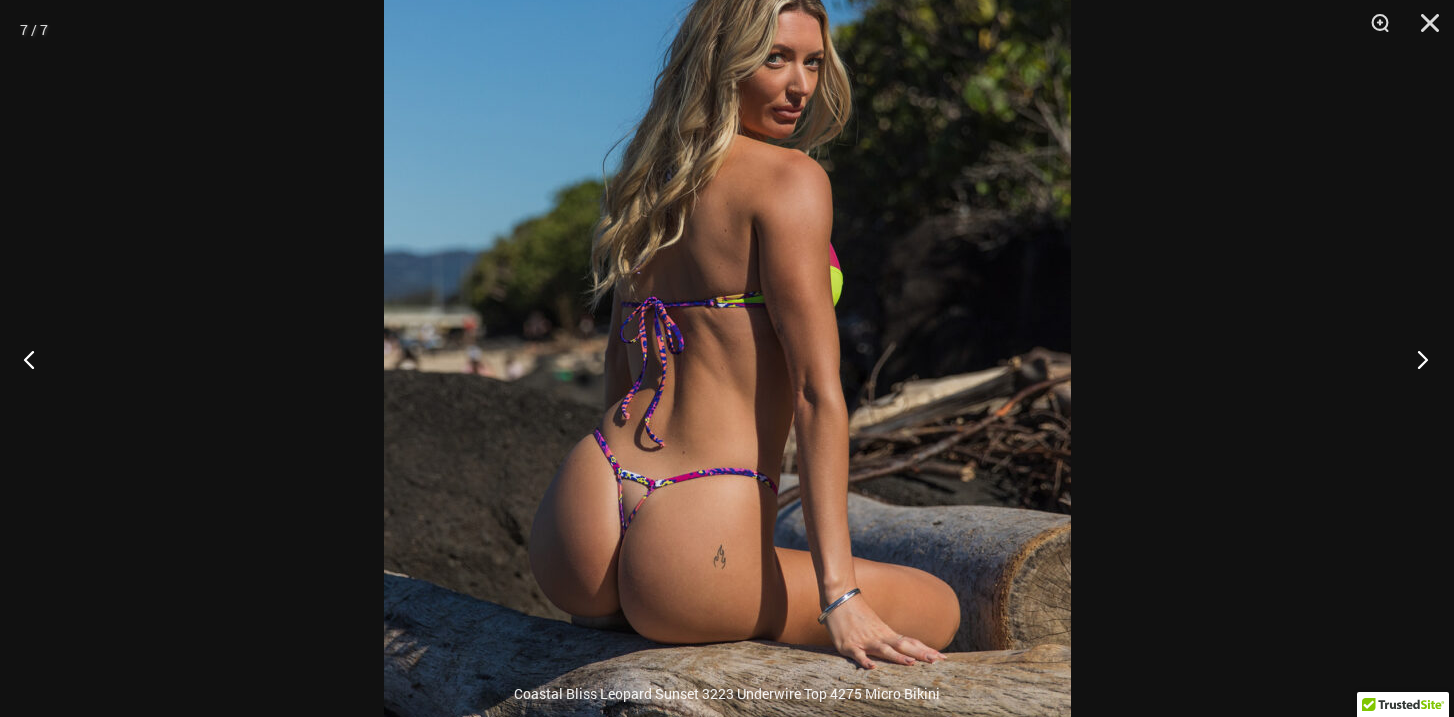 click at bounding box center [1416, 359] 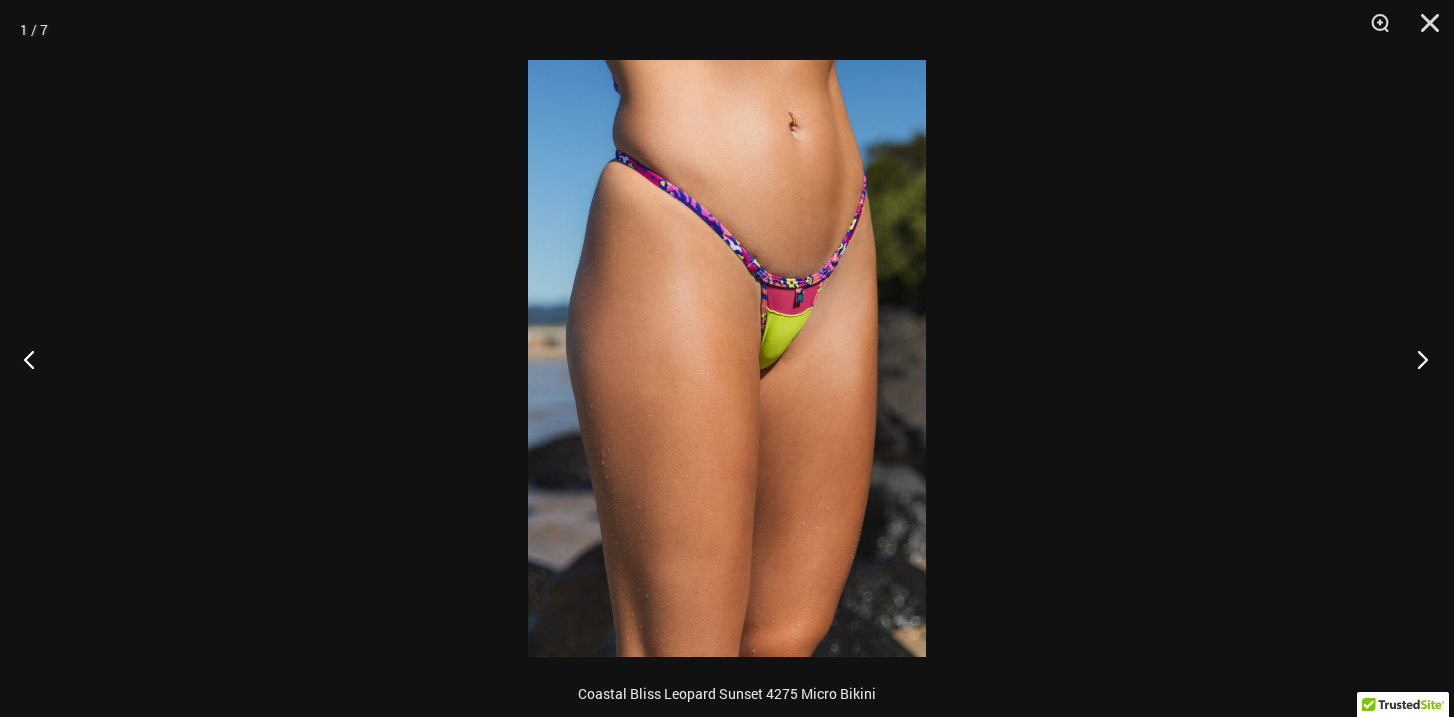 click at bounding box center (1416, 359) 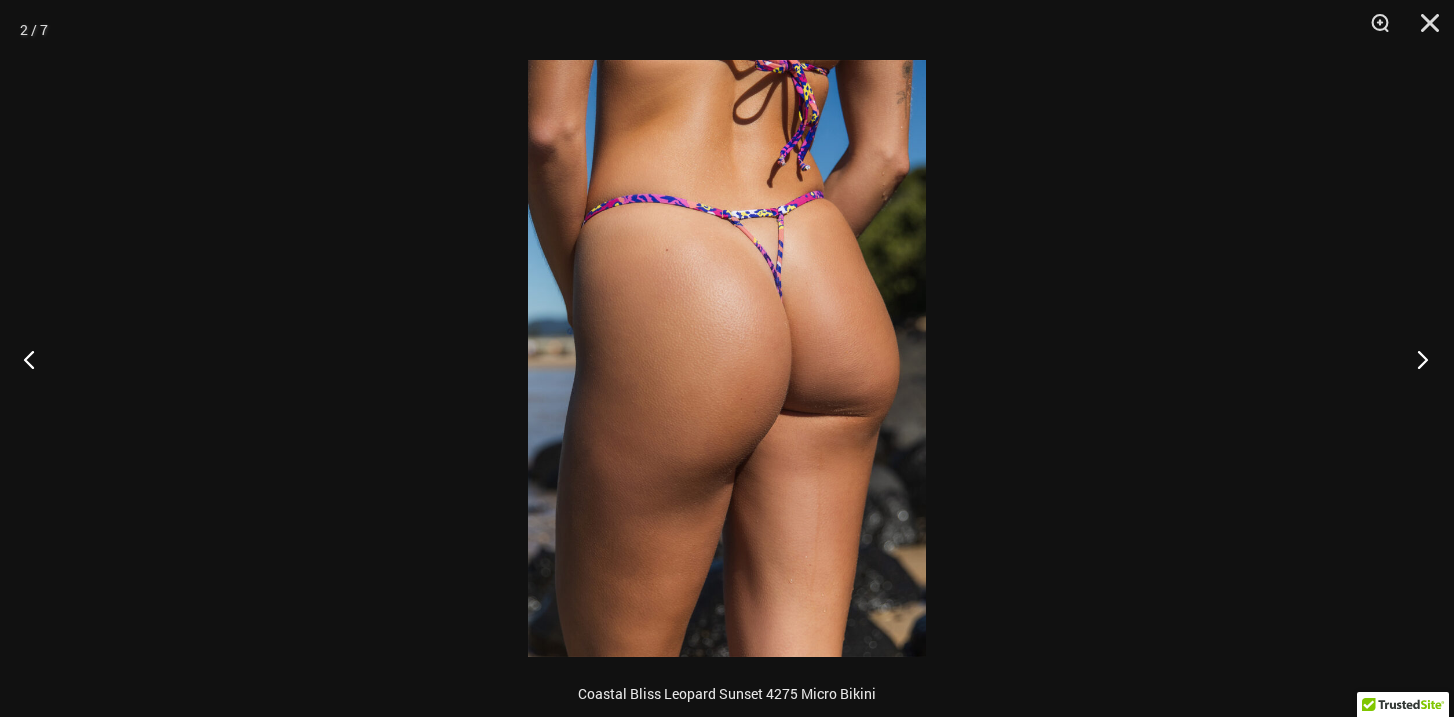 click at bounding box center [1416, 359] 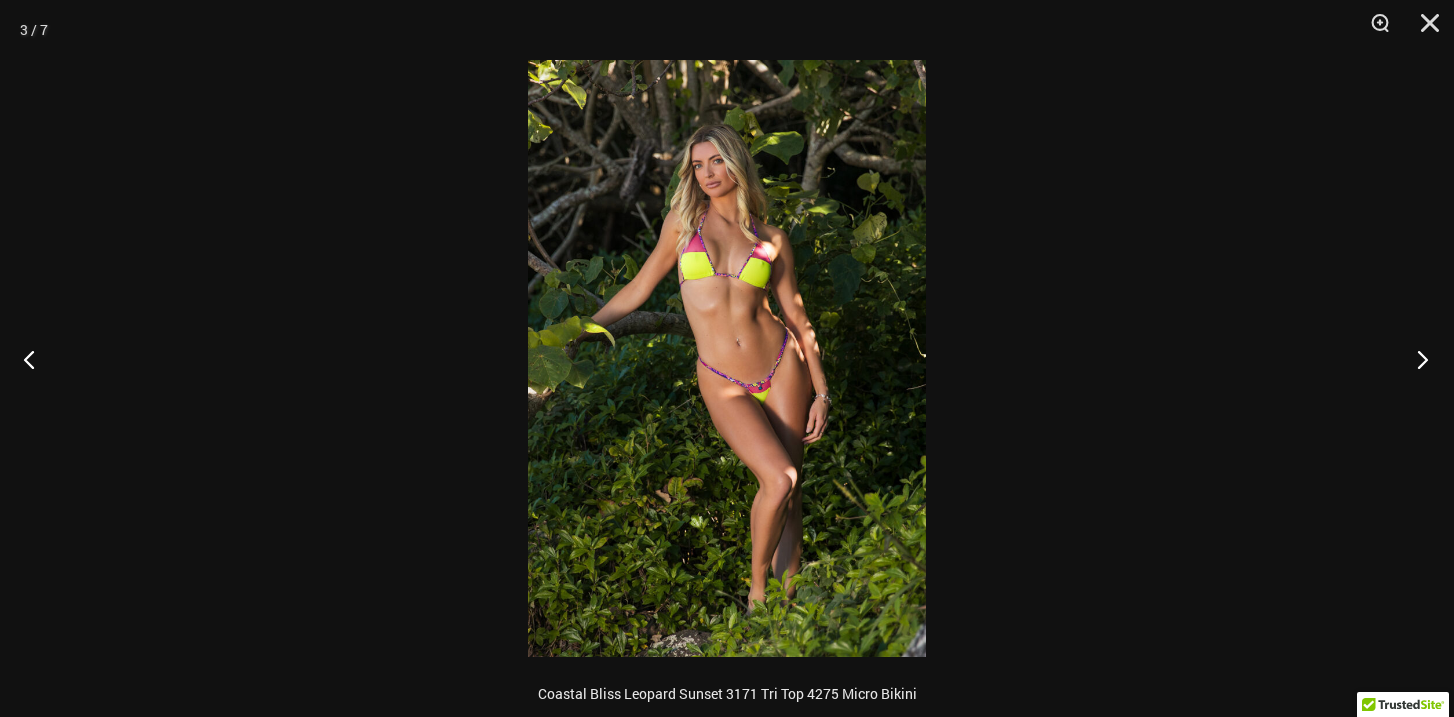 click at bounding box center [1416, 359] 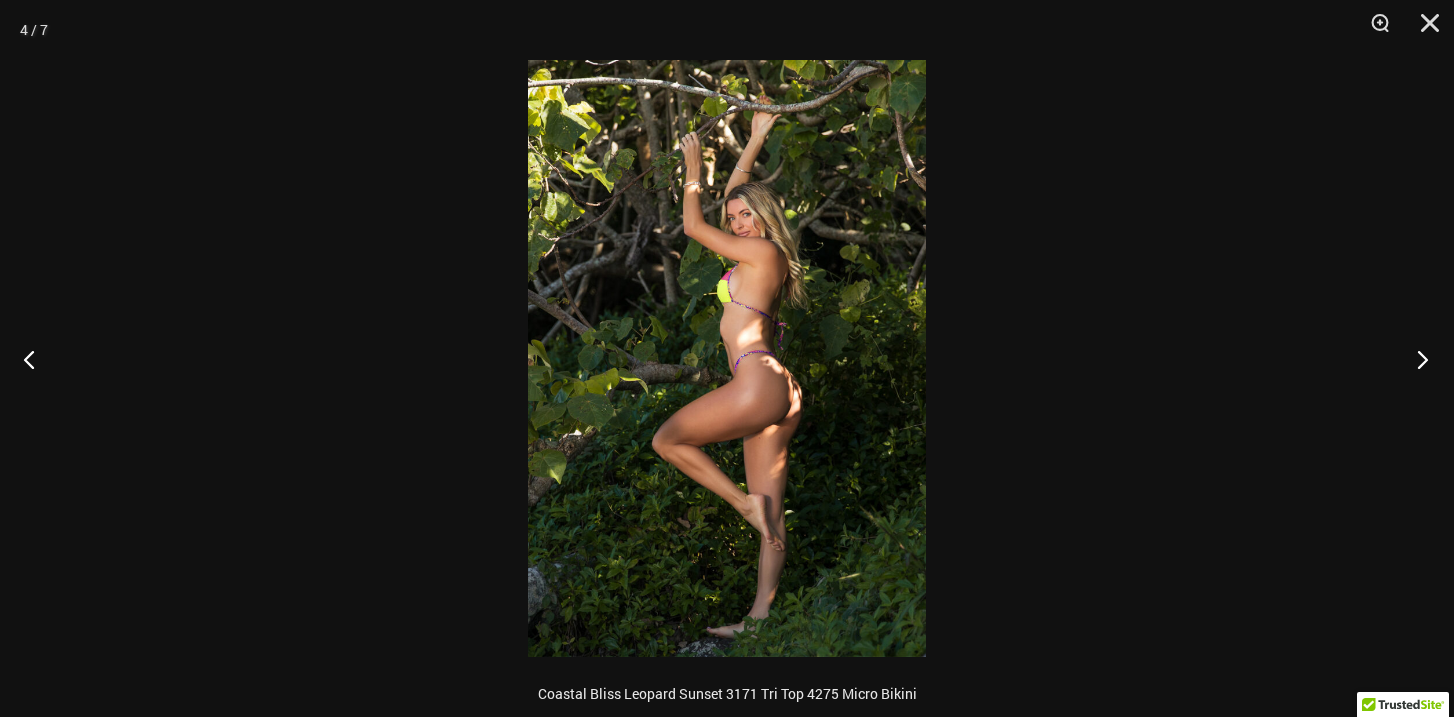 click at bounding box center [1416, 359] 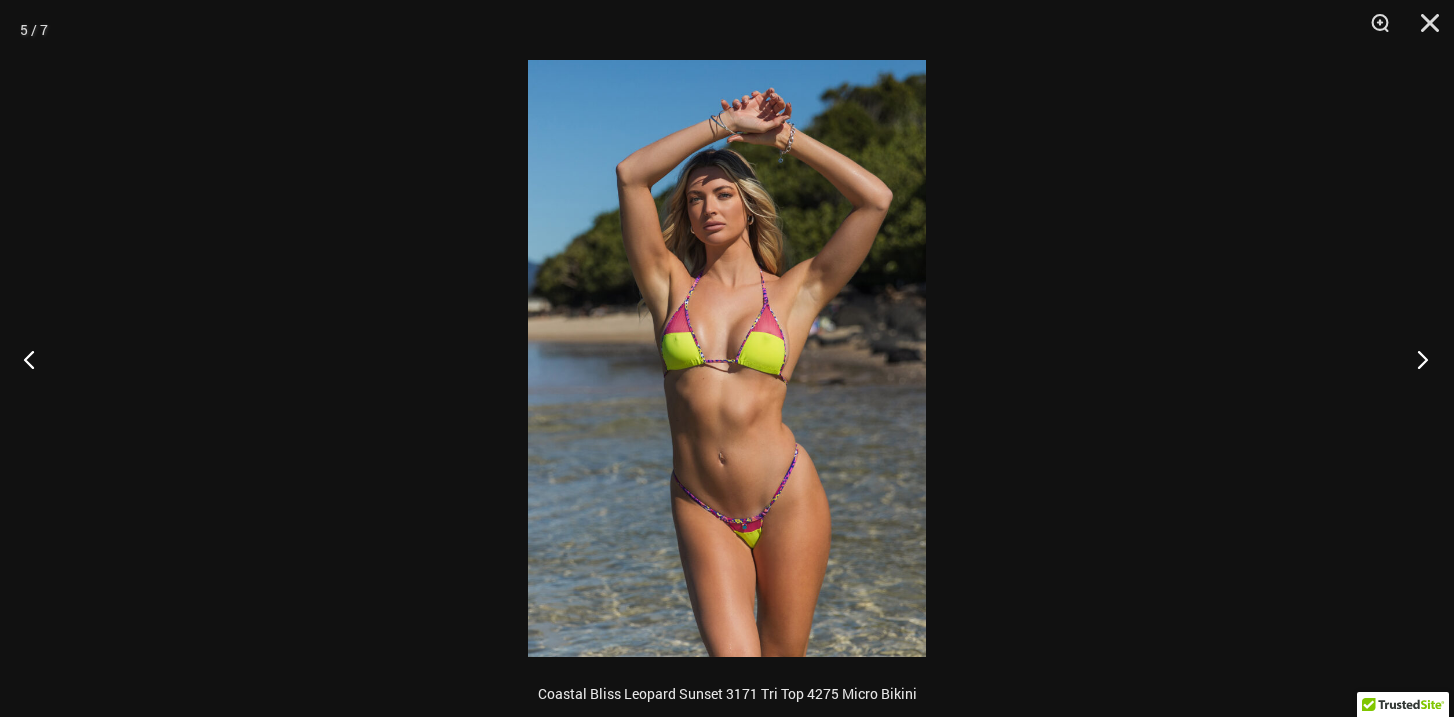 click at bounding box center [1416, 359] 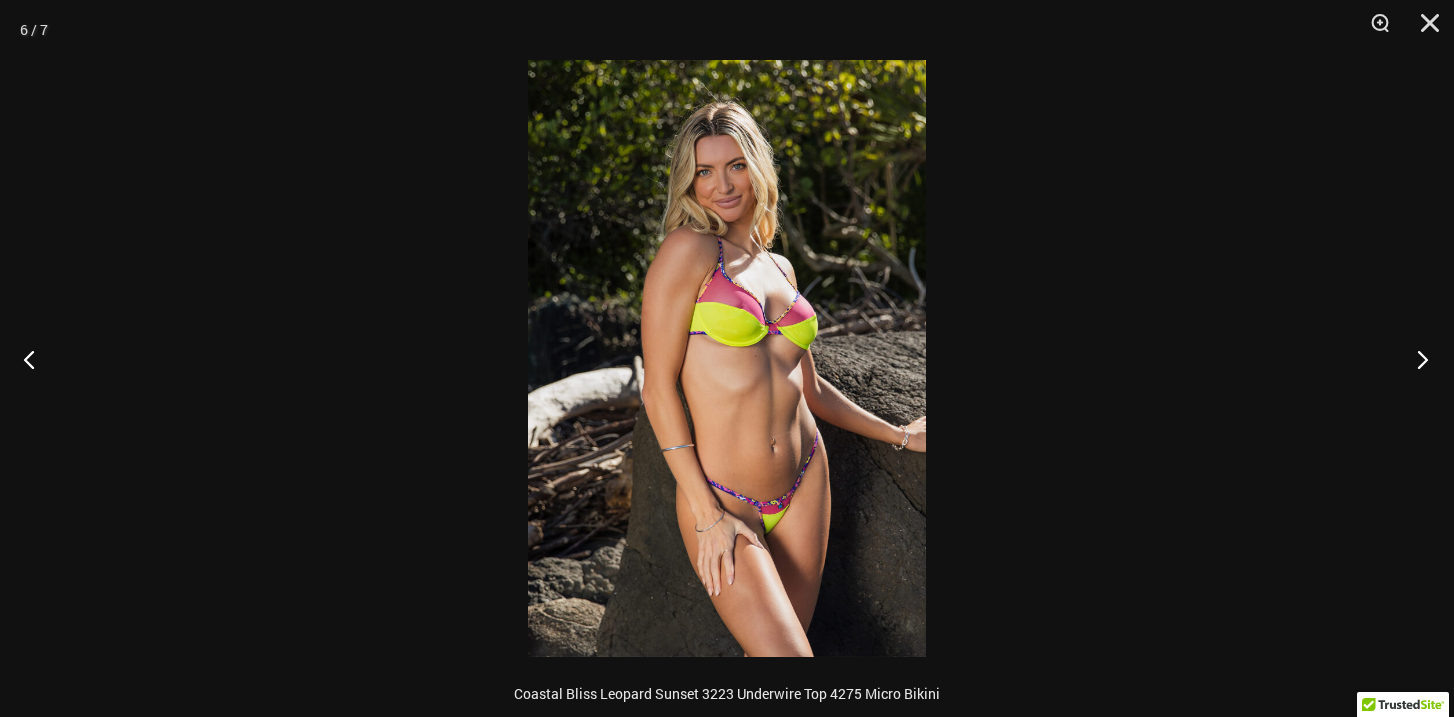 click at bounding box center [1416, 359] 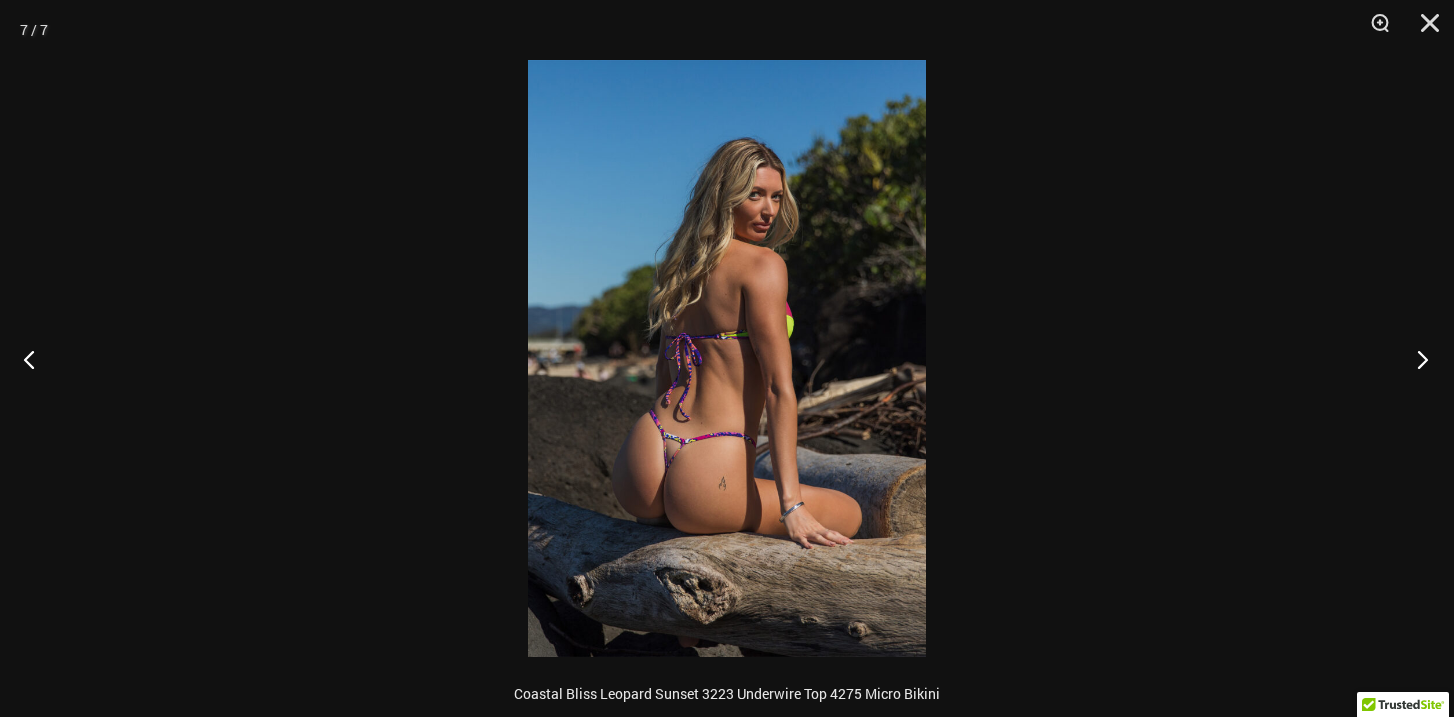 click at bounding box center (1416, 359) 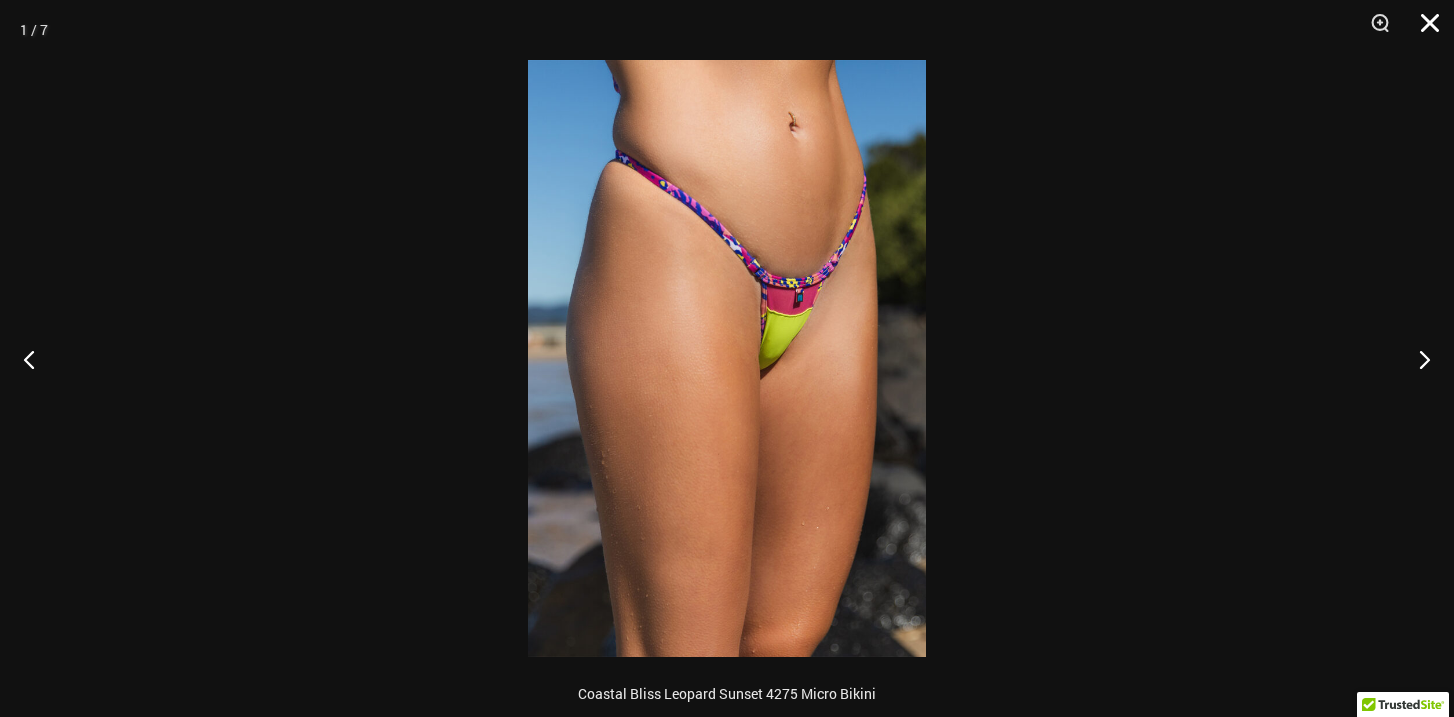 click at bounding box center (1423, 30) 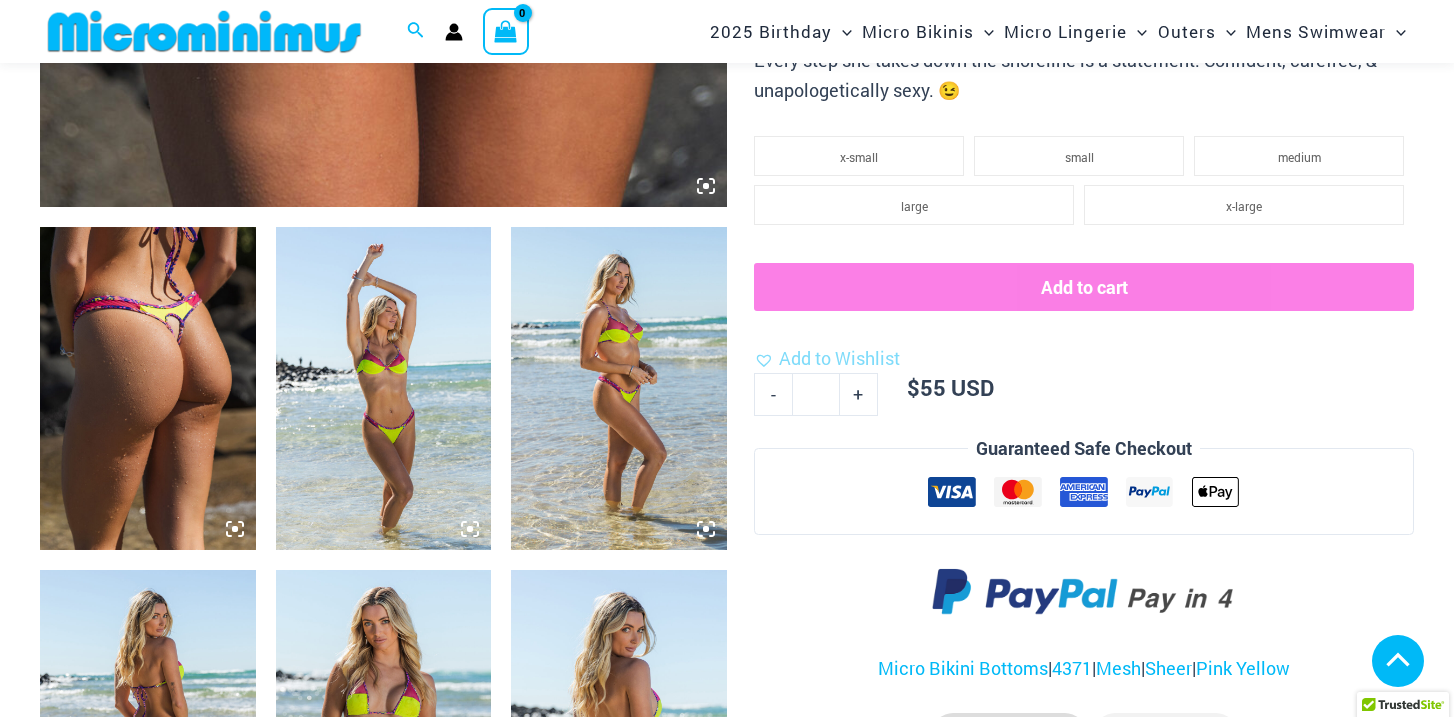 scroll, scrollTop: 1026, scrollLeft: 0, axis: vertical 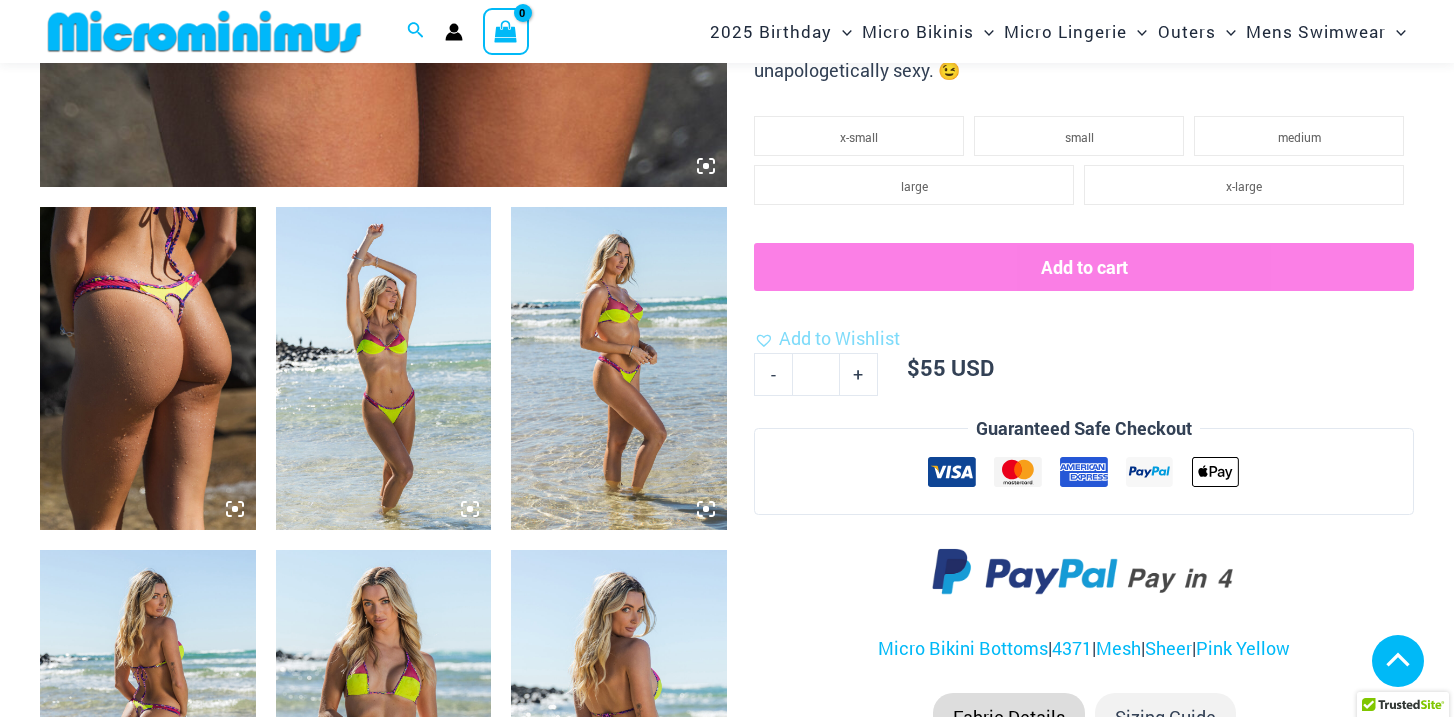 click at bounding box center [148, 368] 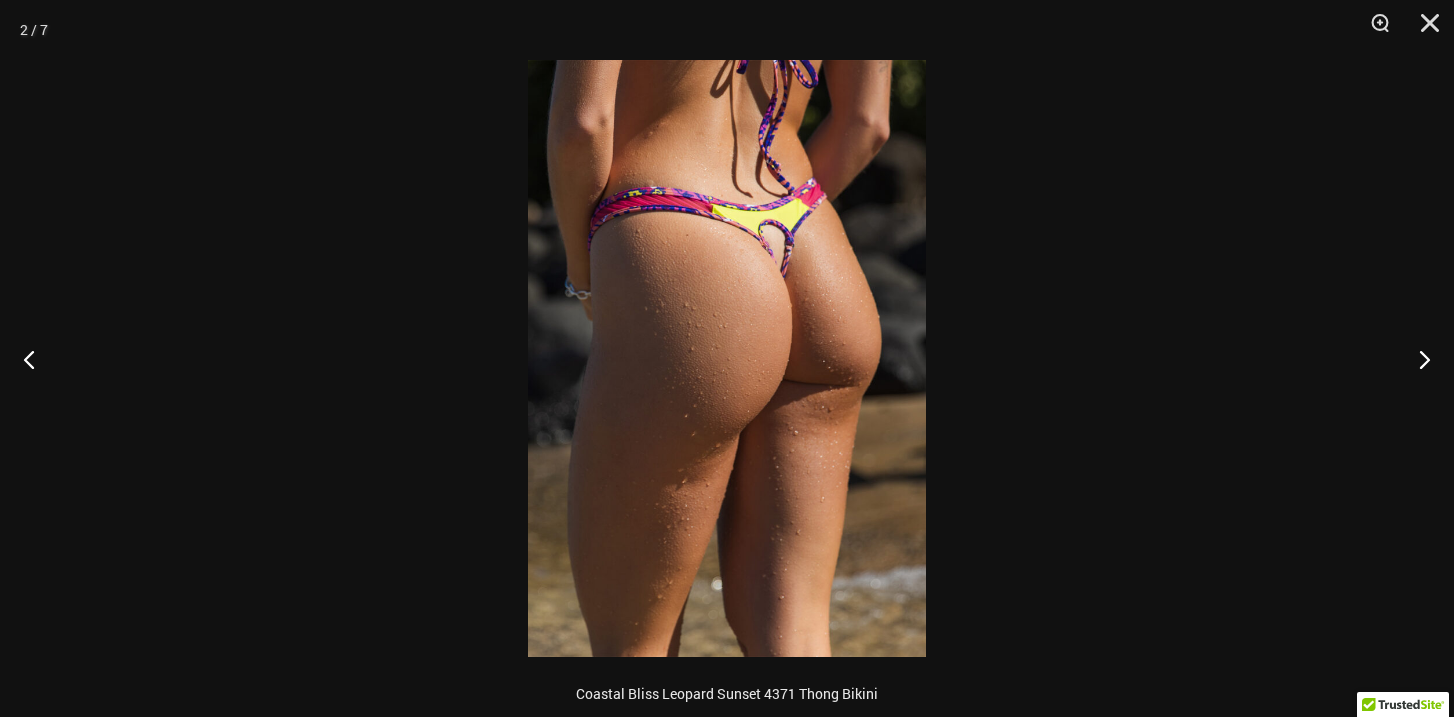 click at bounding box center [727, 358] 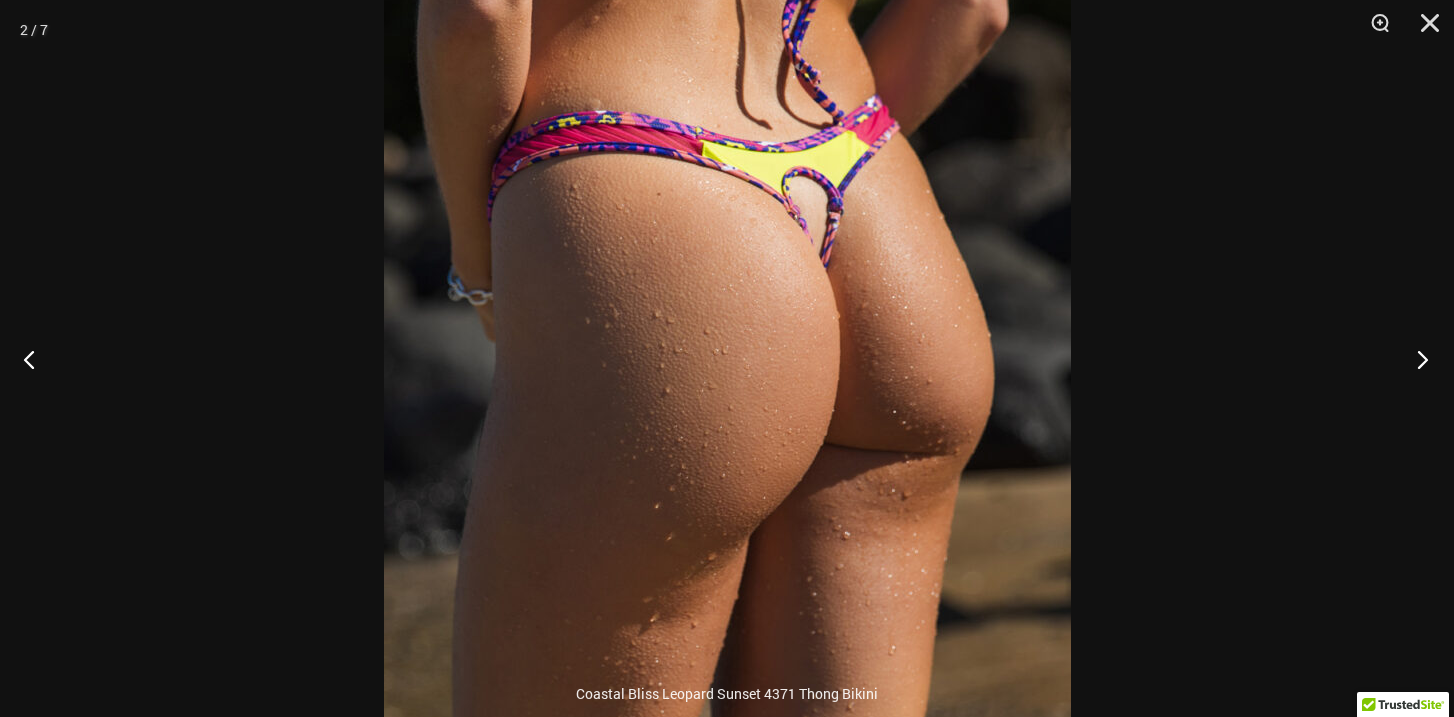 click at bounding box center (1416, 359) 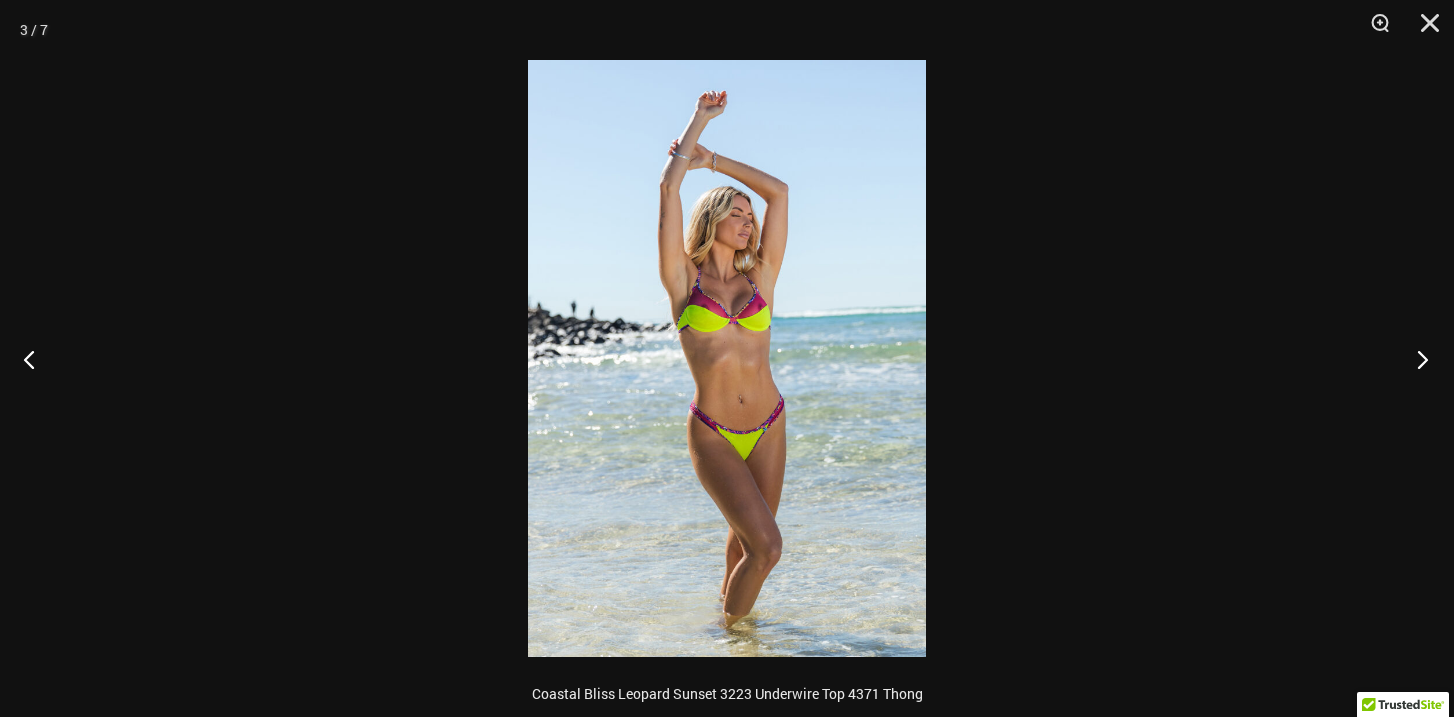 click at bounding box center [1416, 359] 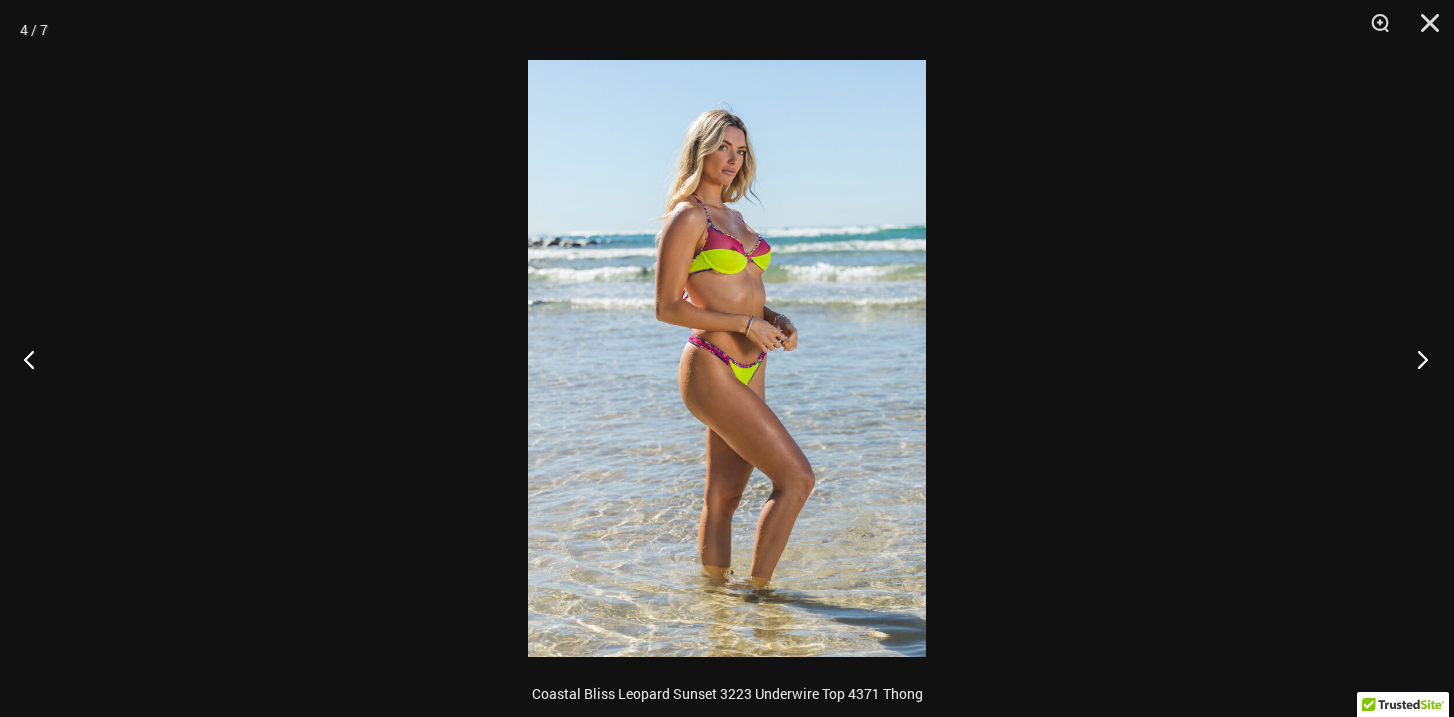 click at bounding box center [1416, 359] 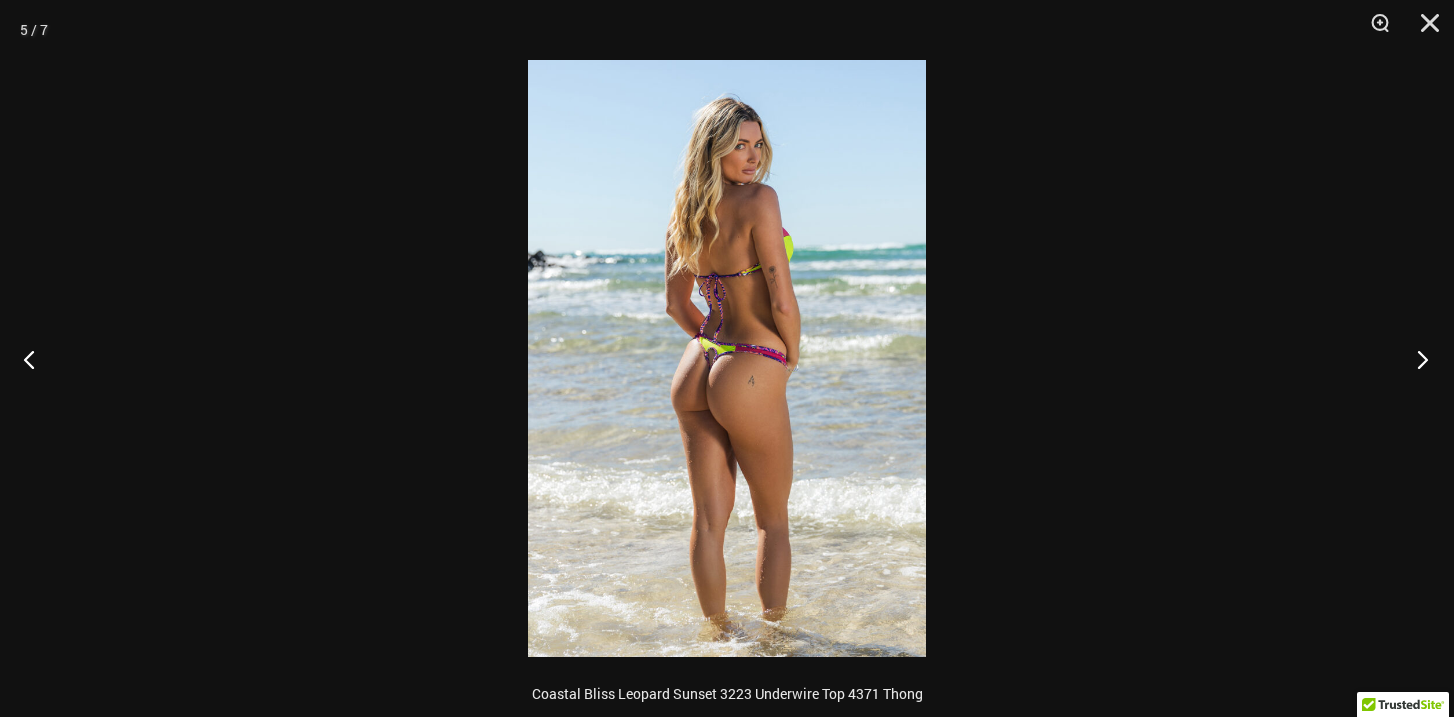 click at bounding box center [1416, 359] 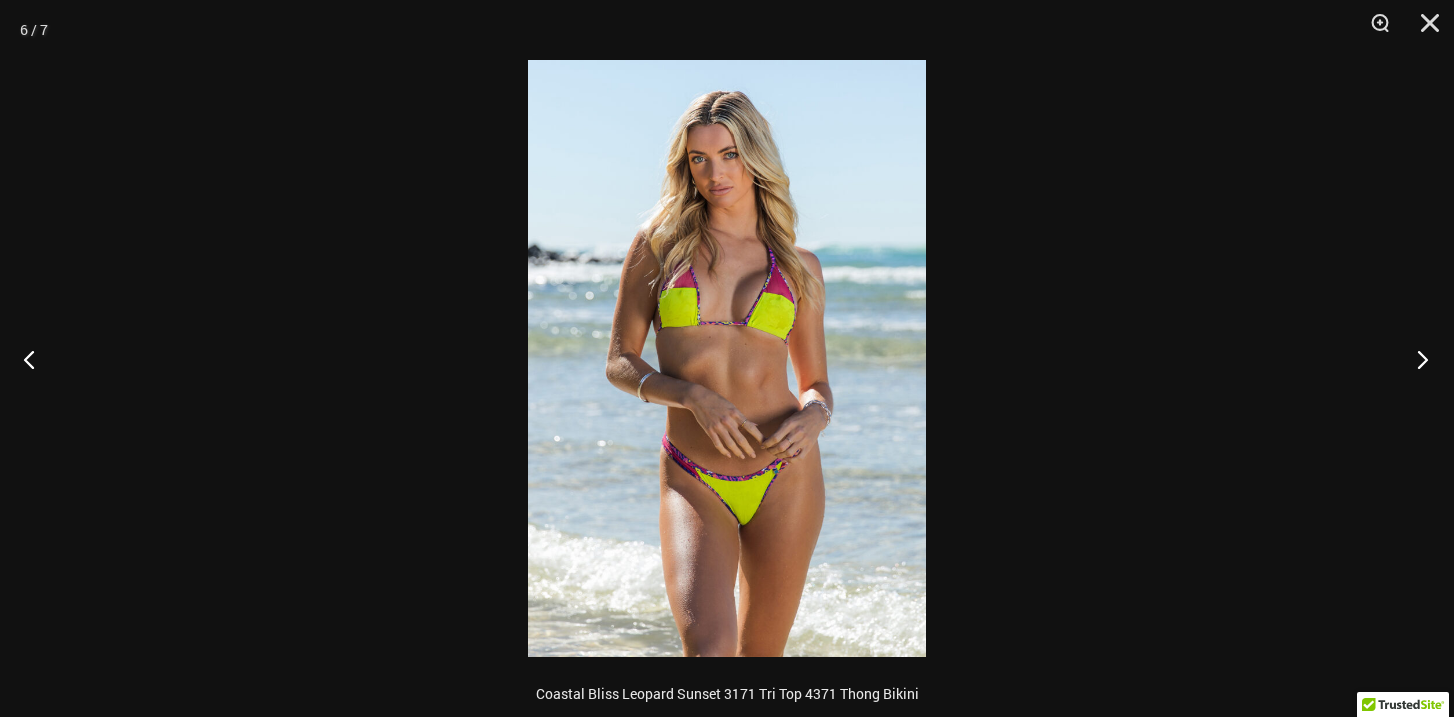 click at bounding box center (1416, 359) 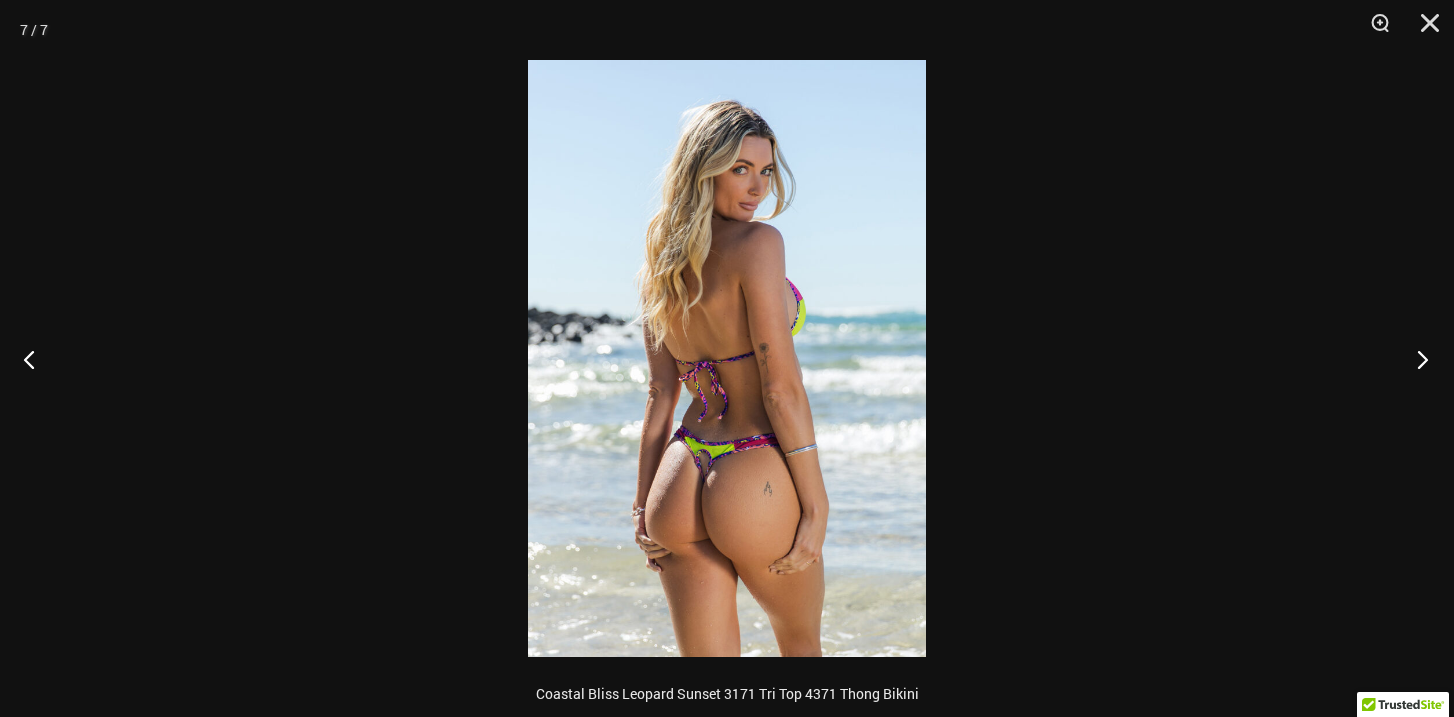 click at bounding box center (1416, 359) 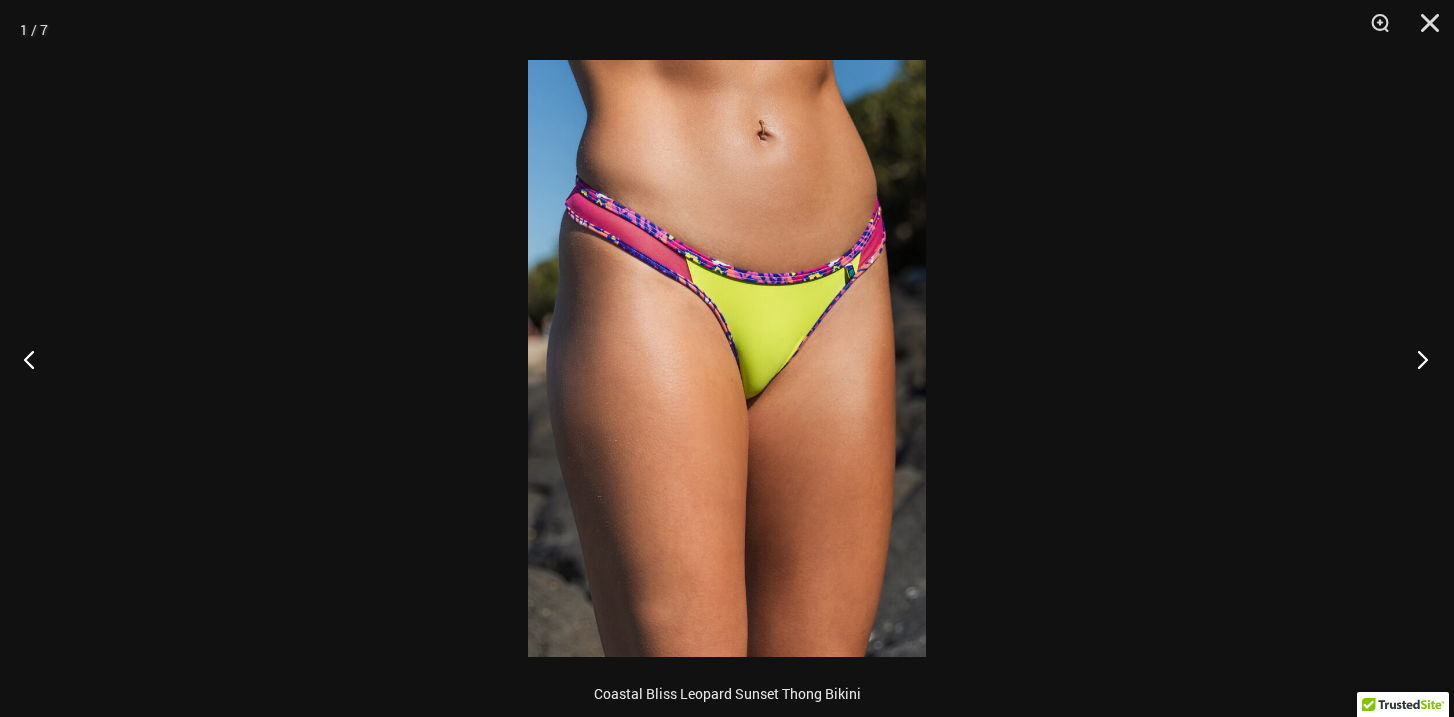 click at bounding box center [1416, 359] 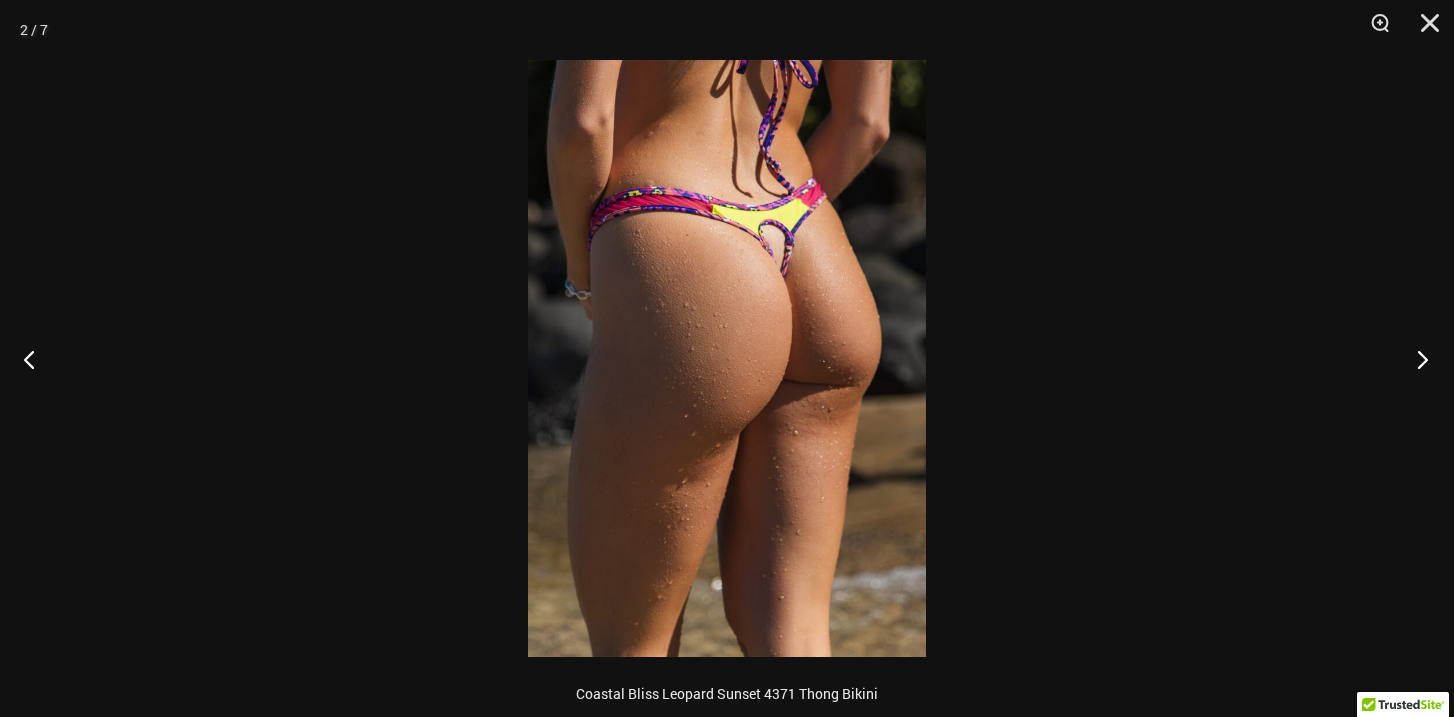 click at bounding box center [1416, 359] 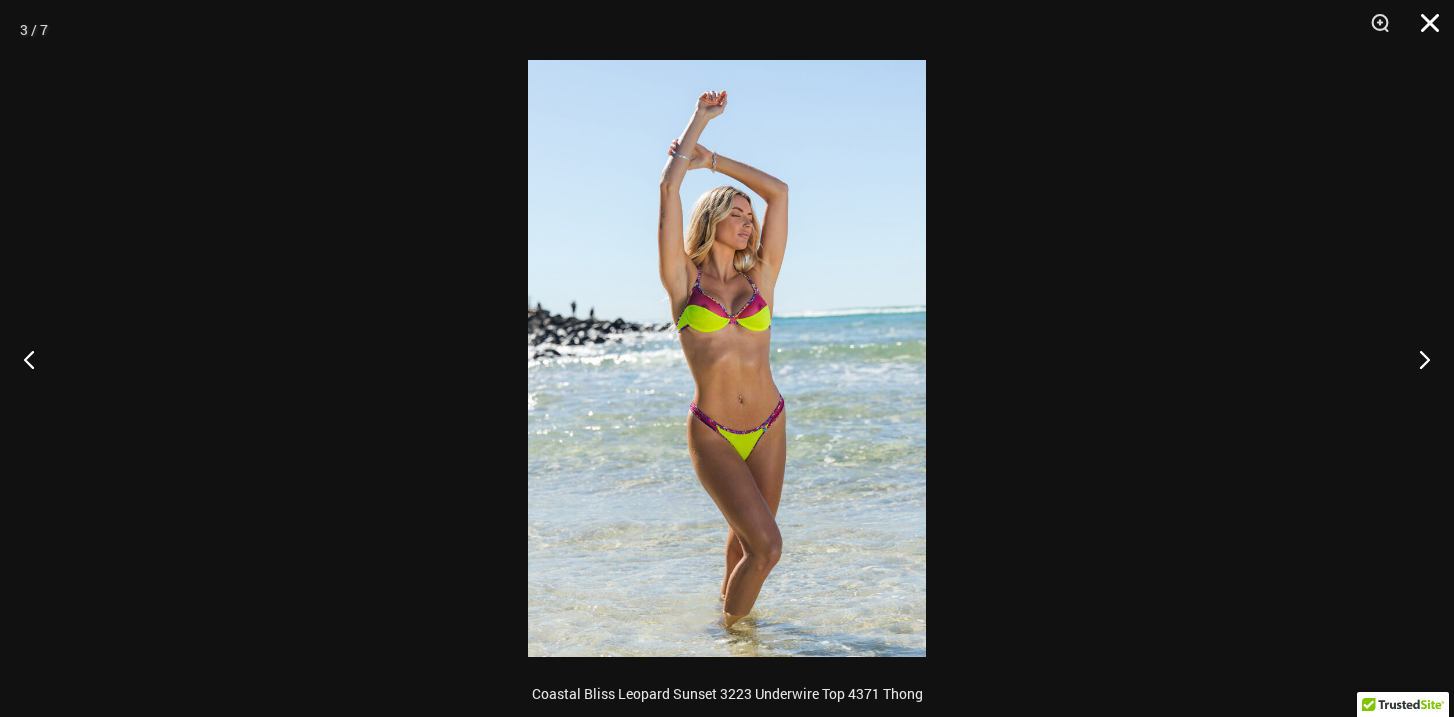 click at bounding box center [1423, 30] 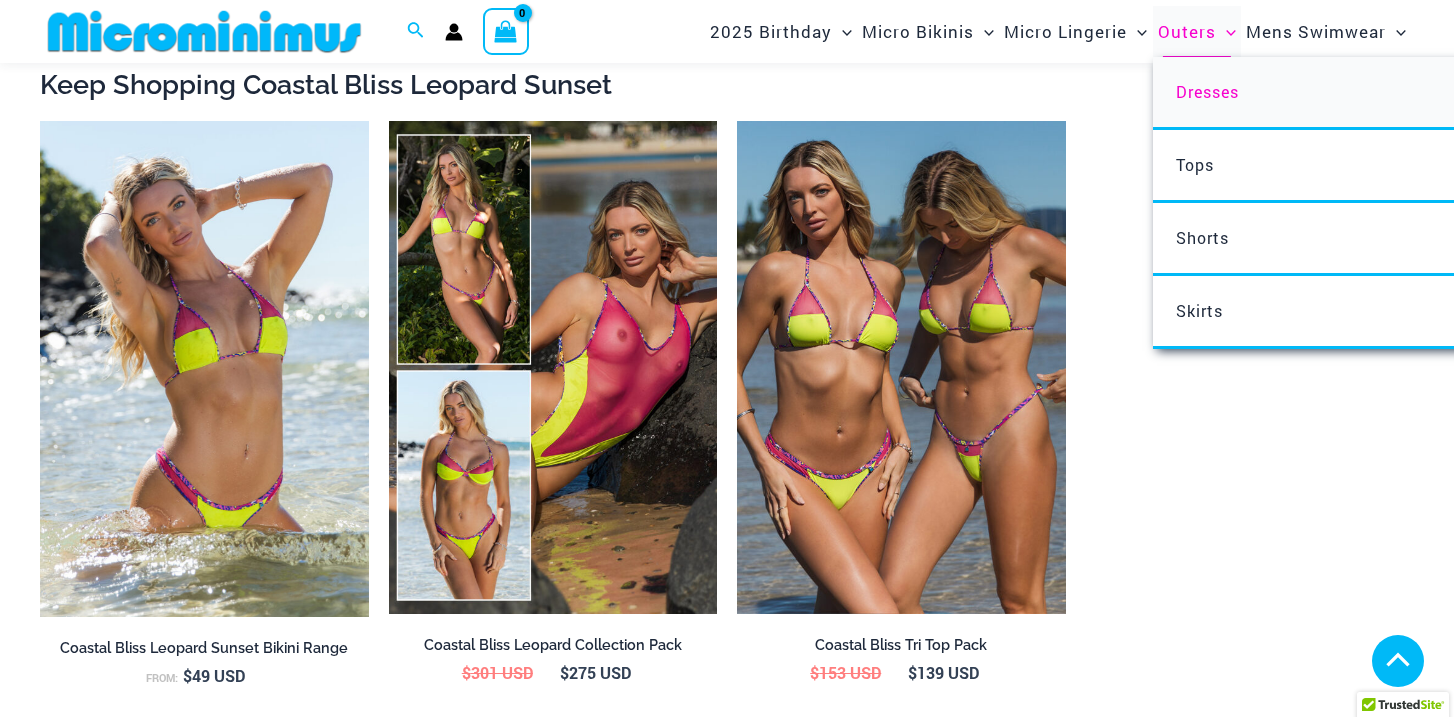 scroll, scrollTop: 2067, scrollLeft: 0, axis: vertical 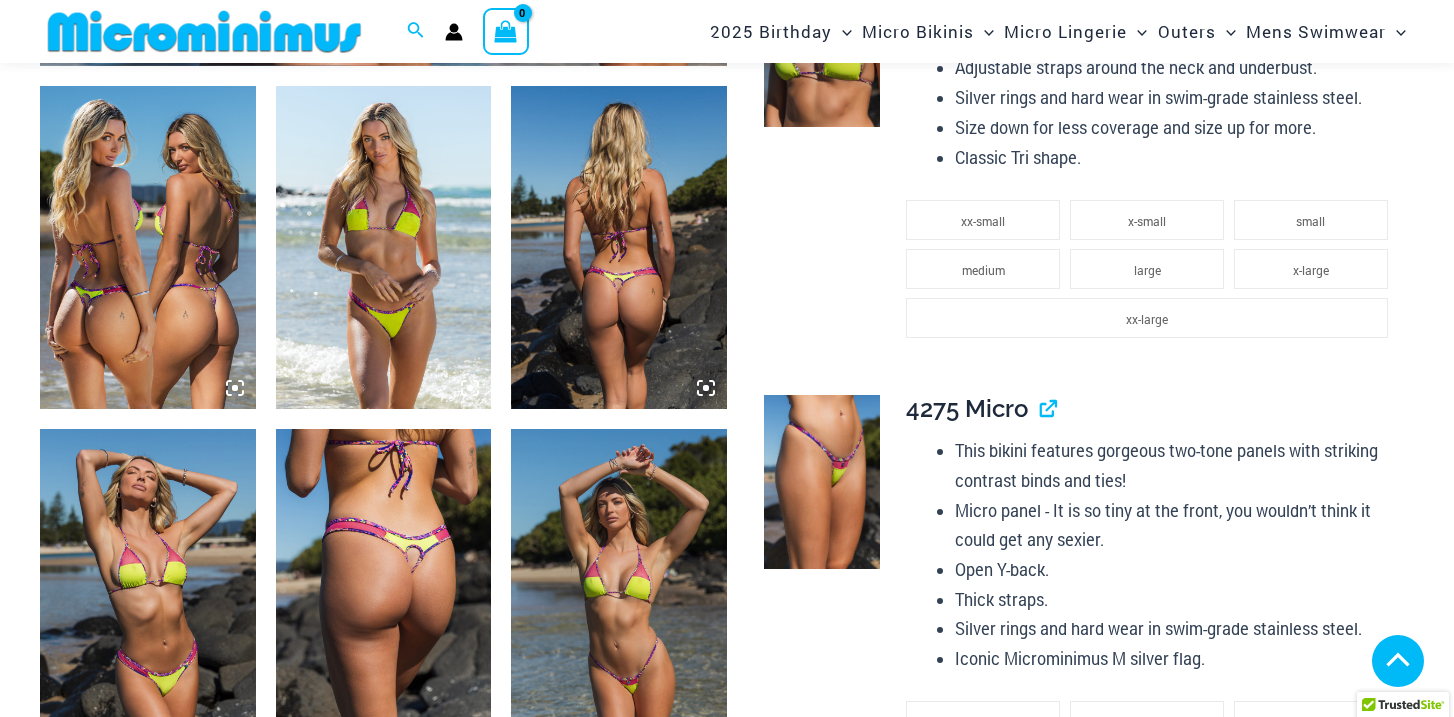 click at bounding box center [619, 247] 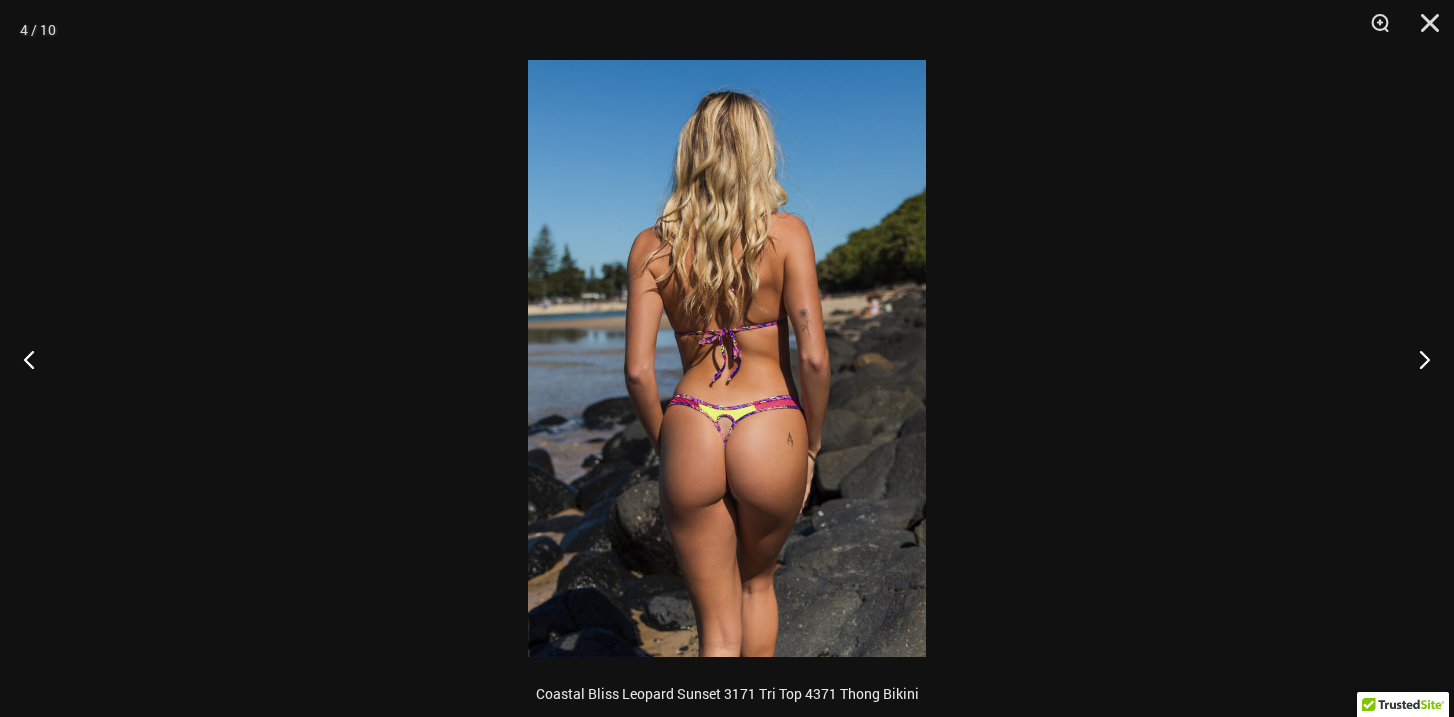 click at bounding box center [727, 358] 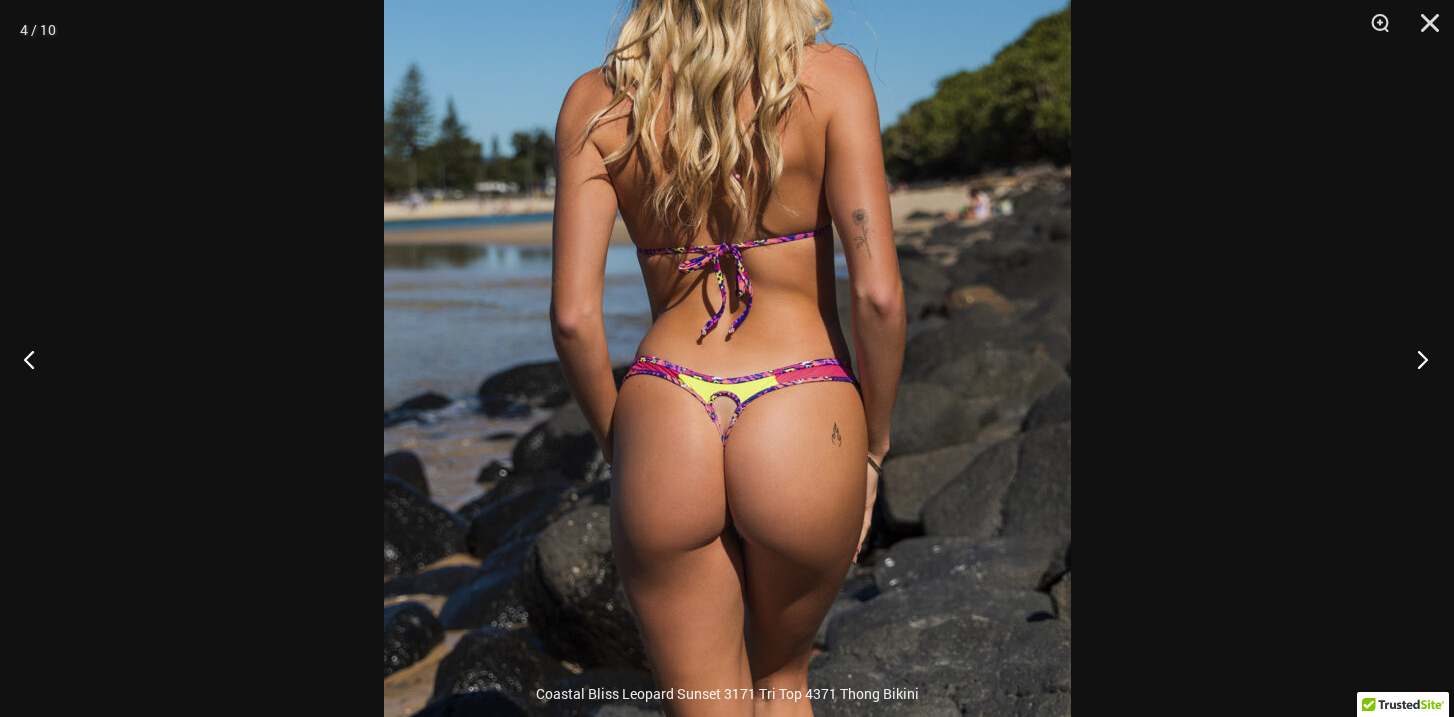 click at bounding box center (1416, 359) 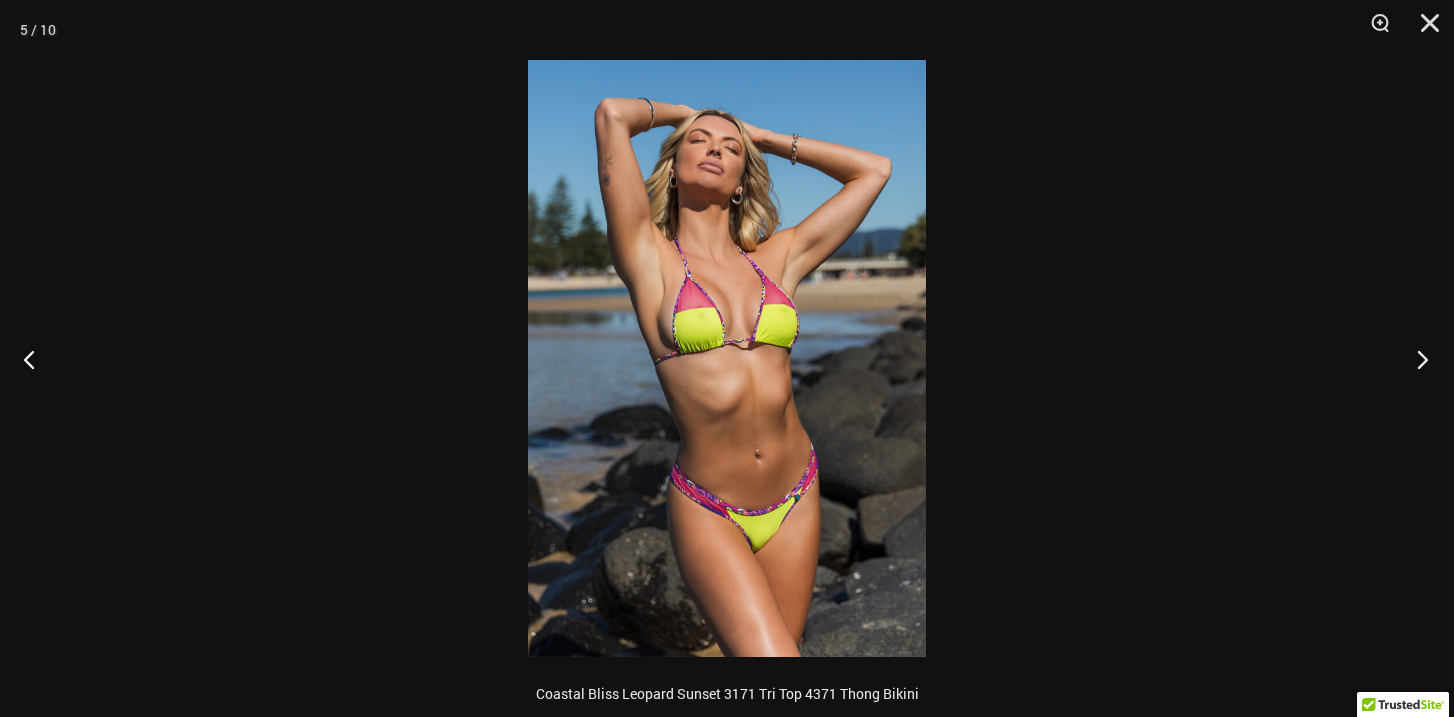 click at bounding box center [1416, 359] 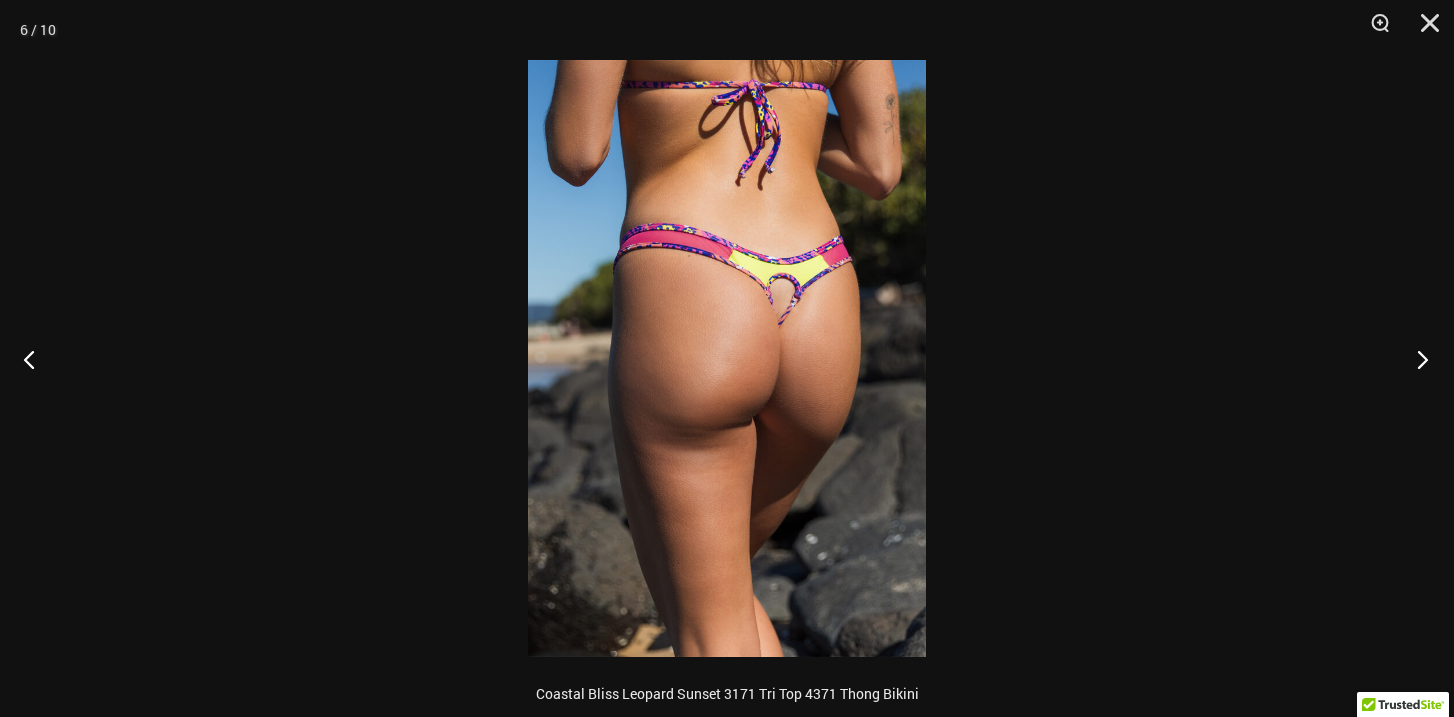 click at bounding box center [1416, 359] 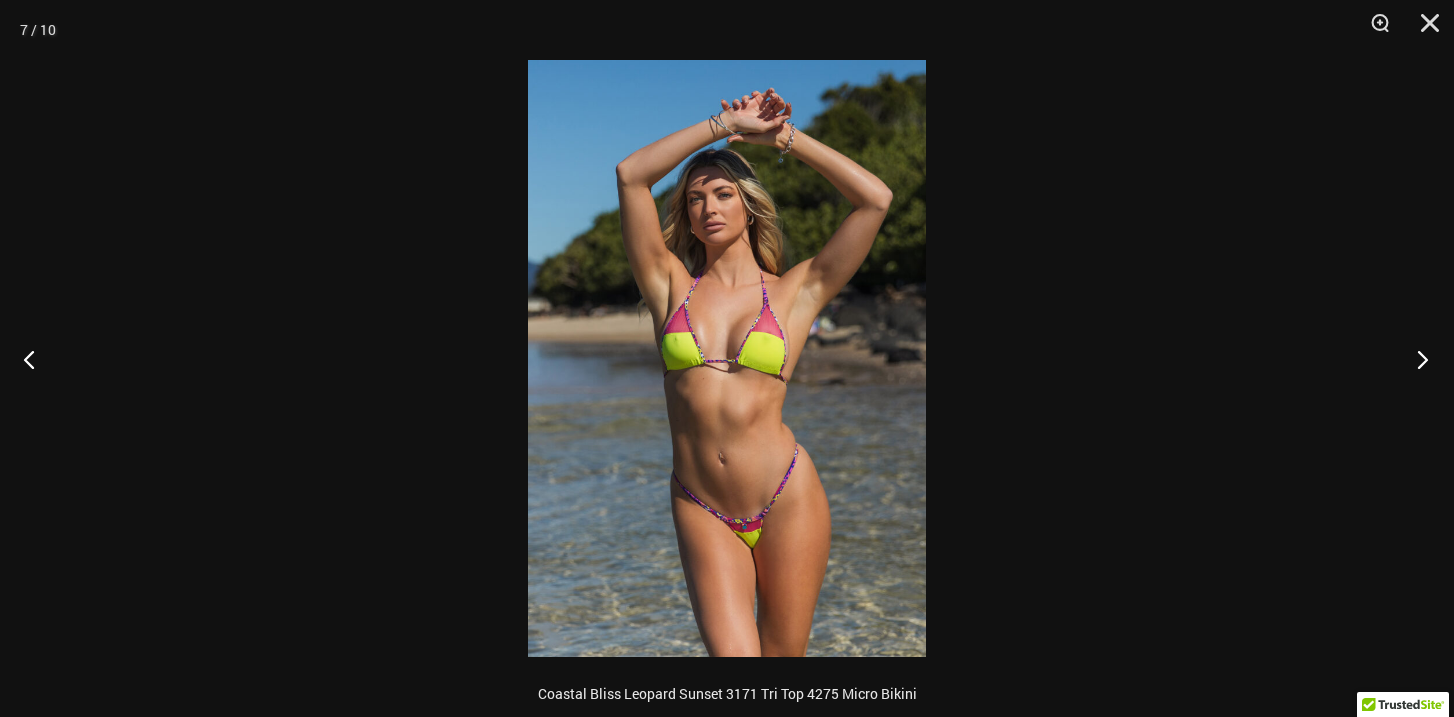 click at bounding box center (1416, 359) 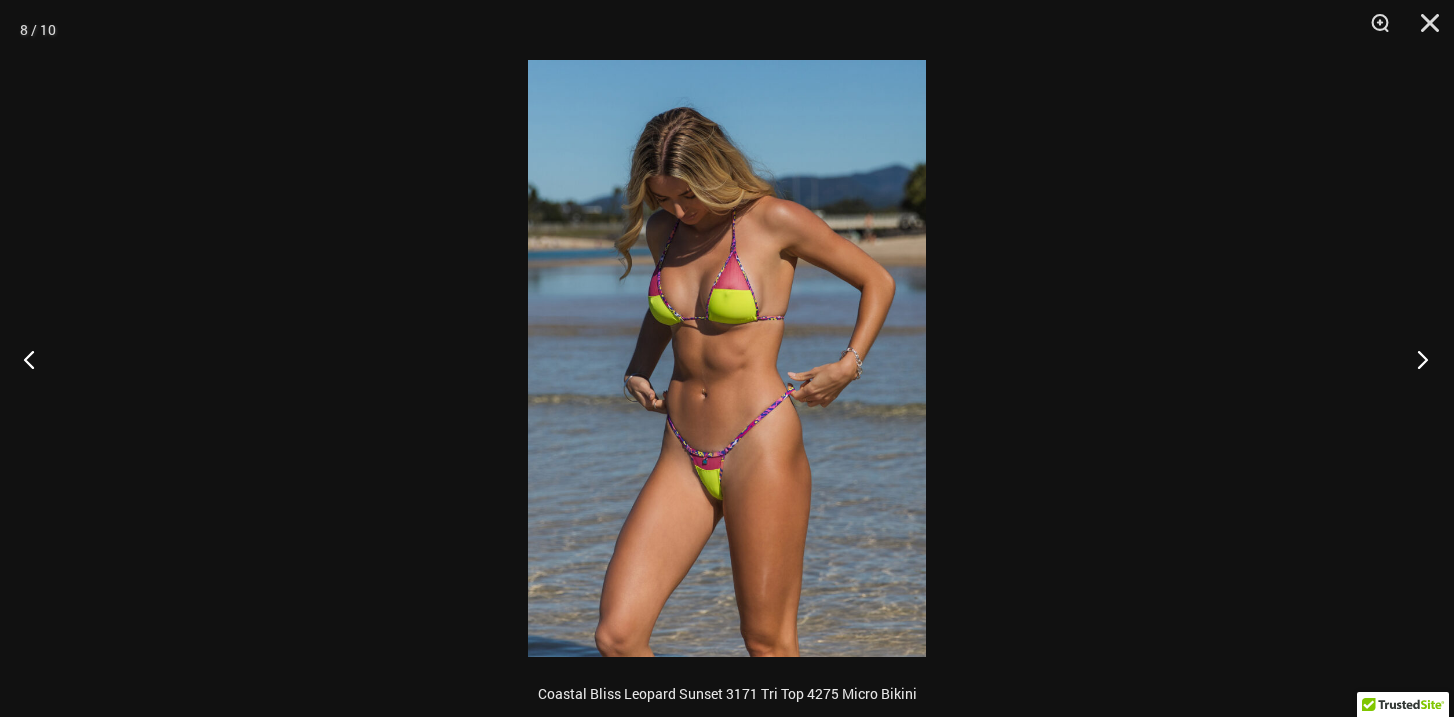 click at bounding box center (1416, 359) 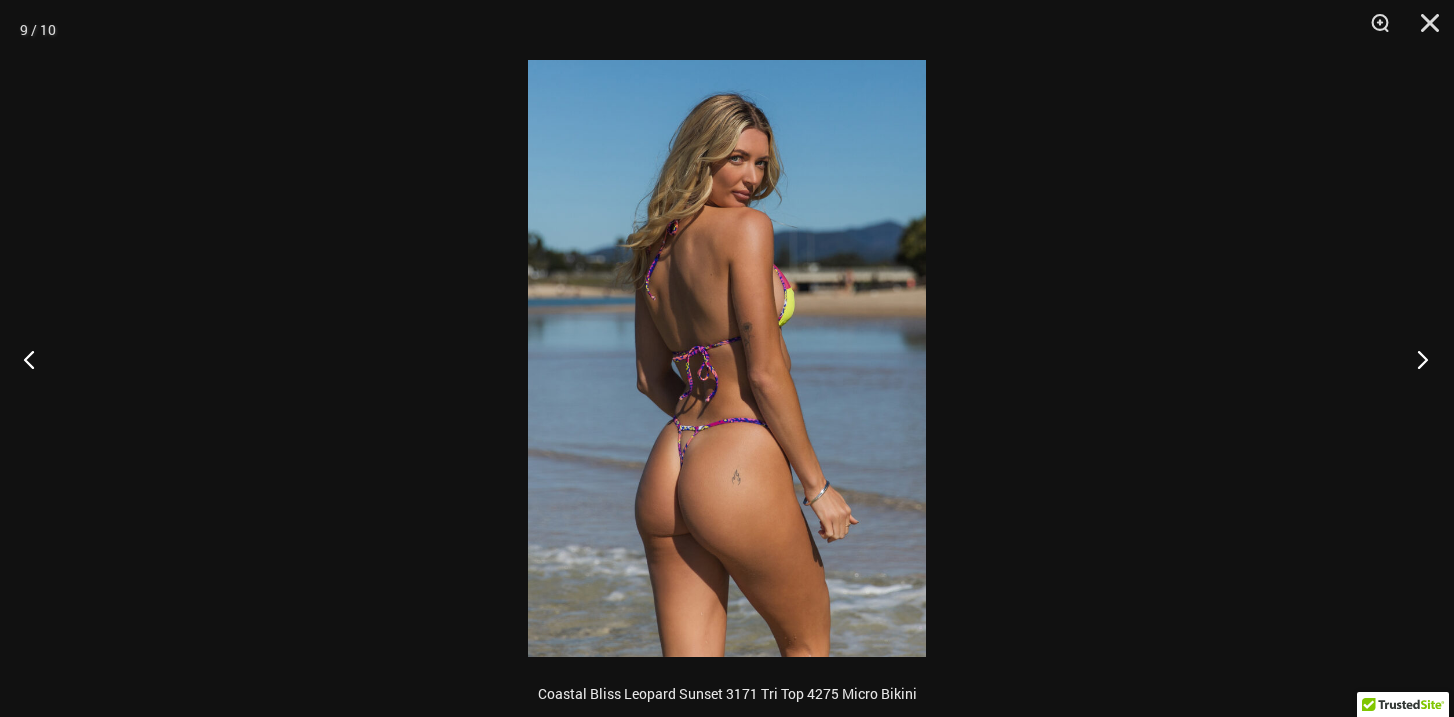 click at bounding box center [1416, 359] 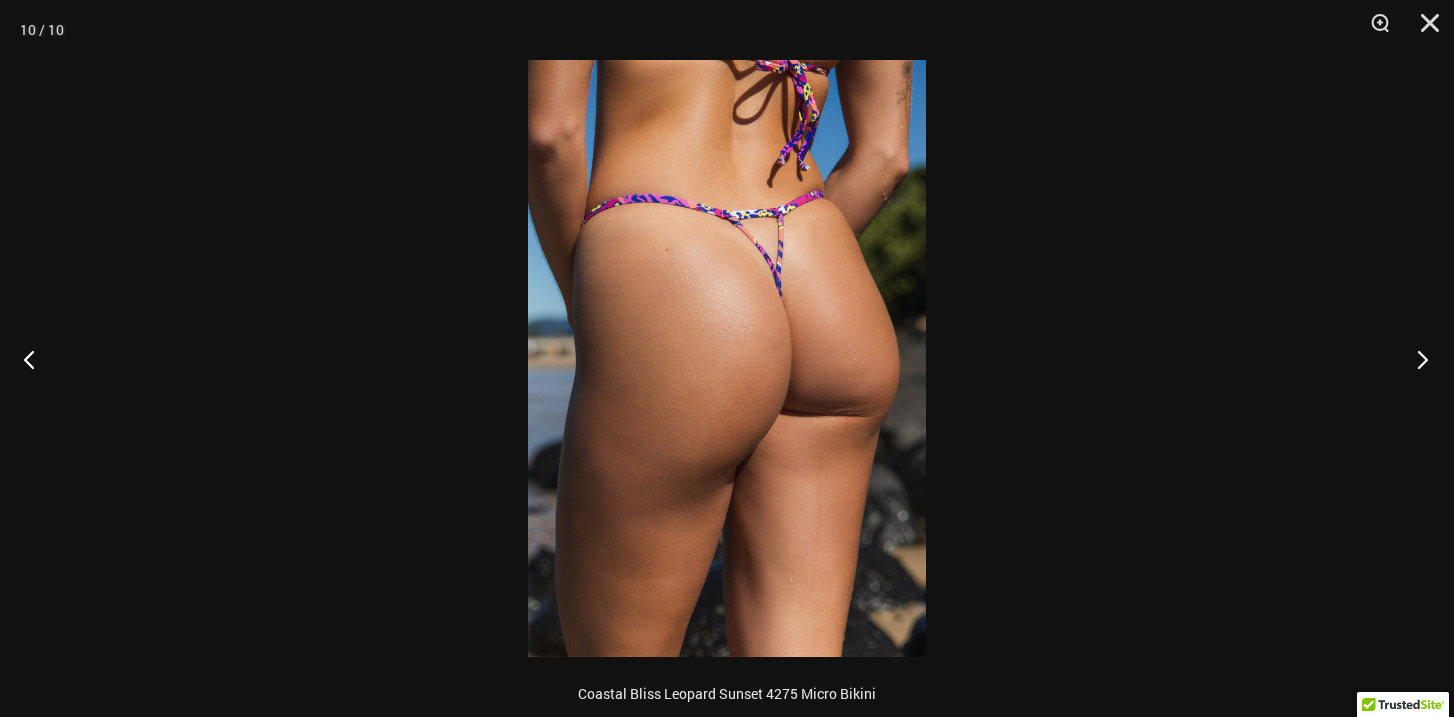 click at bounding box center (1416, 359) 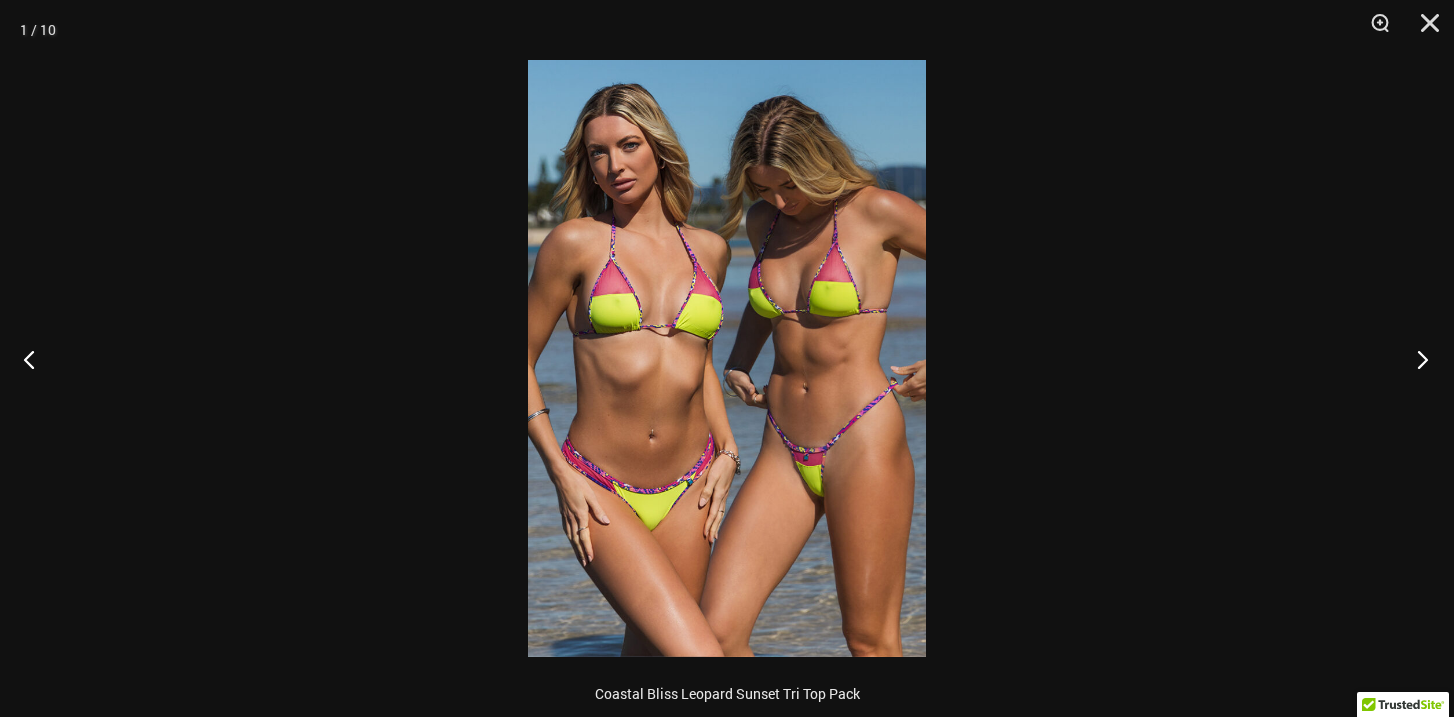 click at bounding box center (1416, 359) 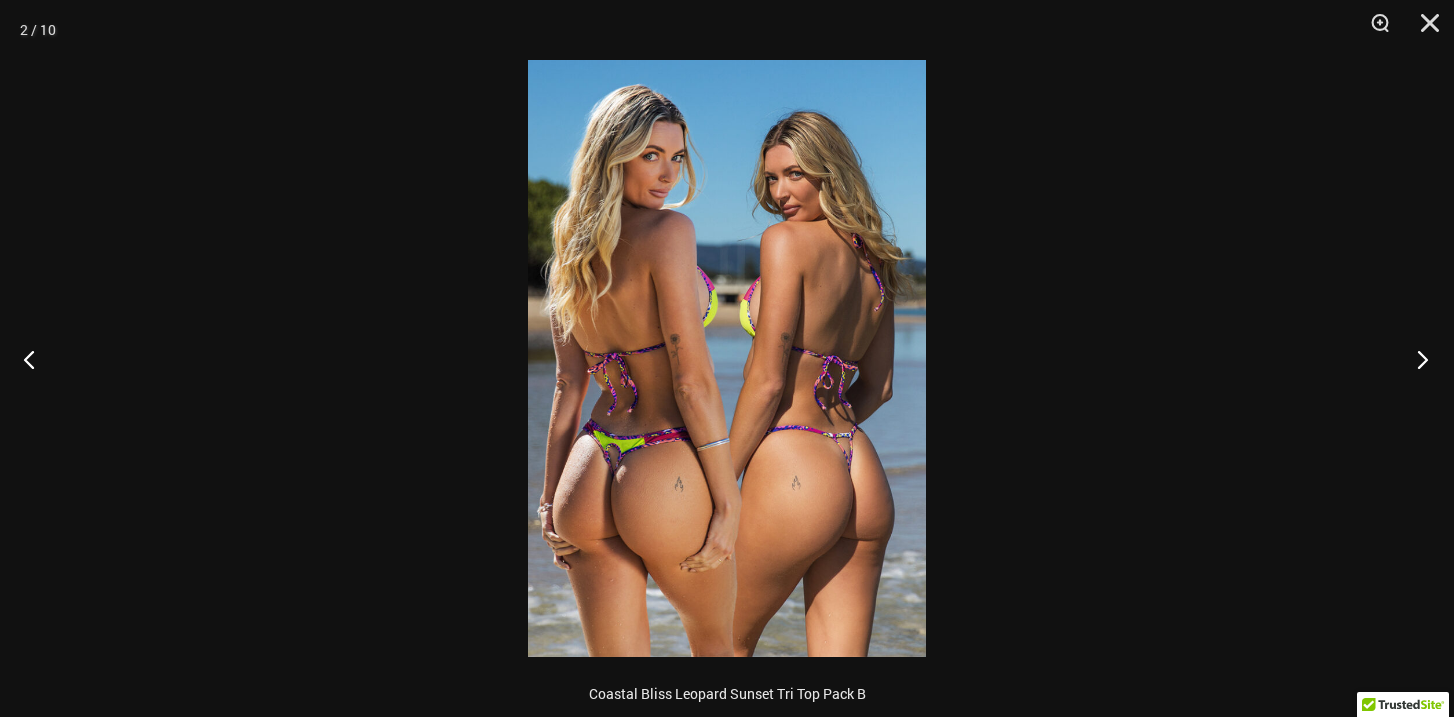 click at bounding box center [1416, 359] 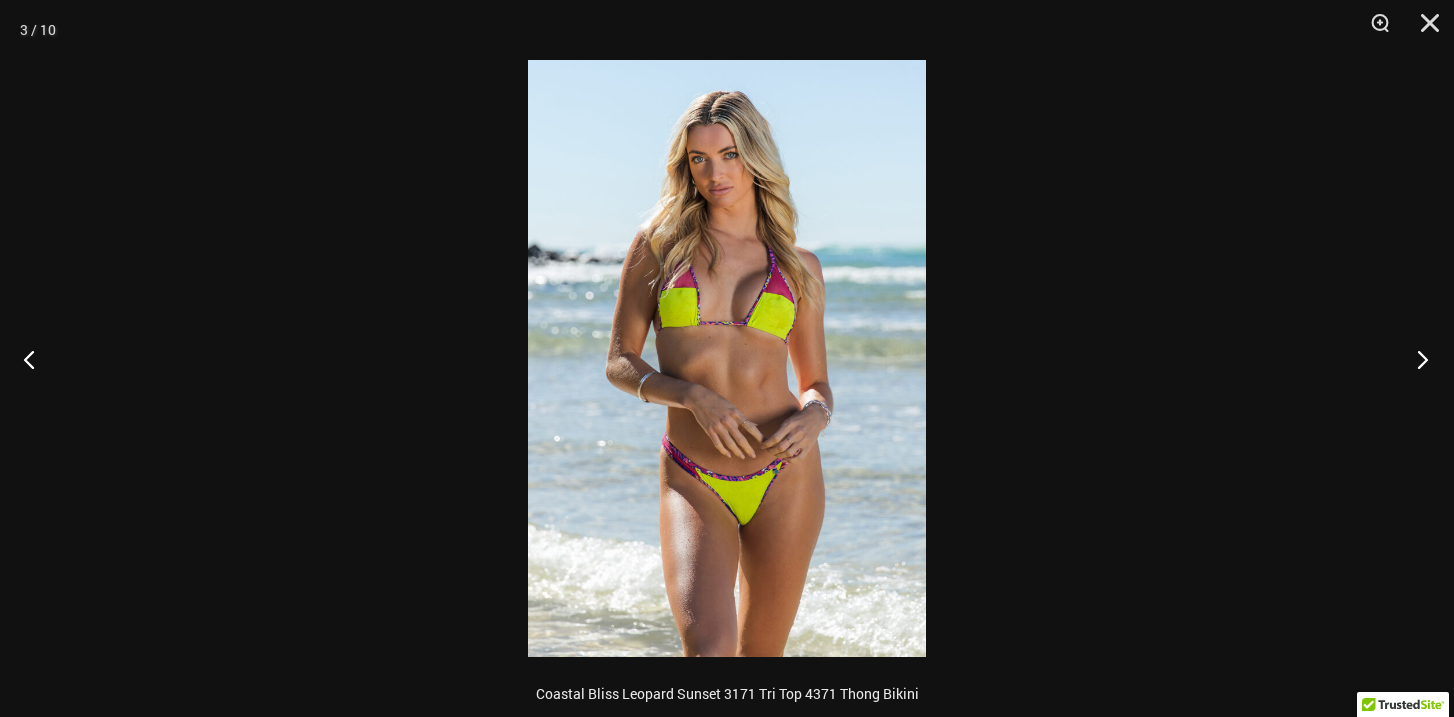 click at bounding box center (1416, 359) 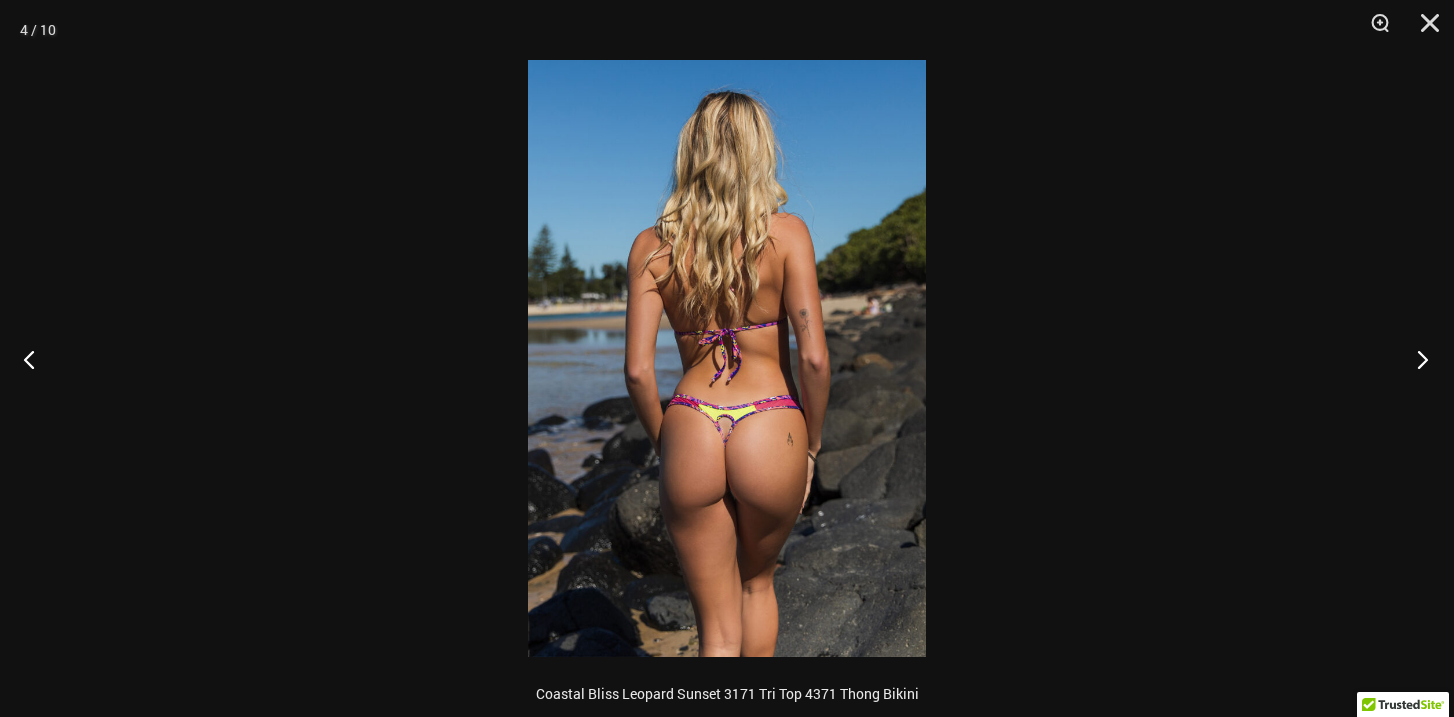 click at bounding box center [1416, 359] 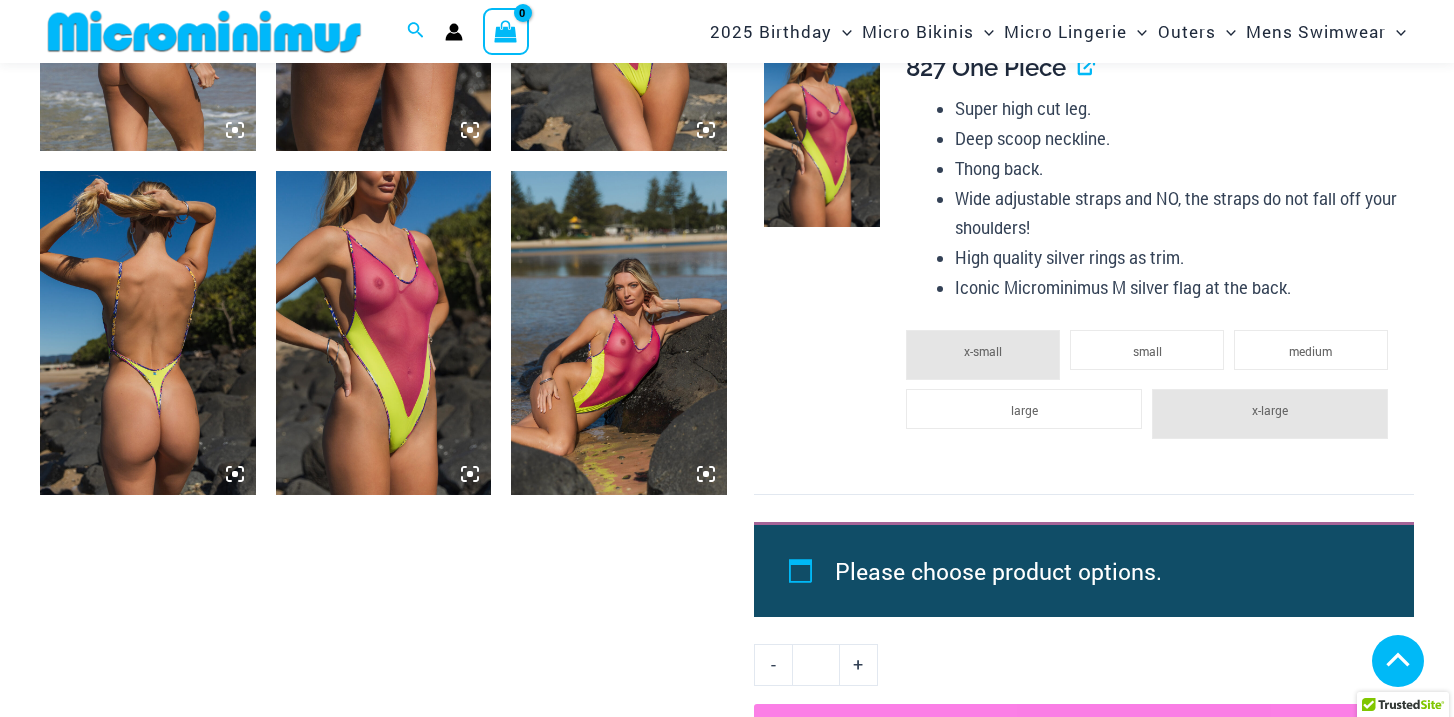 scroll, scrollTop: 2780, scrollLeft: 0, axis: vertical 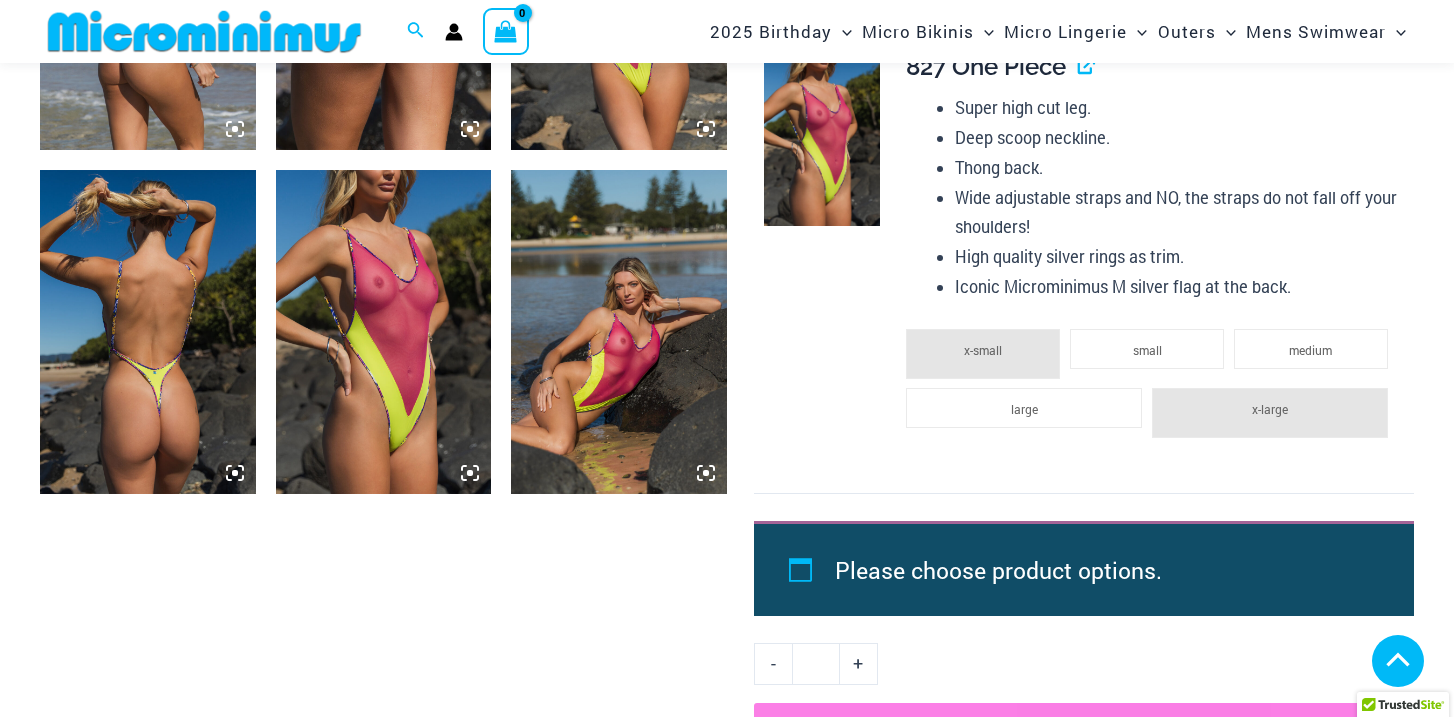 click at bounding box center [384, 331] 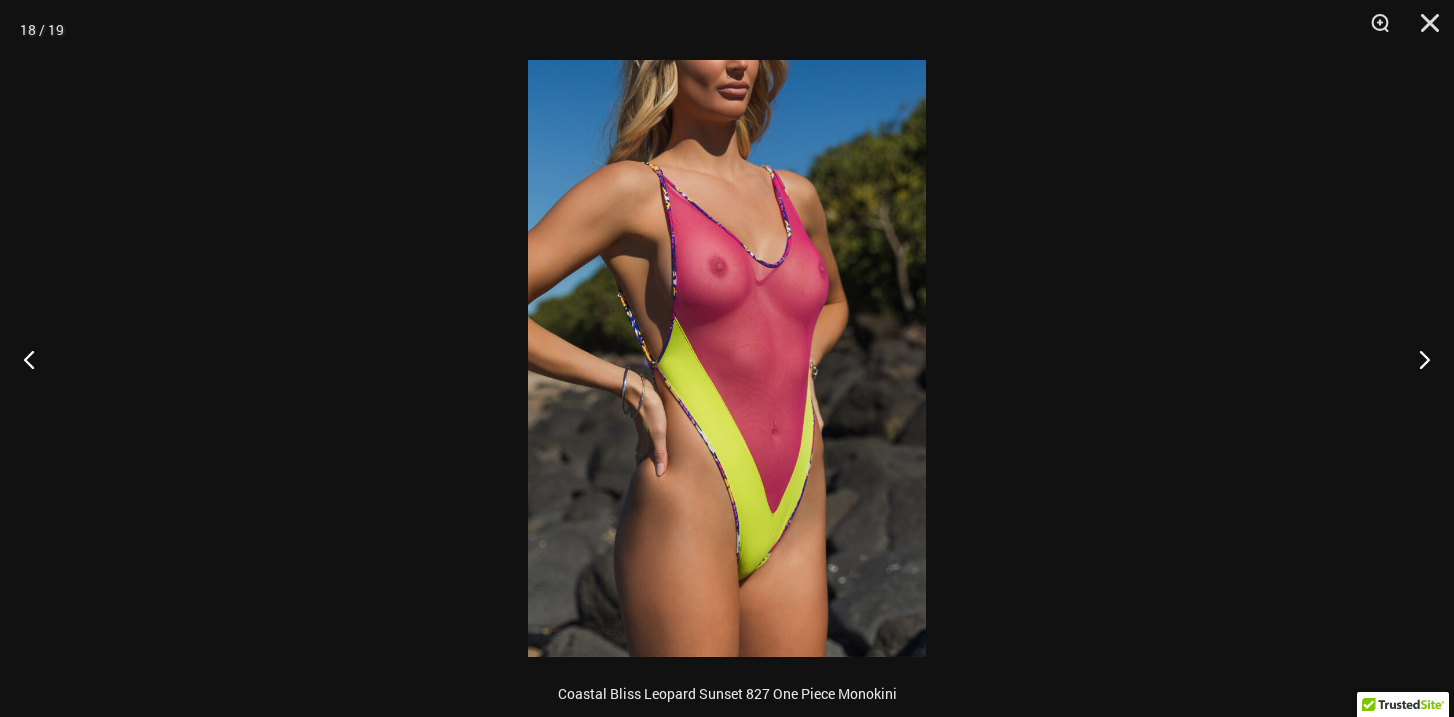 click at bounding box center [727, 358] 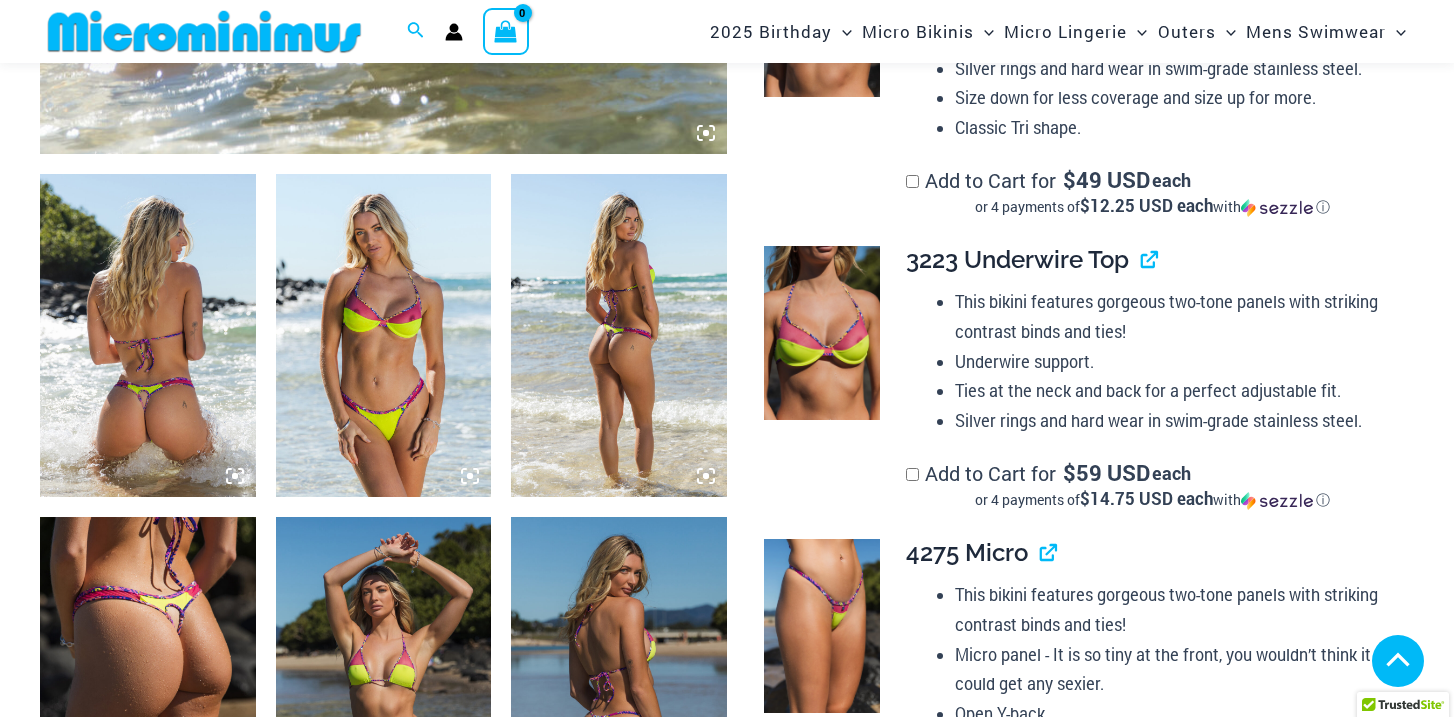 scroll, scrollTop: 1073, scrollLeft: 0, axis: vertical 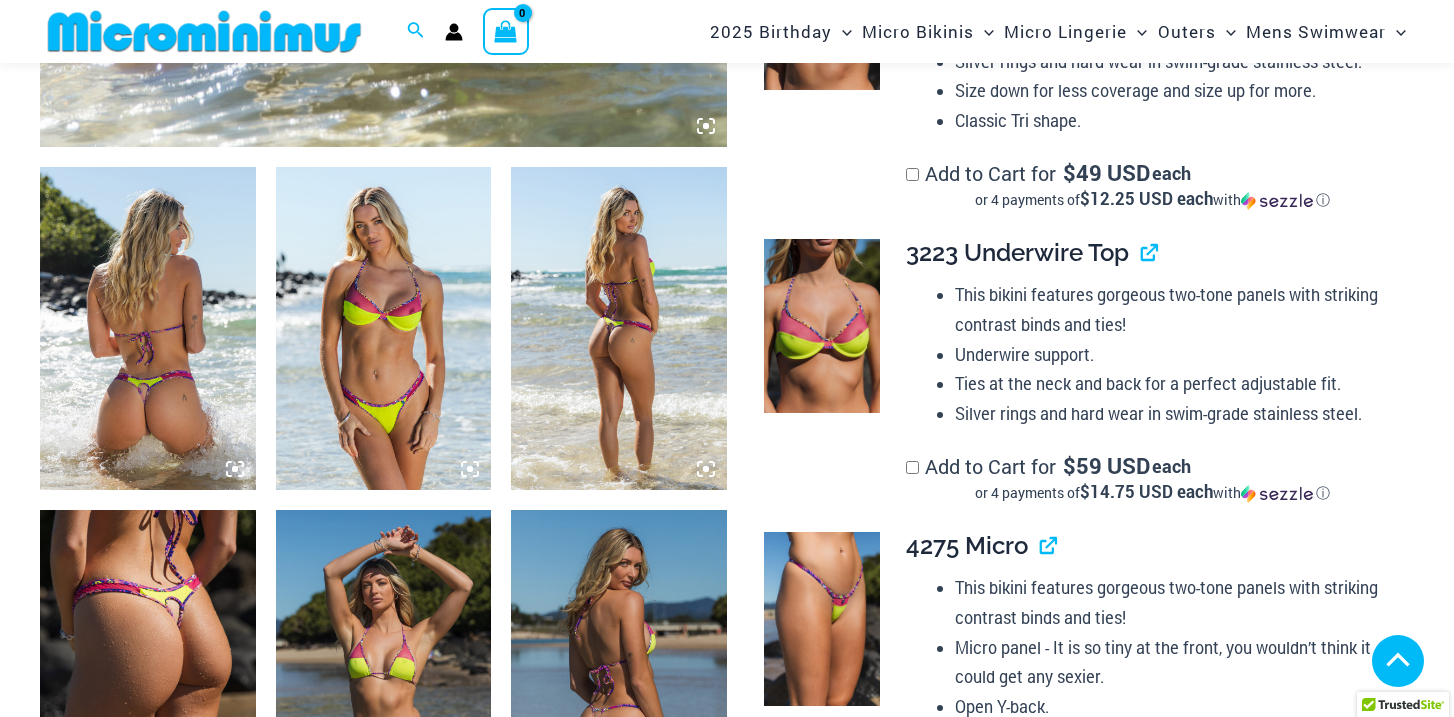click at bounding box center (148, 328) 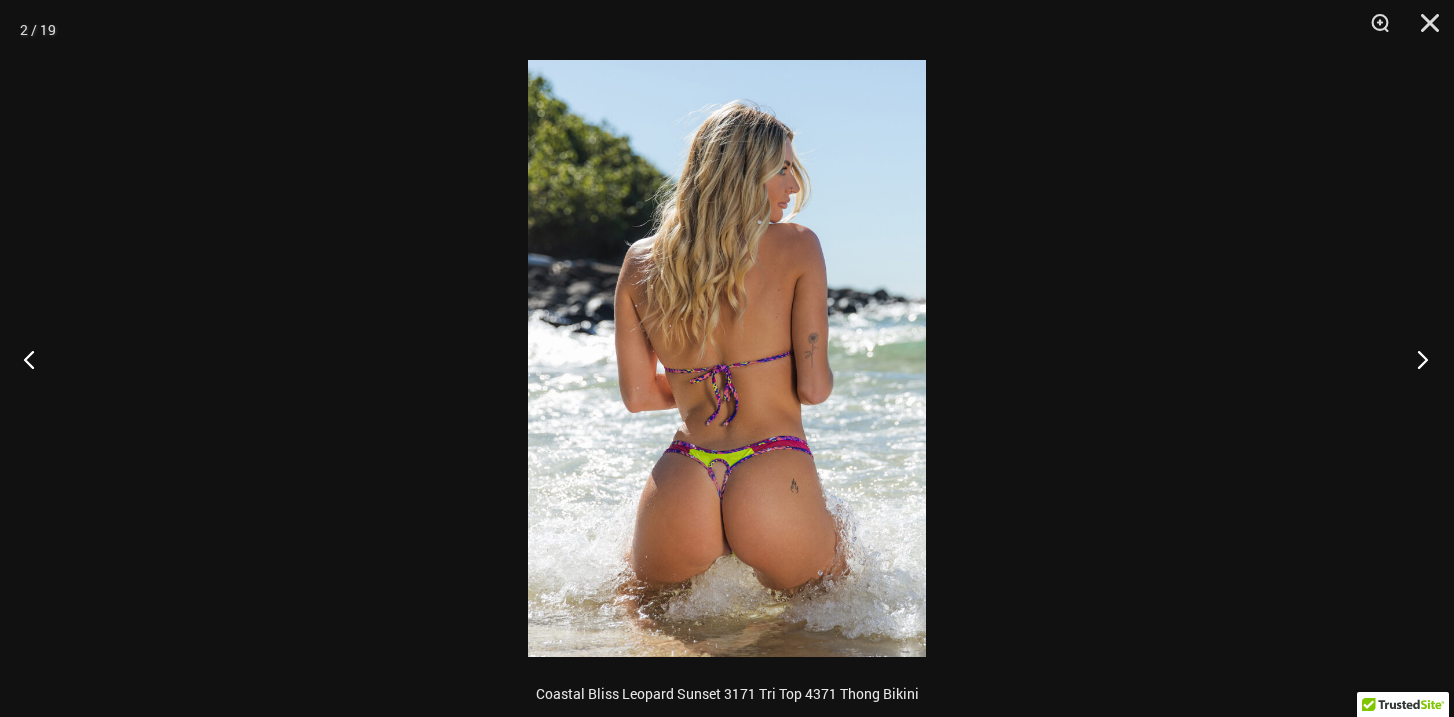 click at bounding box center (1416, 359) 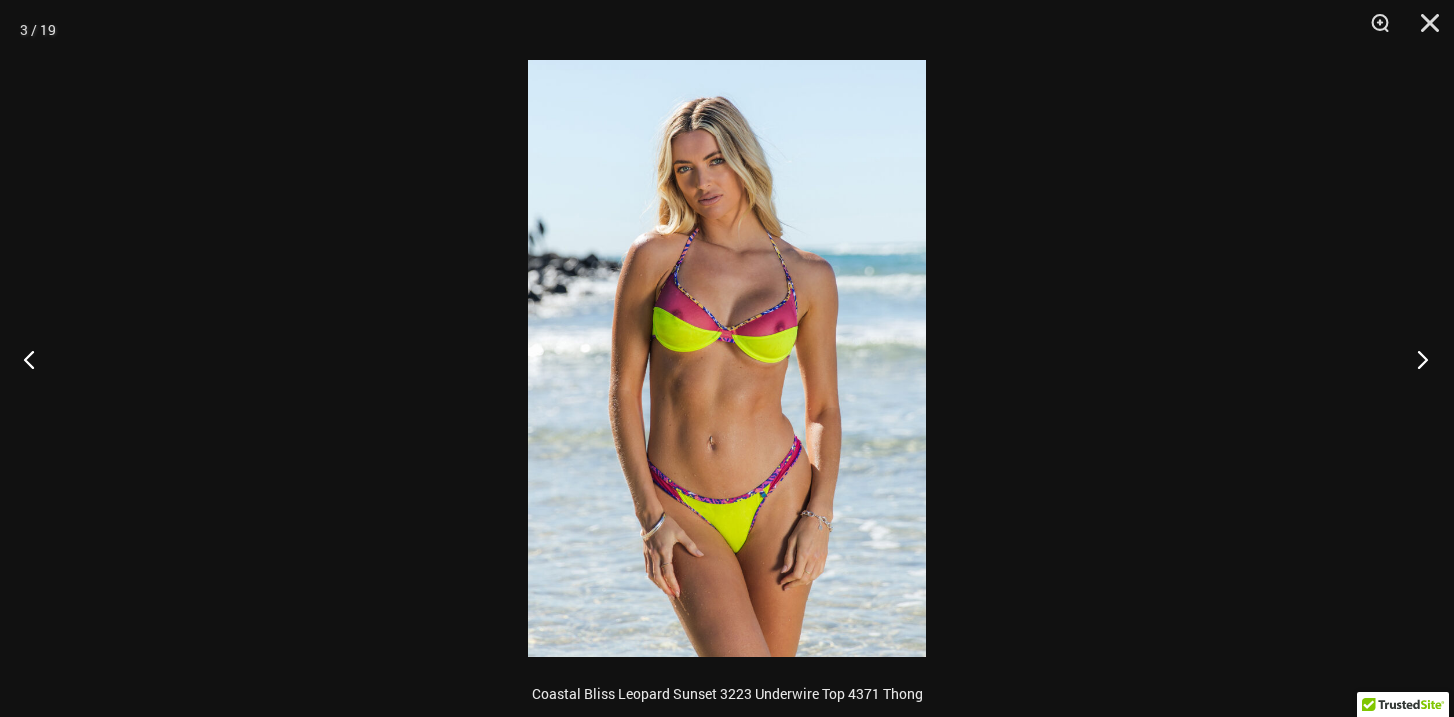 click at bounding box center [1416, 359] 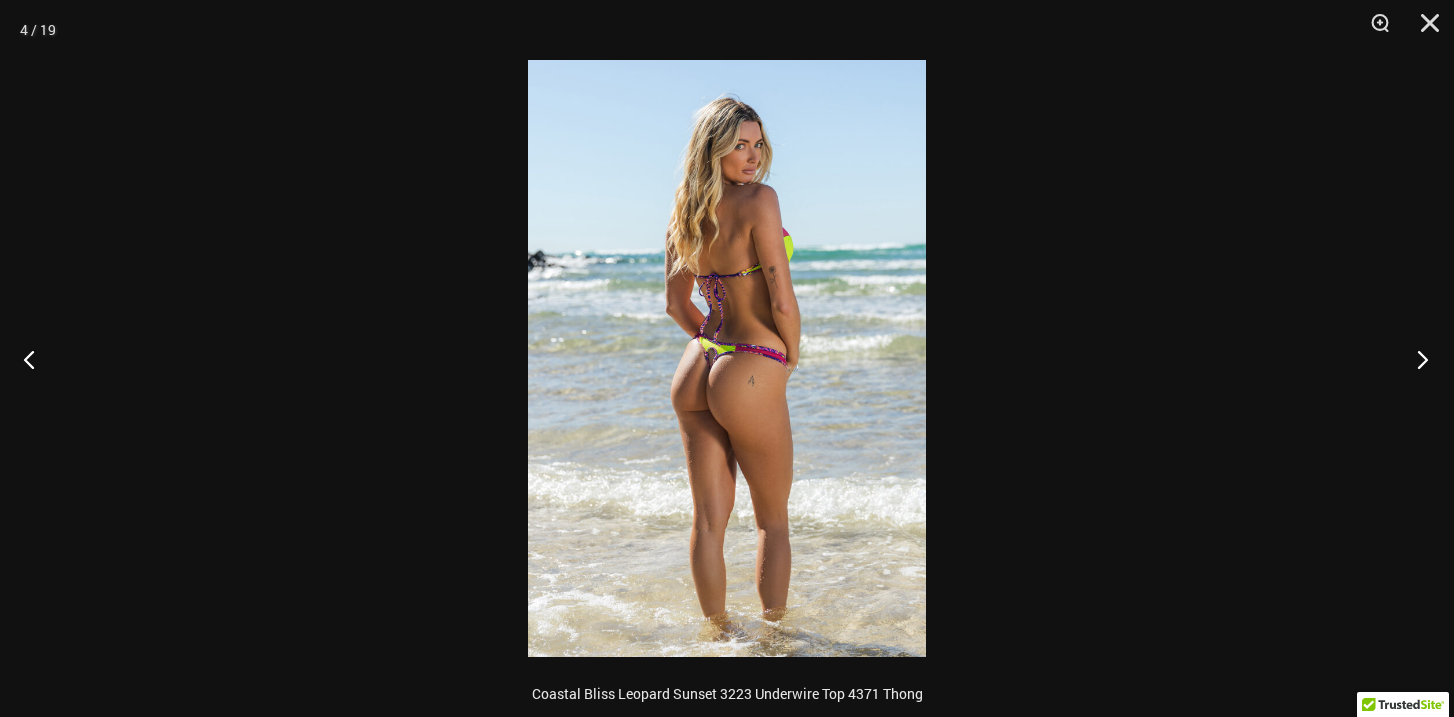 click at bounding box center [1416, 359] 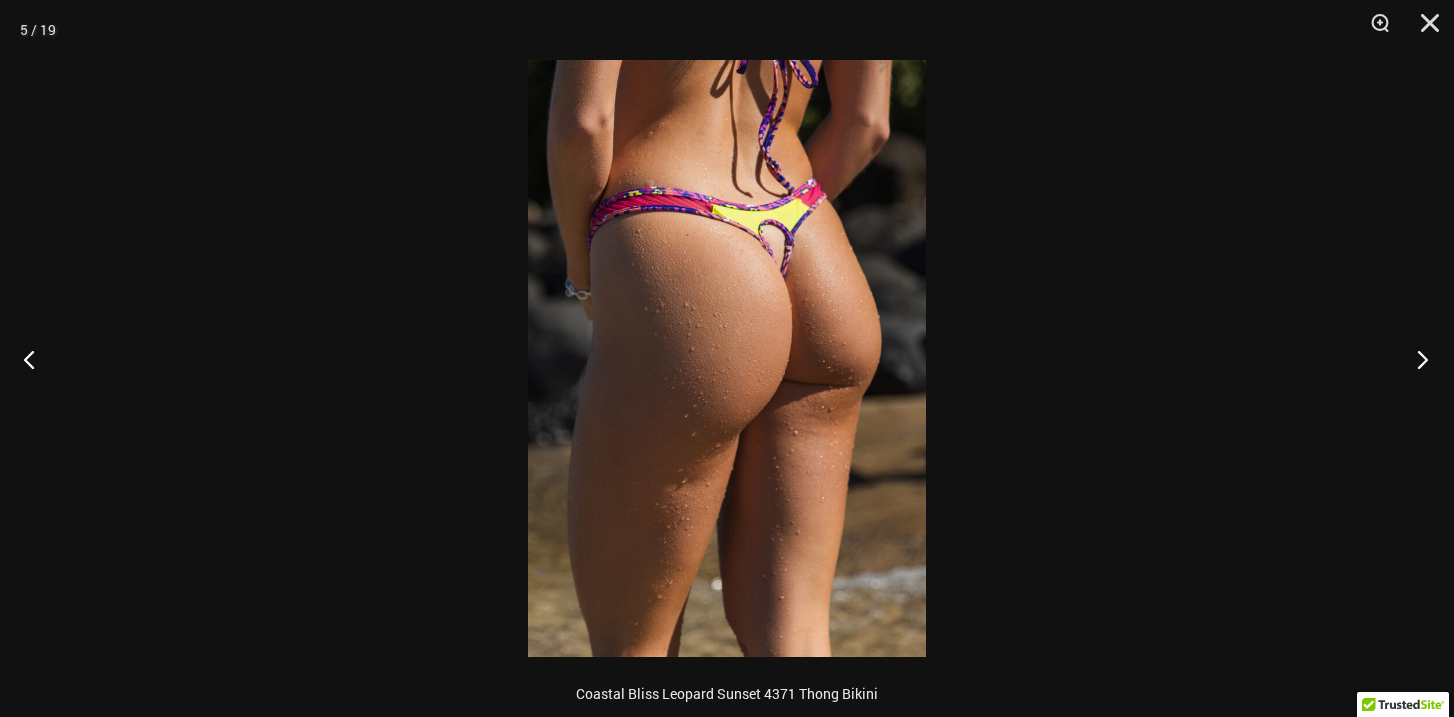 click at bounding box center [1416, 359] 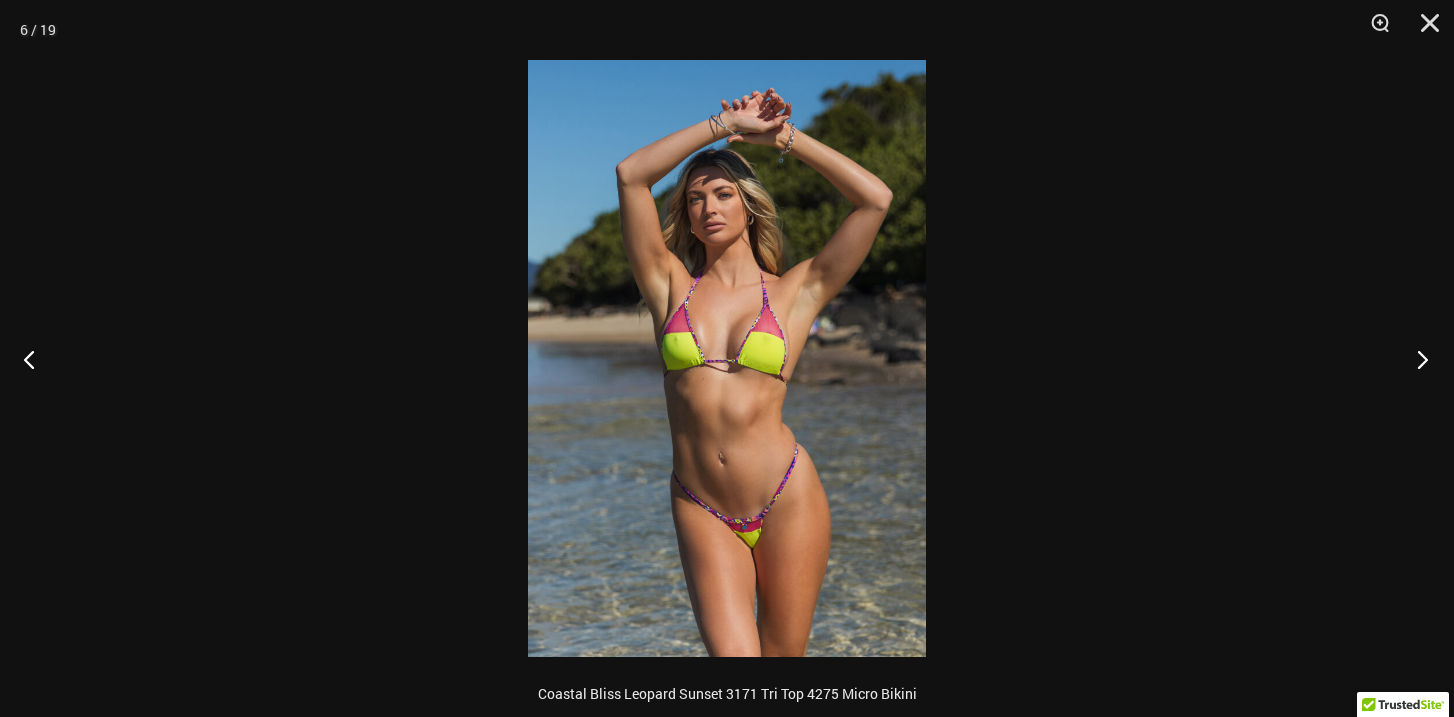 click at bounding box center (1416, 359) 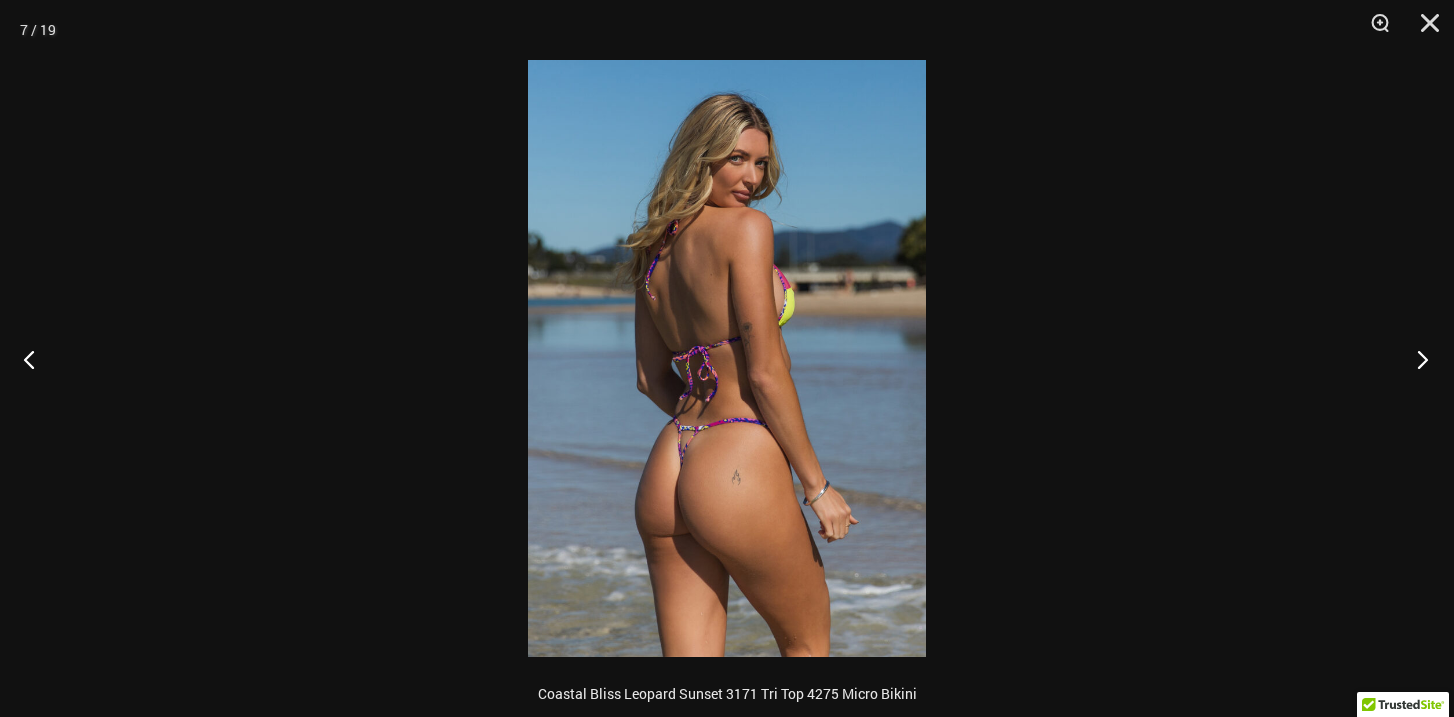 click at bounding box center (1416, 359) 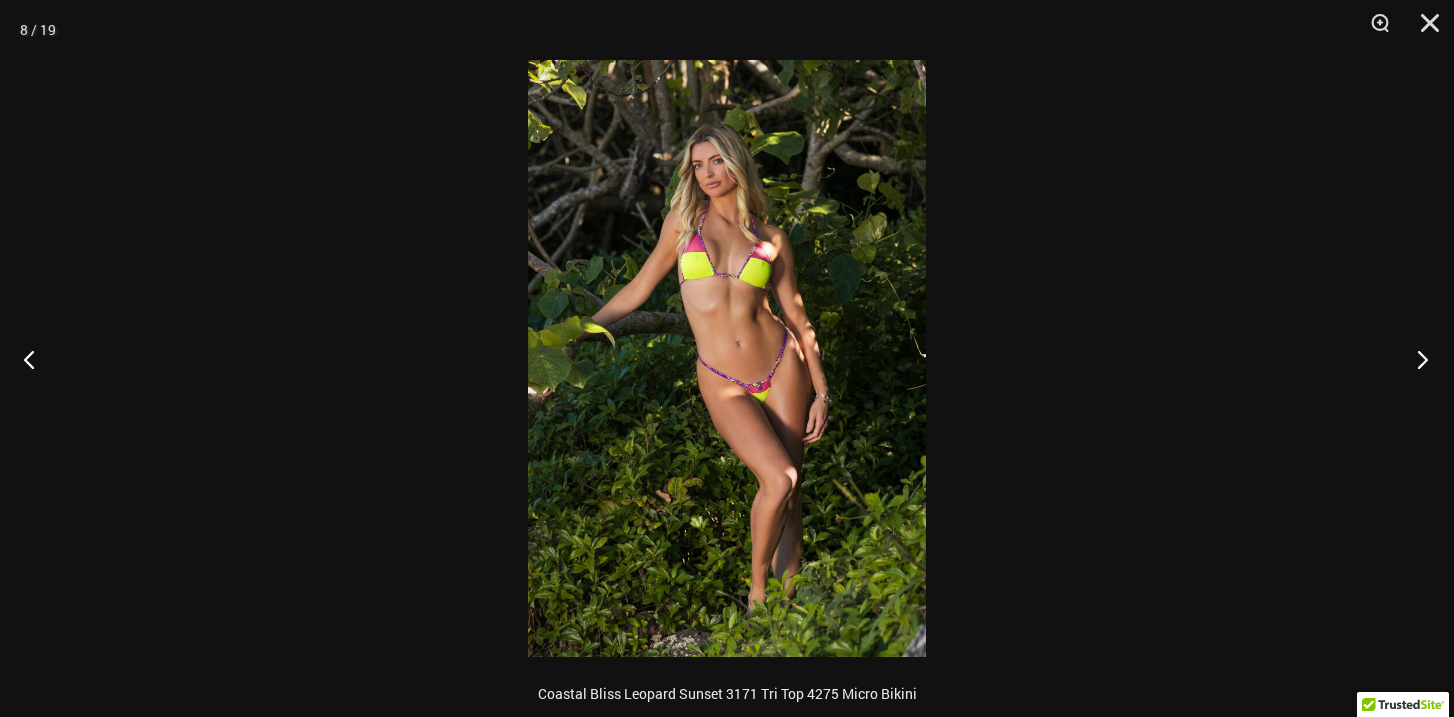 click at bounding box center (1416, 359) 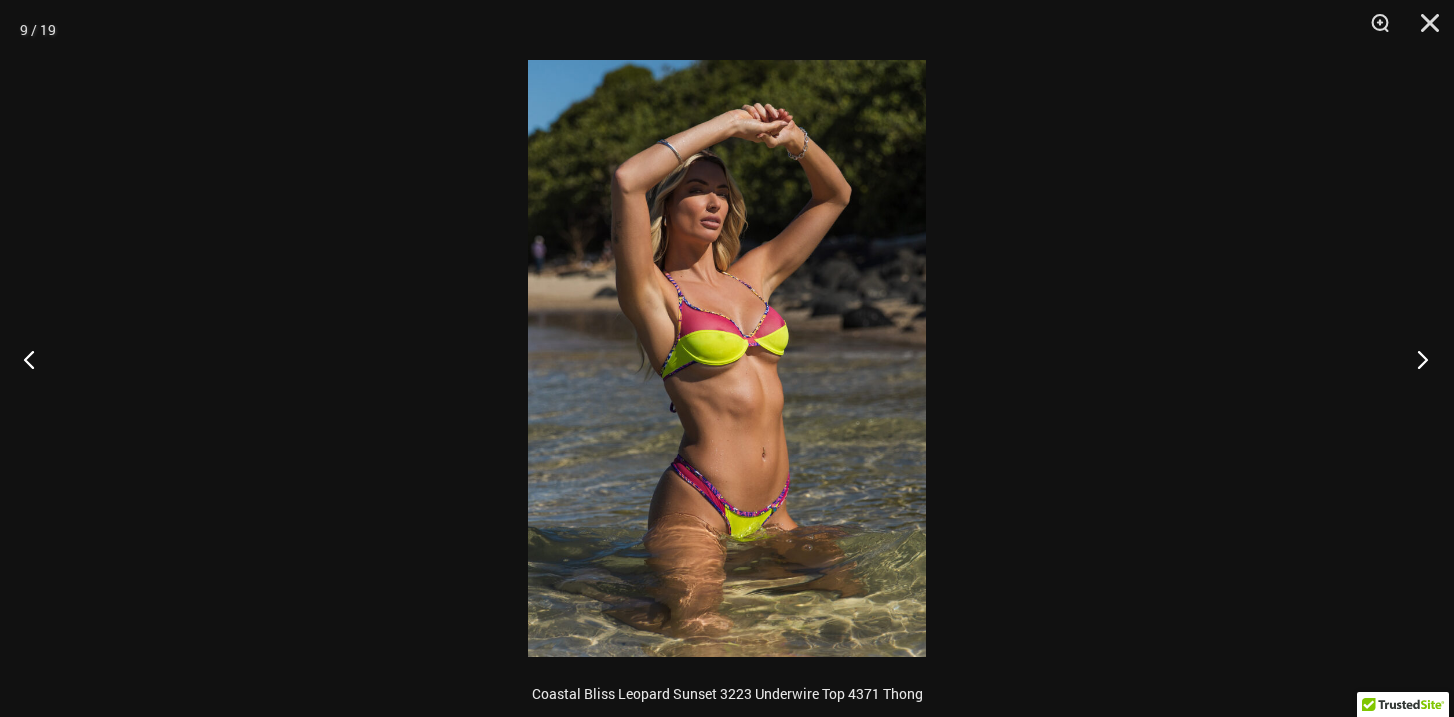 click at bounding box center (1416, 359) 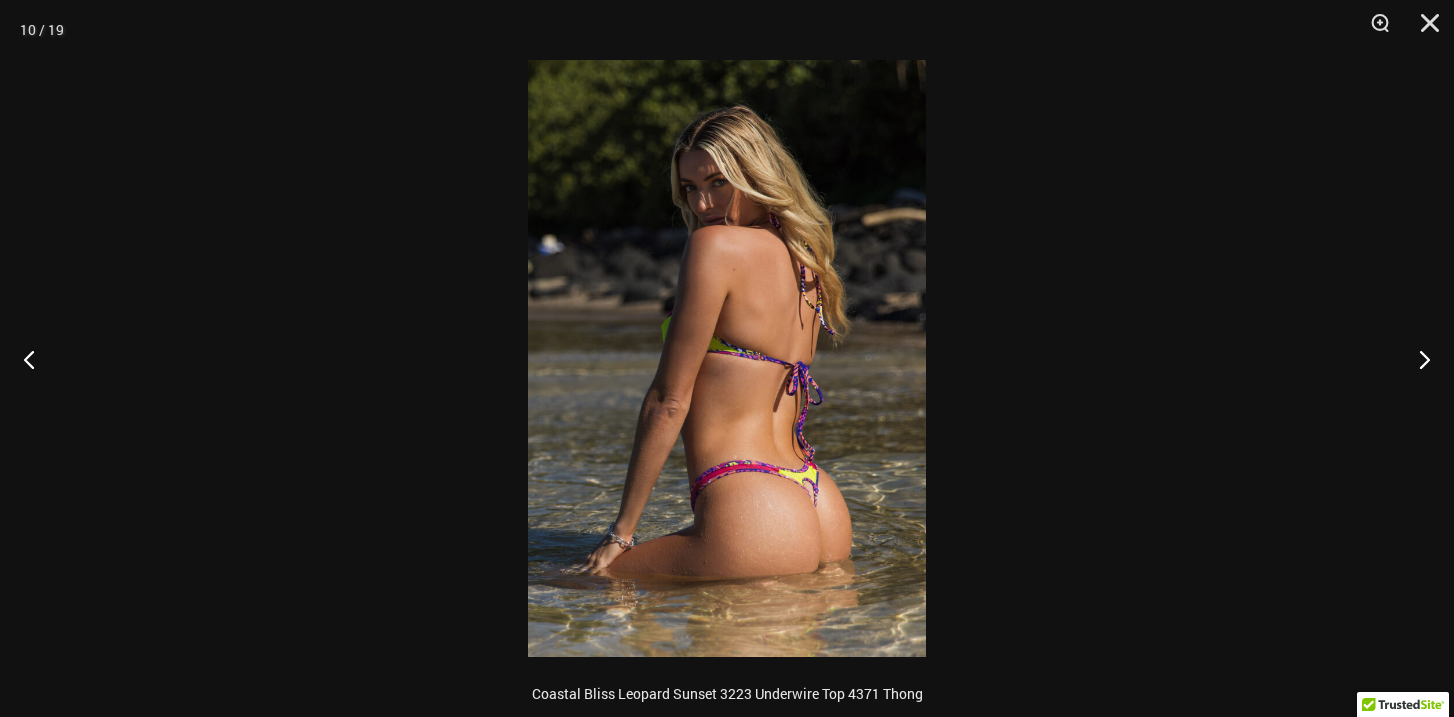 click at bounding box center [727, 358] 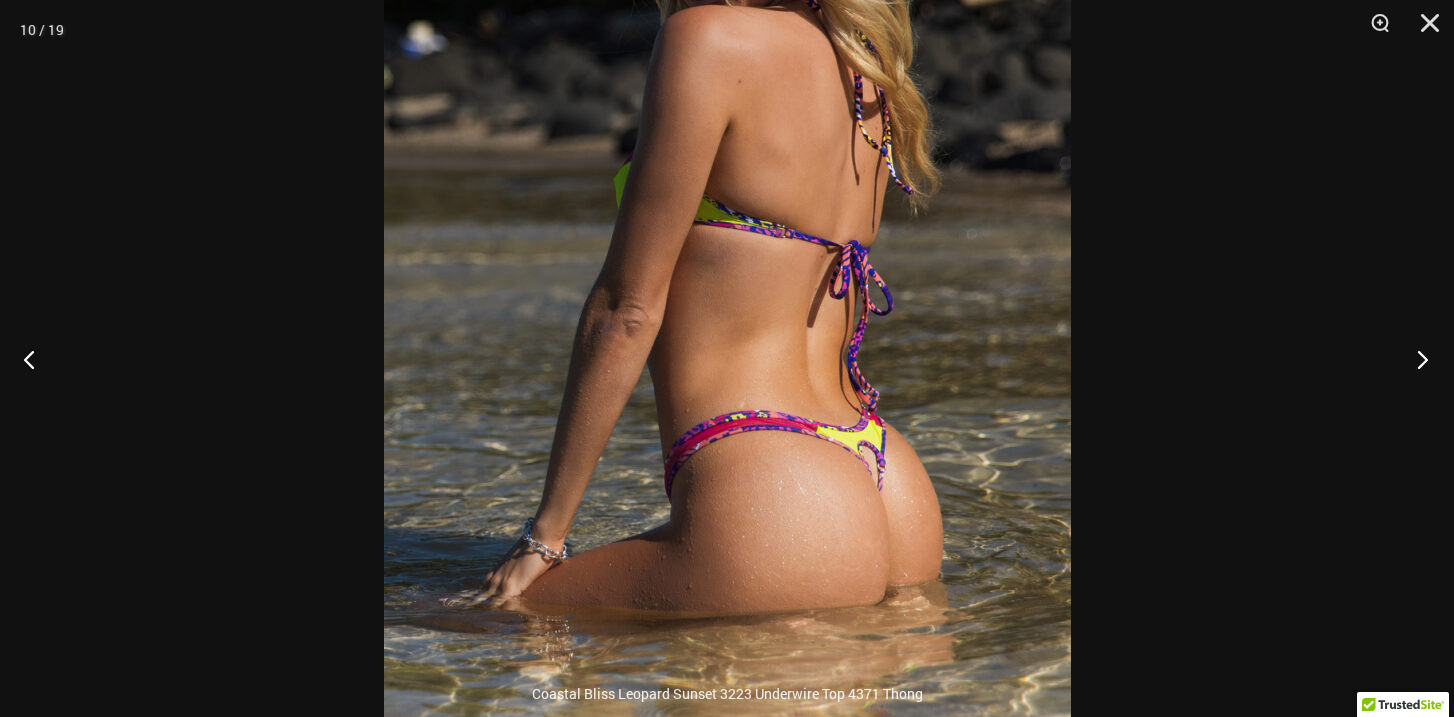 click at bounding box center (1416, 359) 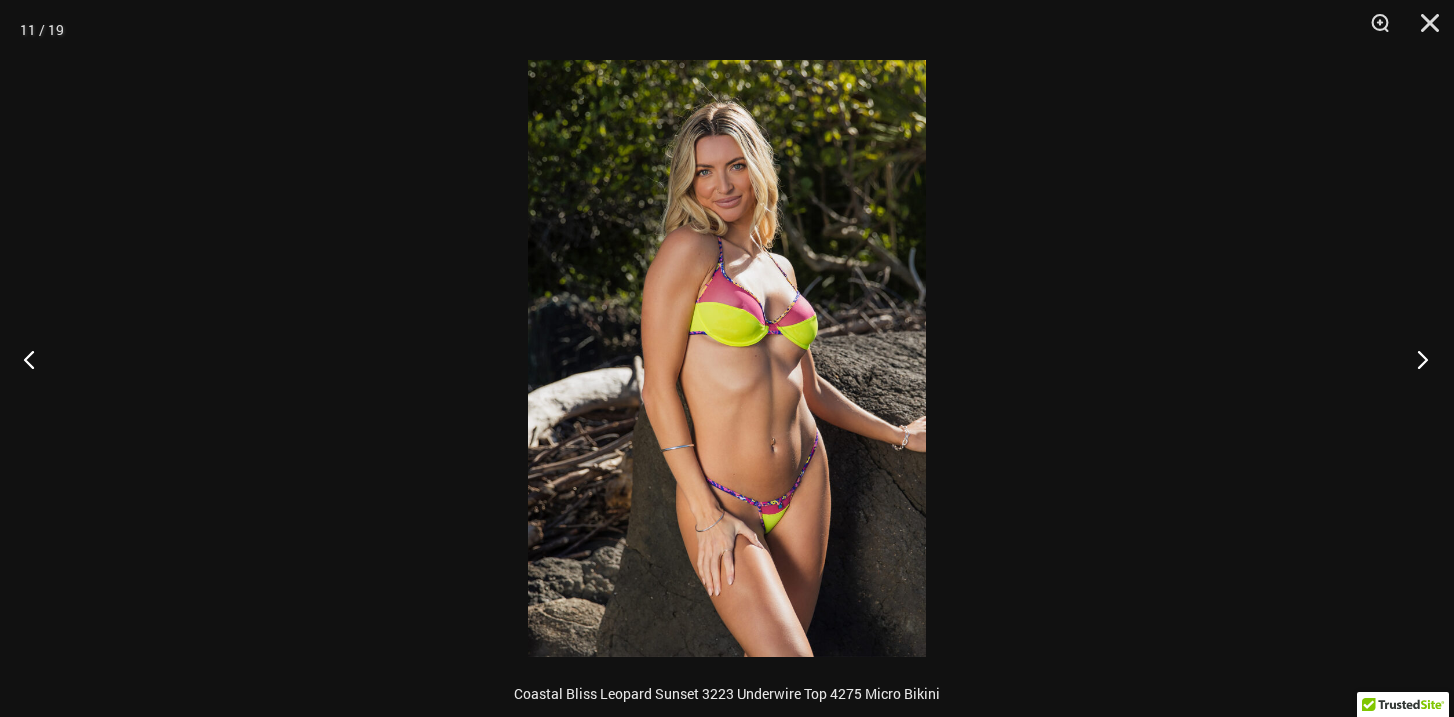 click at bounding box center [1416, 359] 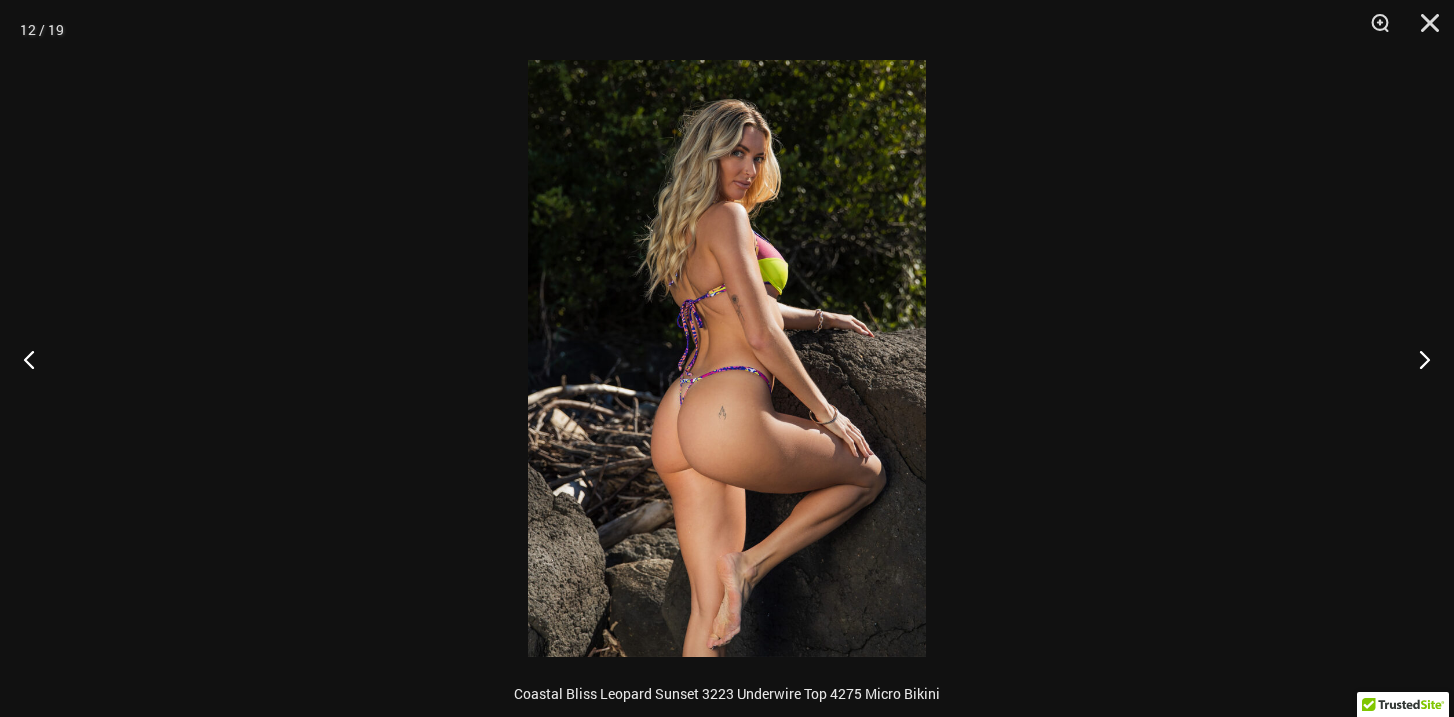 click at bounding box center (727, 358) 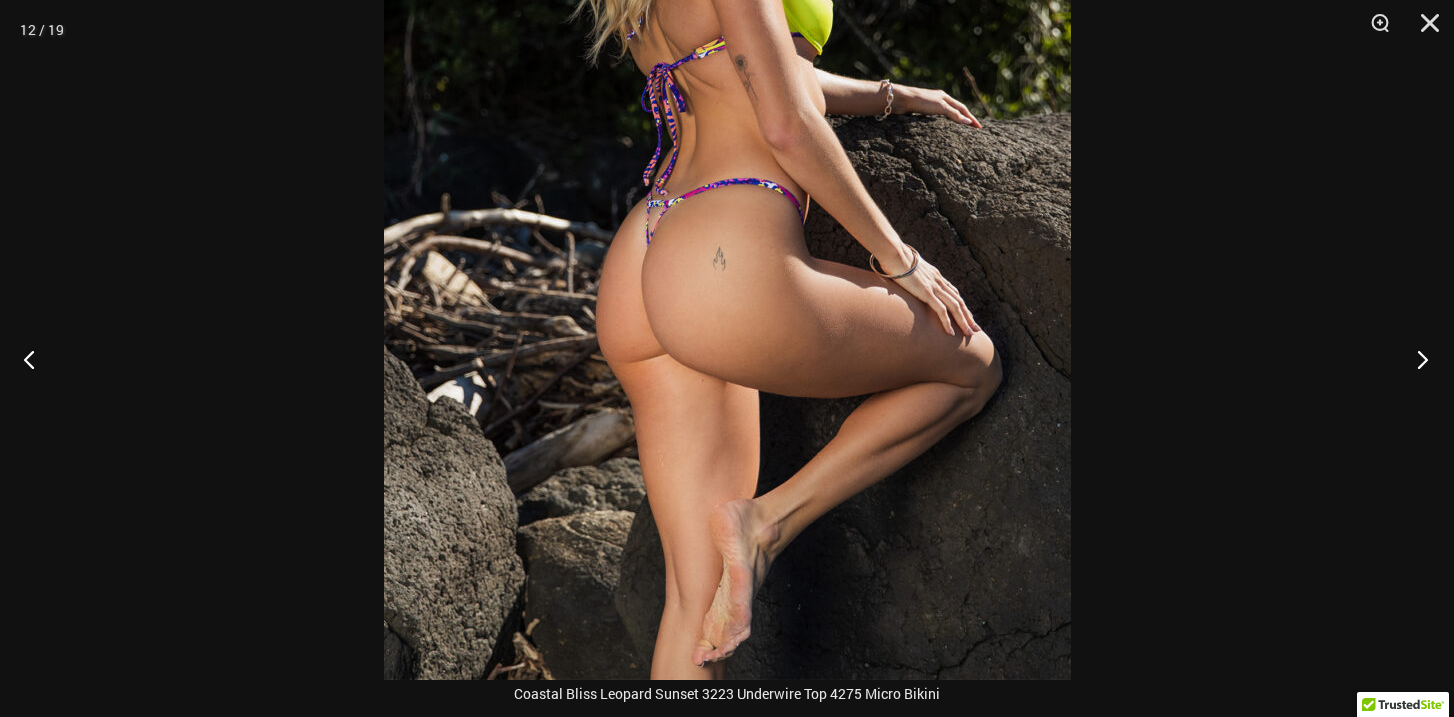 click at bounding box center (1416, 359) 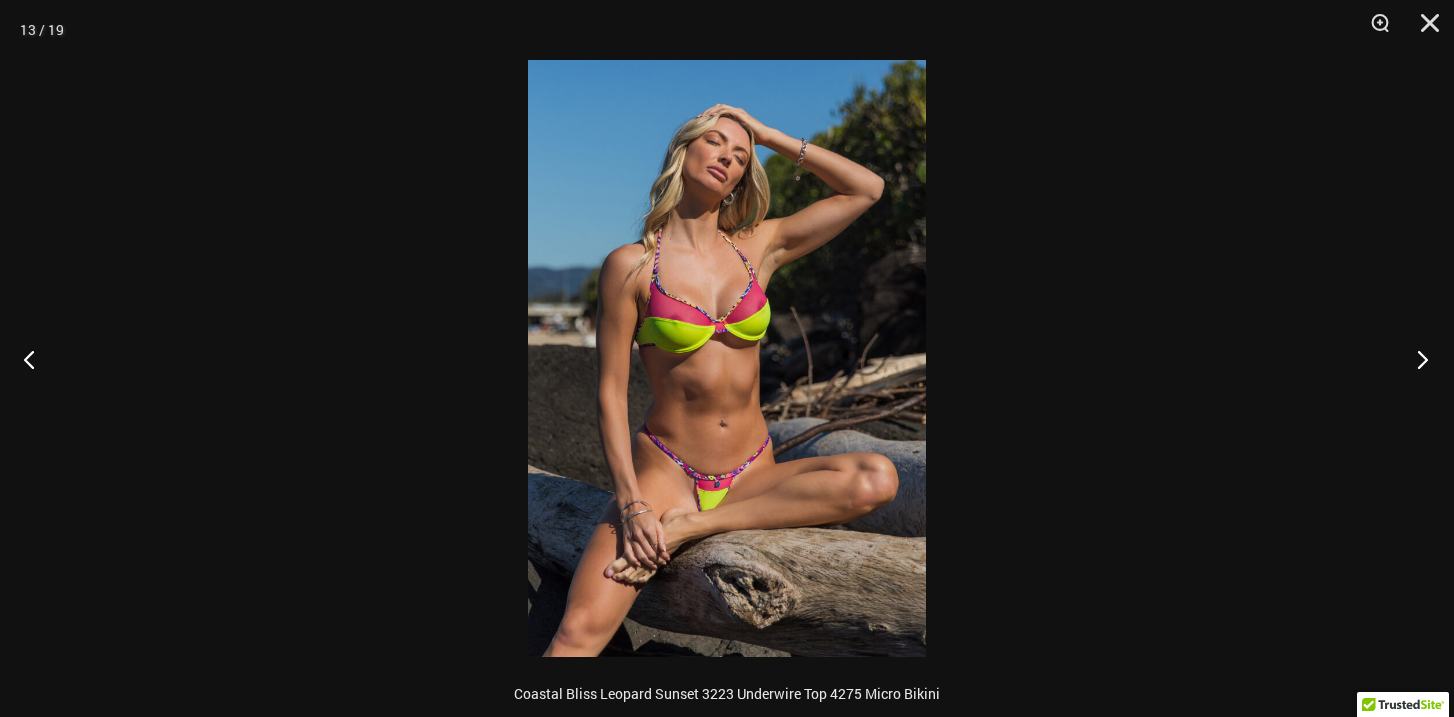 click at bounding box center (1416, 359) 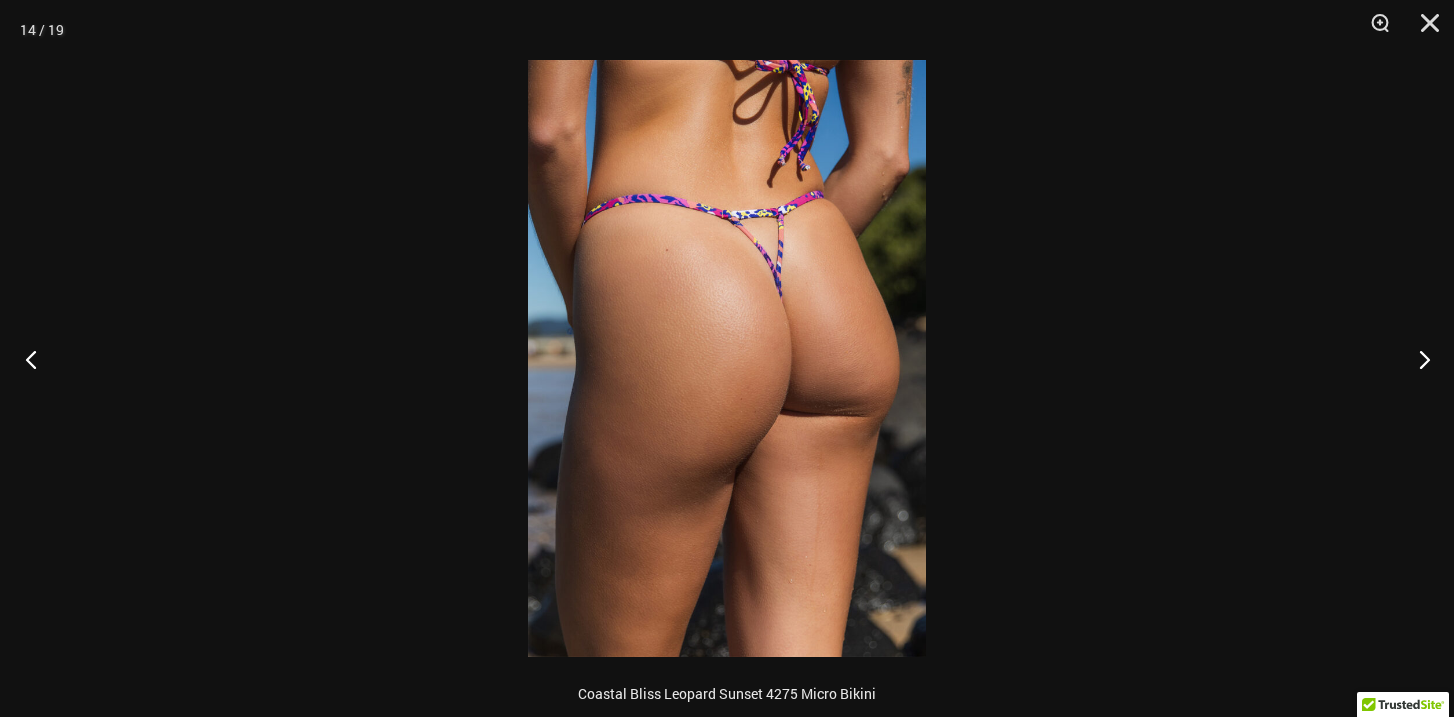 click at bounding box center [37, 359] 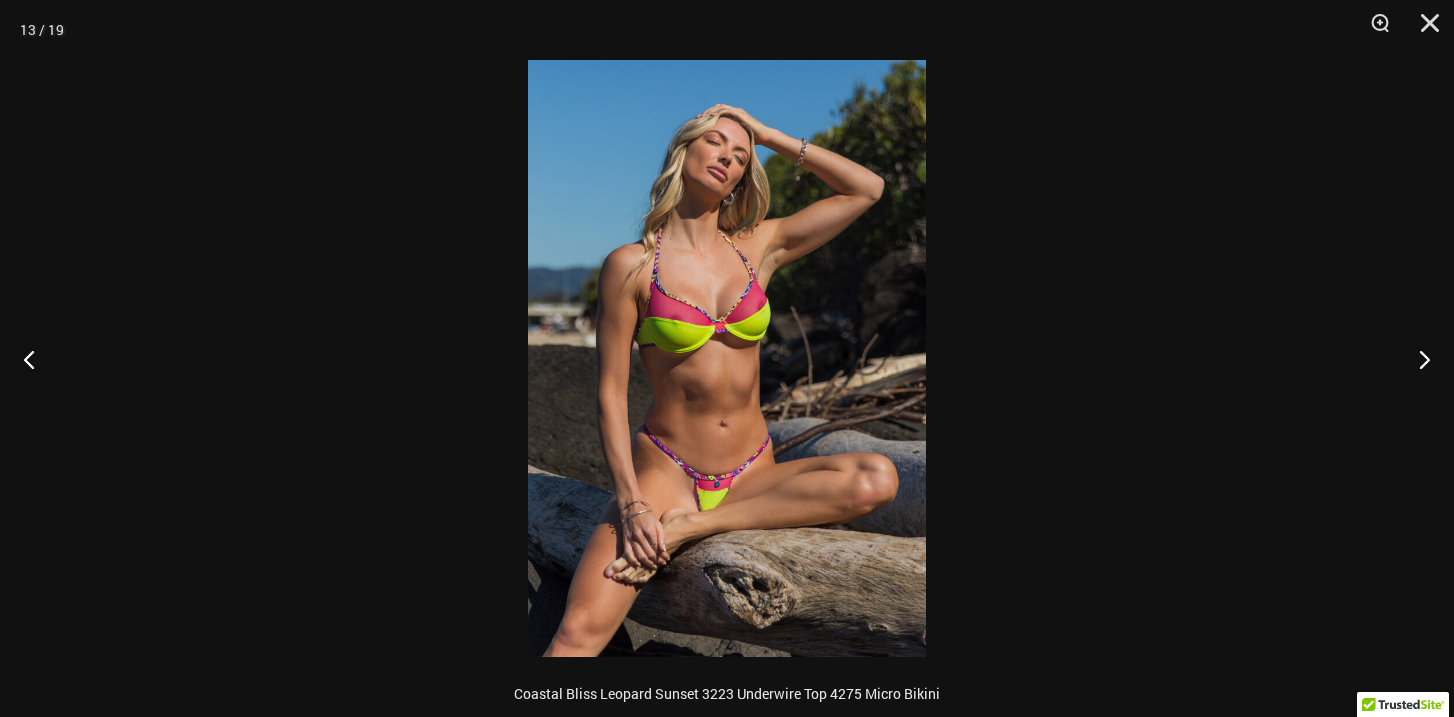 click at bounding box center [727, 358] 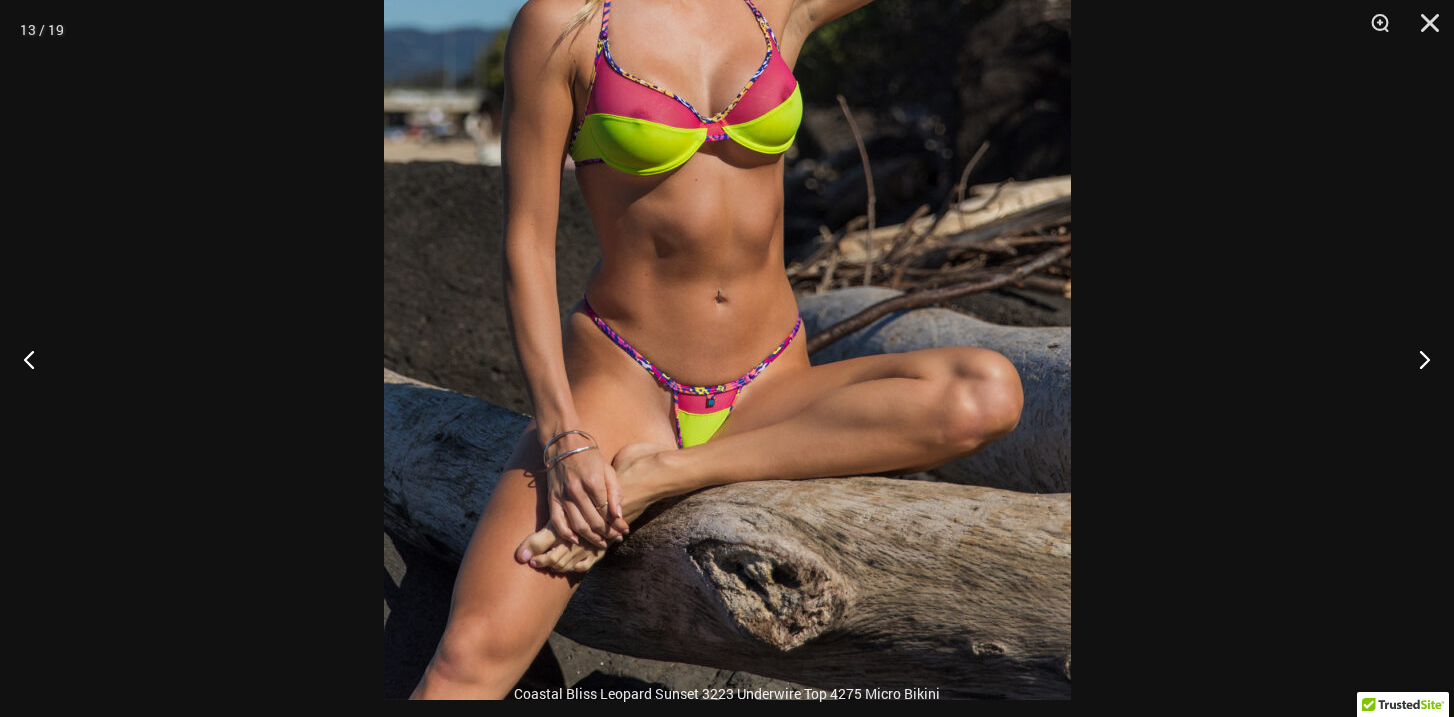 click at bounding box center (727, 185) 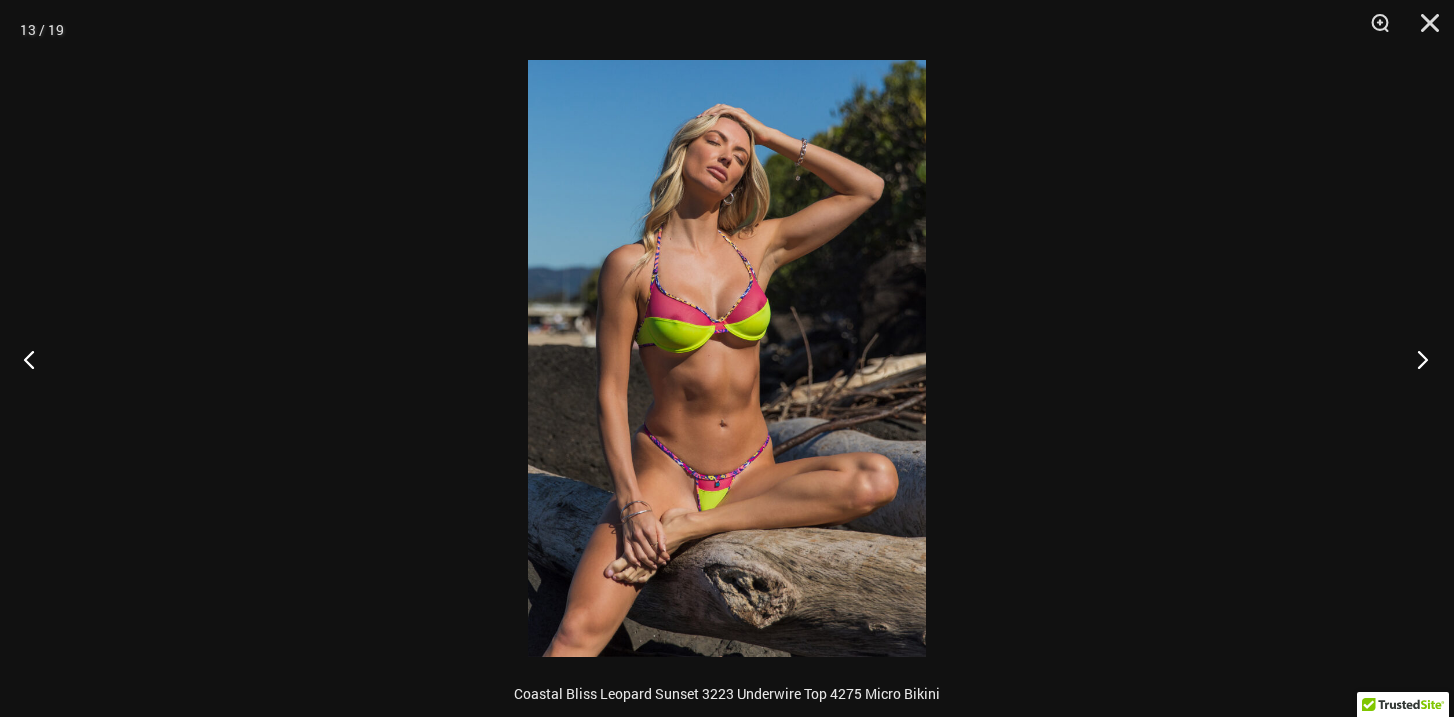 click at bounding box center (1416, 359) 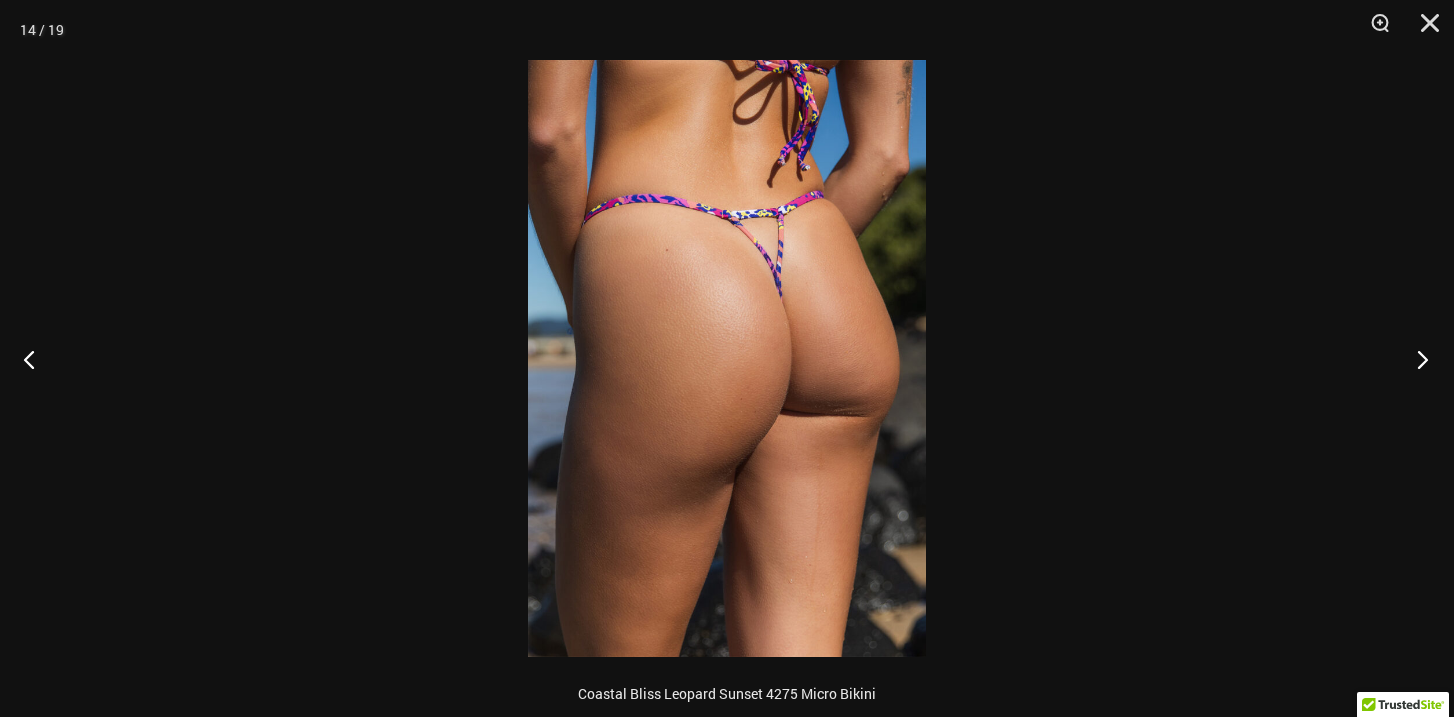 click at bounding box center [1416, 359] 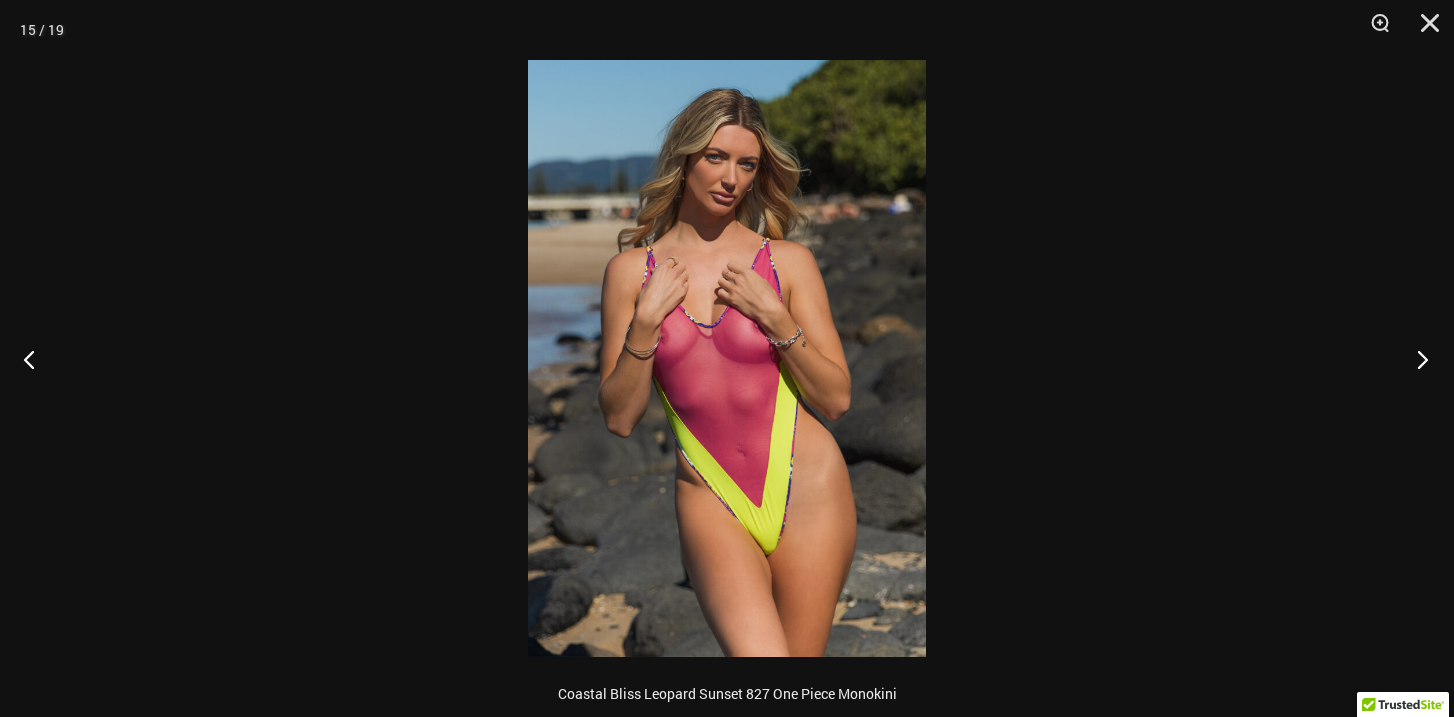 click at bounding box center [1416, 359] 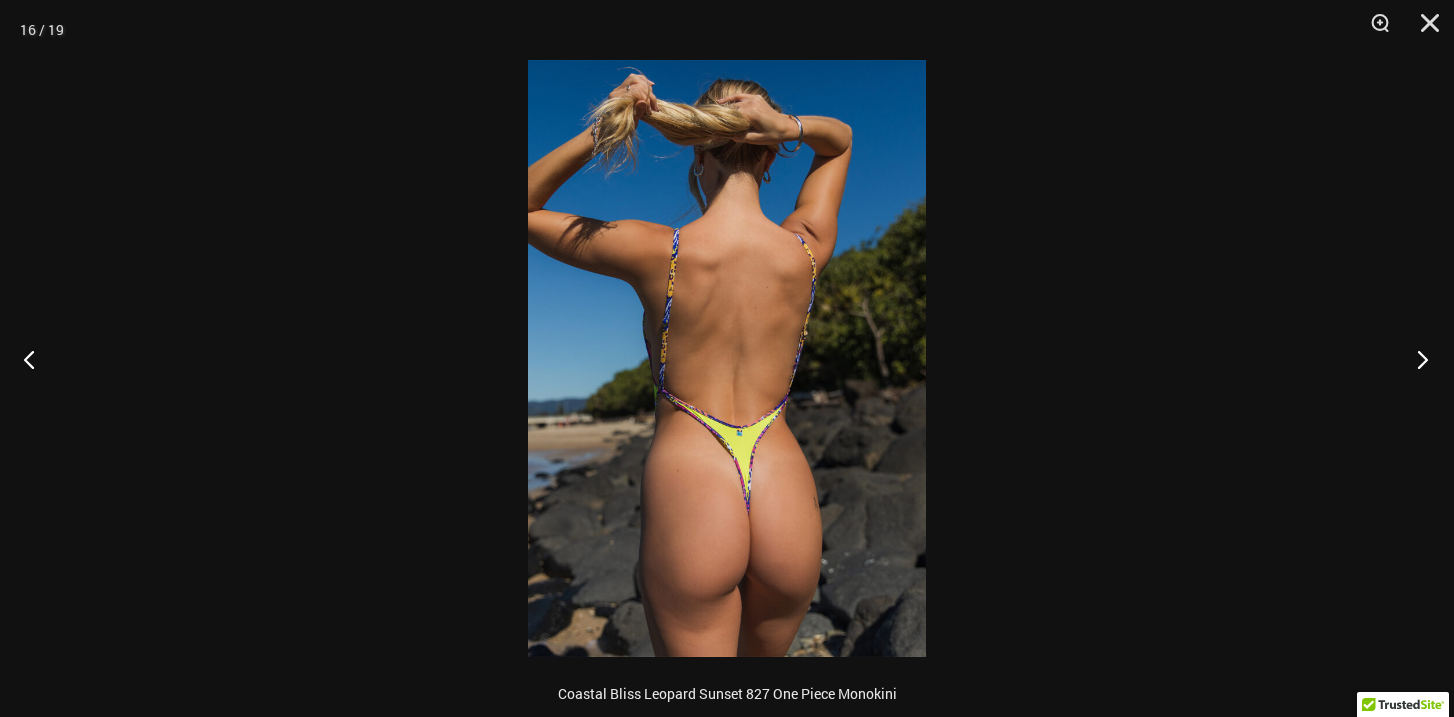 click at bounding box center (1416, 359) 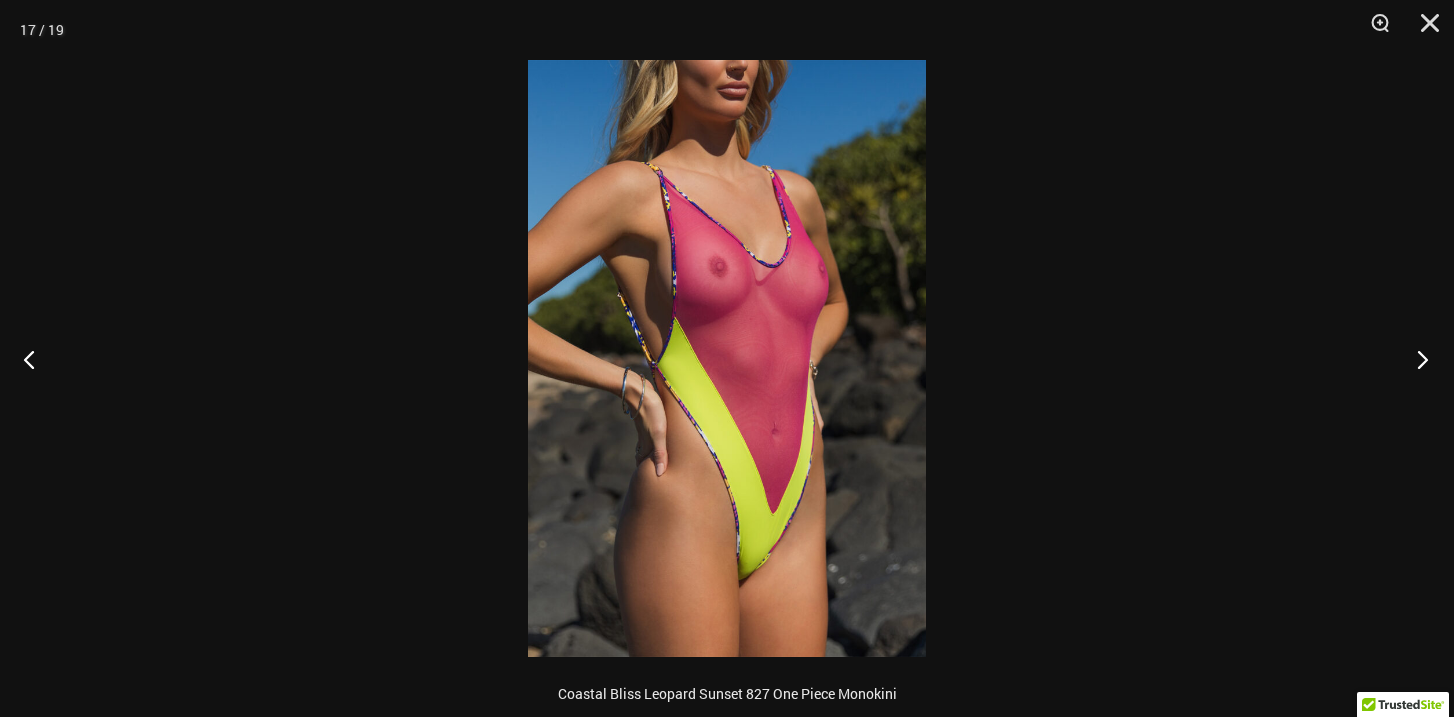 click at bounding box center (1416, 359) 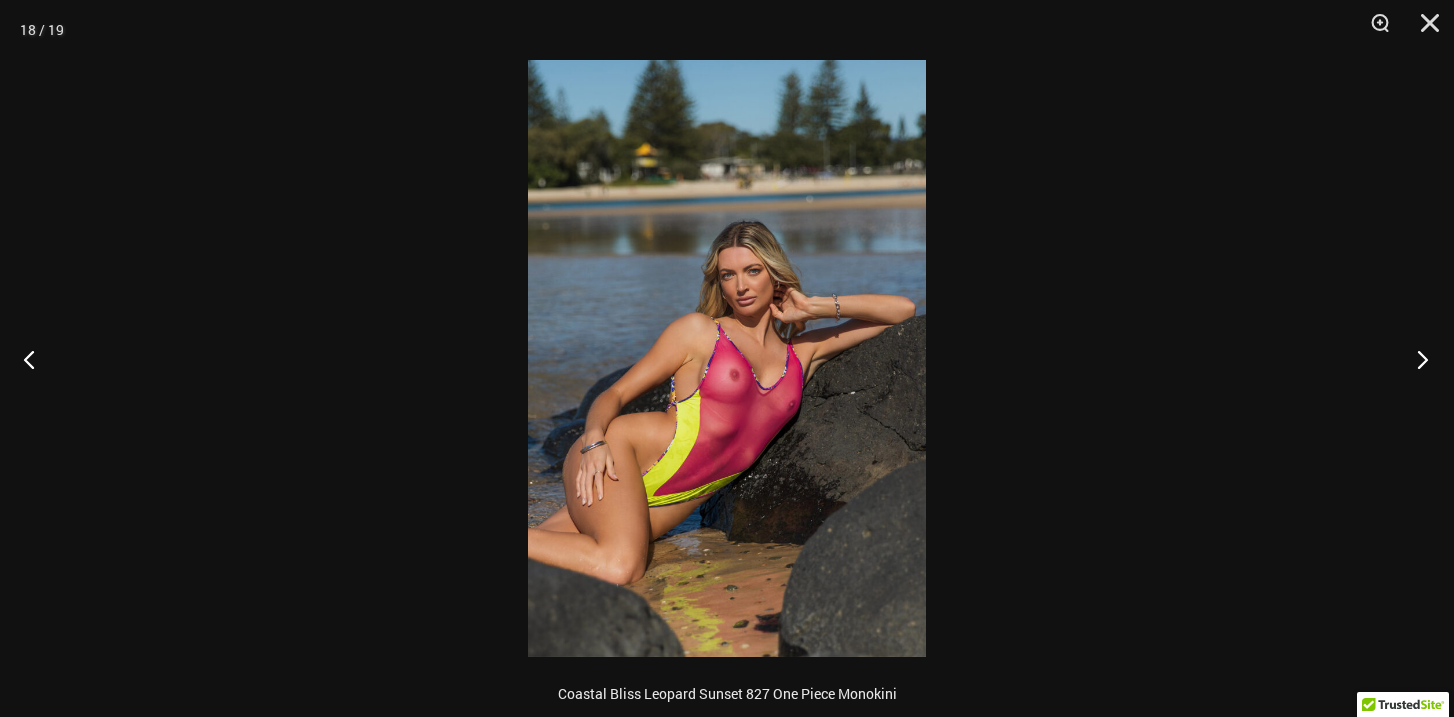 click at bounding box center [1416, 359] 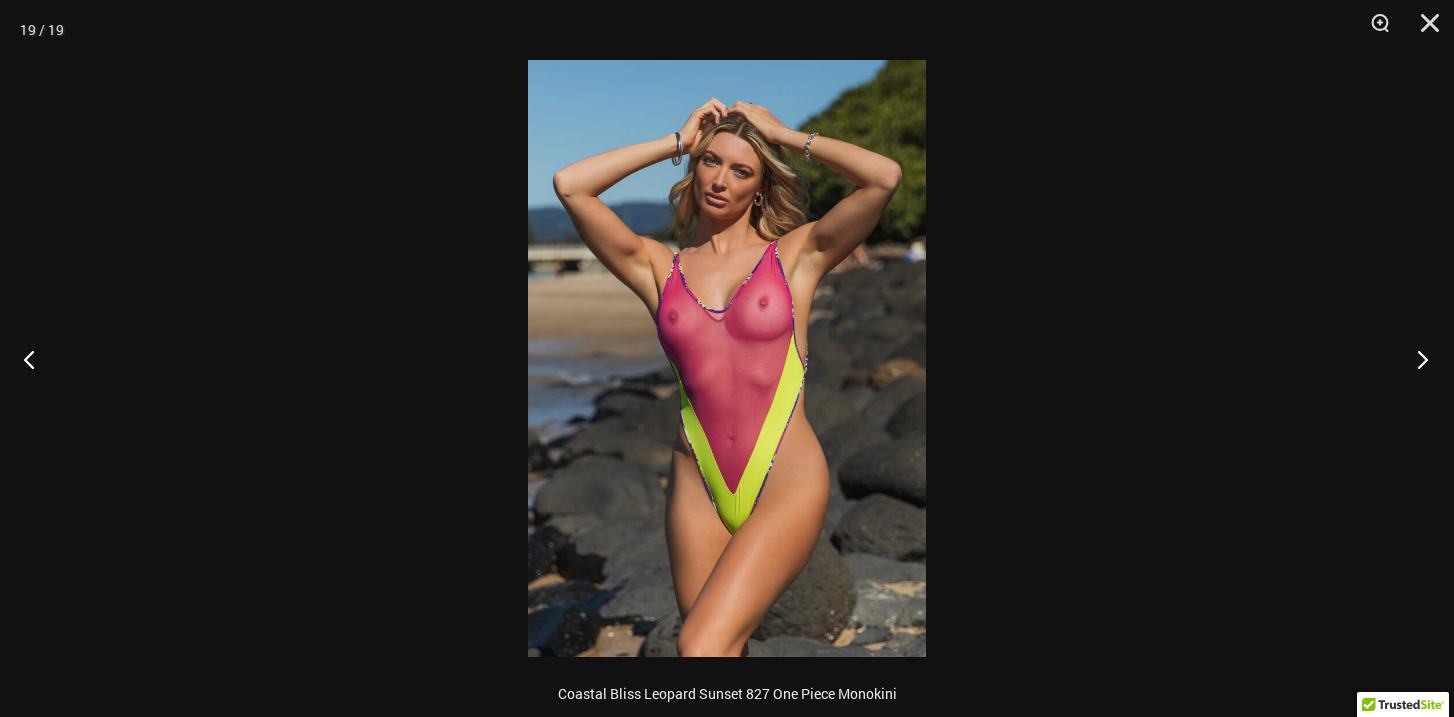 click at bounding box center (1416, 359) 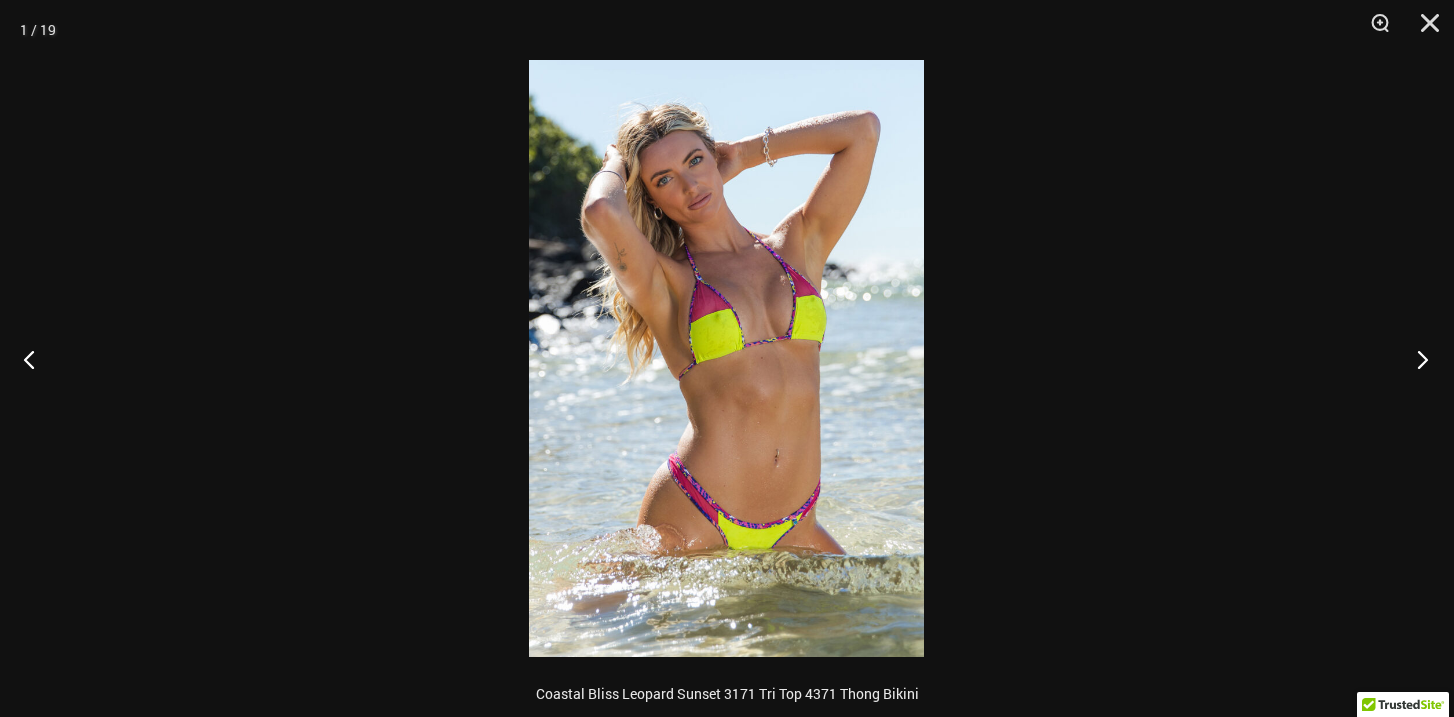 click at bounding box center (1416, 359) 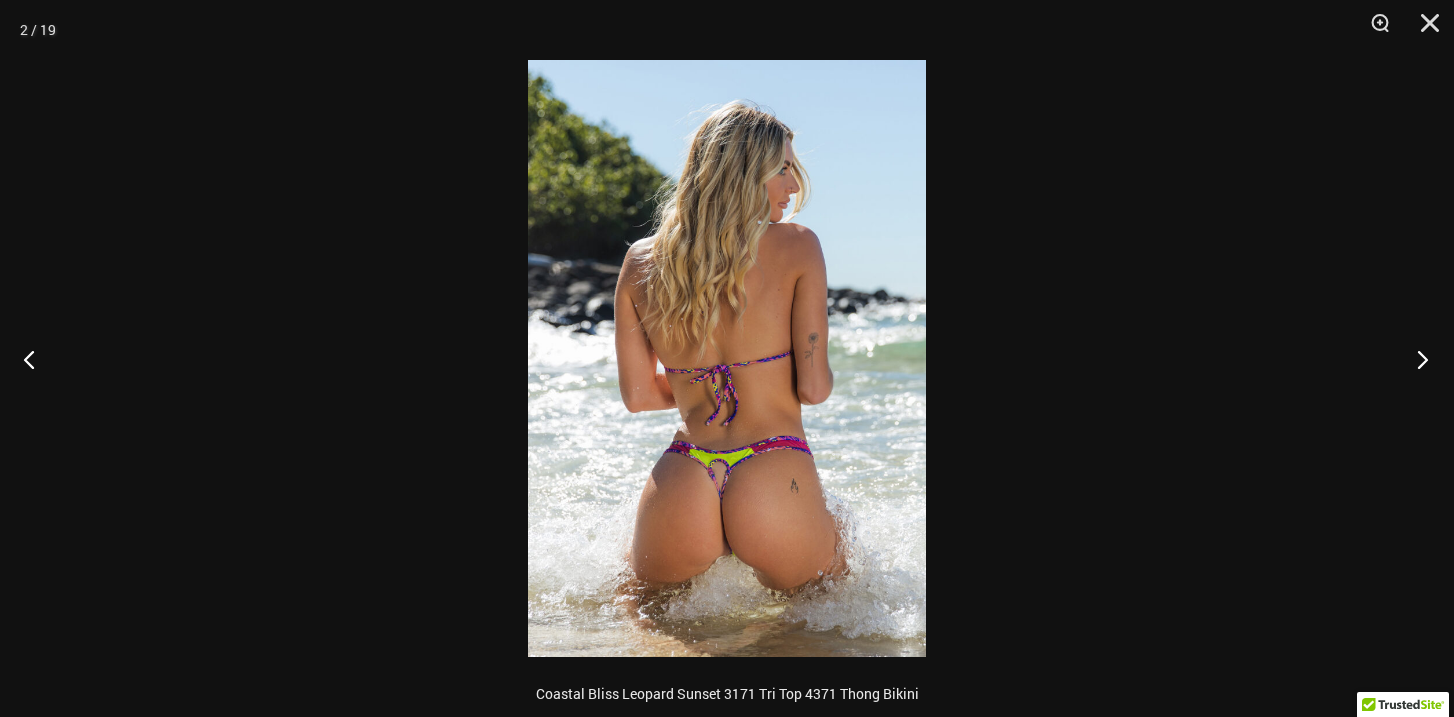 click at bounding box center (1416, 359) 